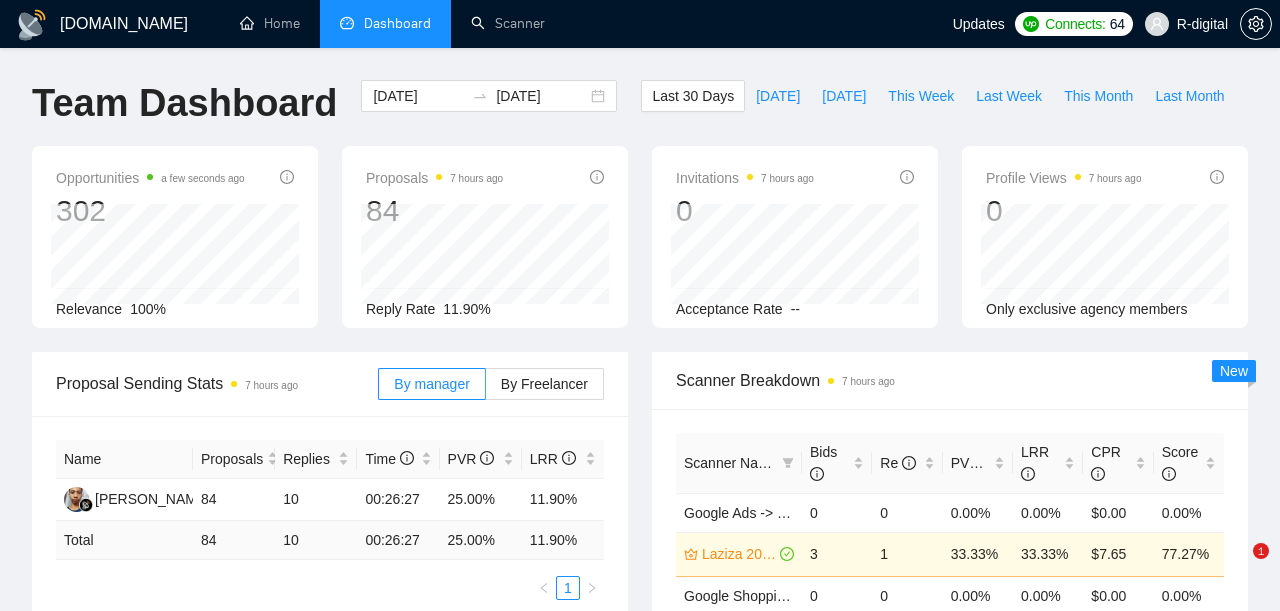 scroll, scrollTop: 0, scrollLeft: 0, axis: both 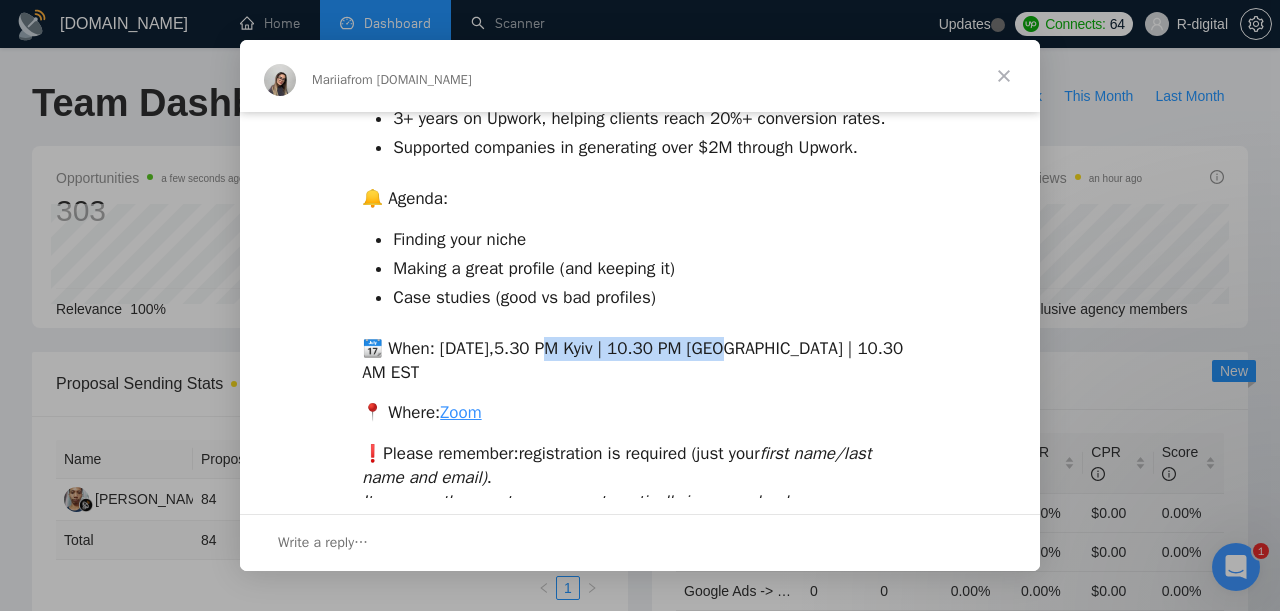 drag, startPoint x: 551, startPoint y: 339, endPoint x: 725, endPoint y: 343, distance: 174.04597 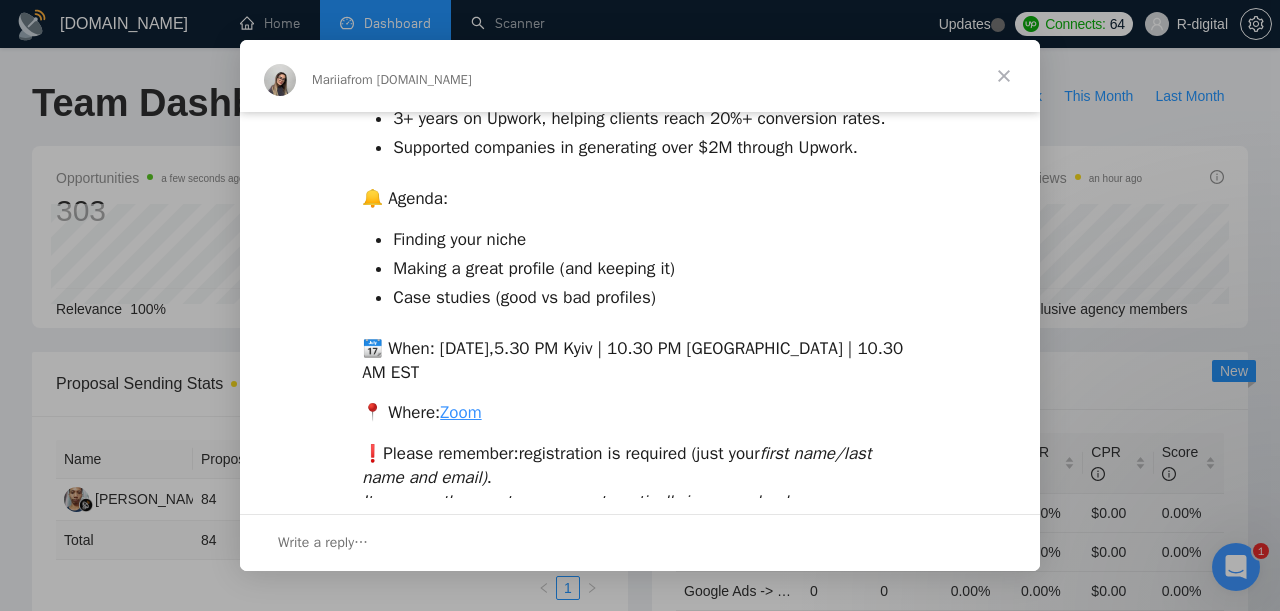 click on "5.30 PM Kyiv | 10.30 PM [GEOGRAPHIC_DATA] |        10.30 AM EST" at bounding box center [632, 360] 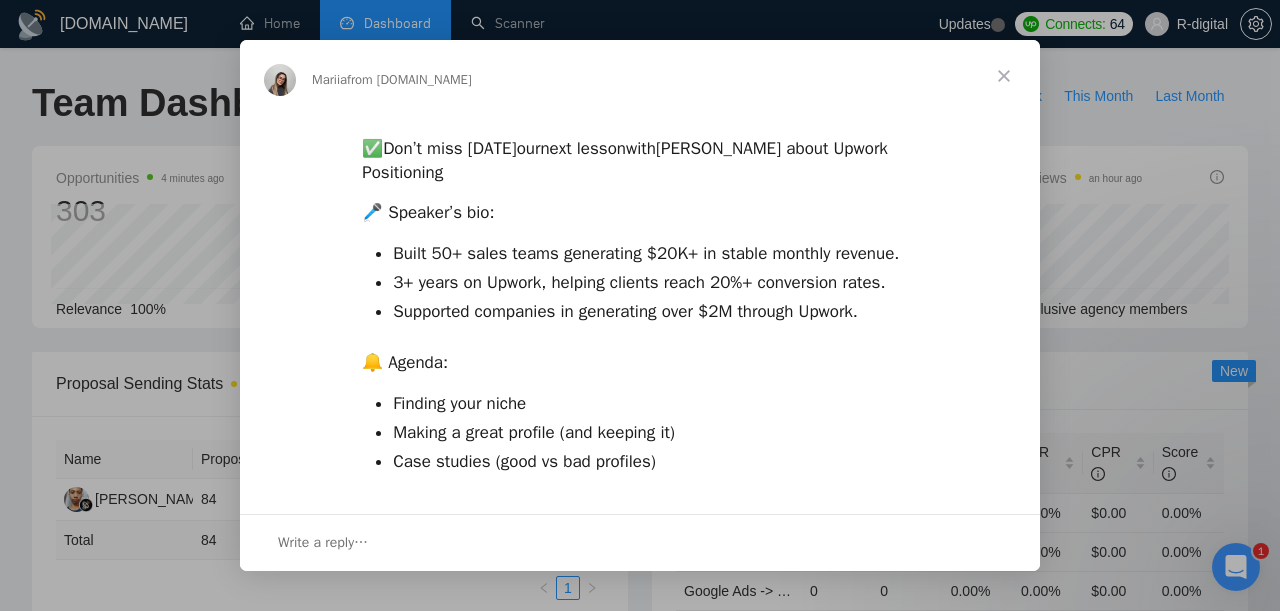 scroll, scrollTop: 2, scrollLeft: 0, axis: vertical 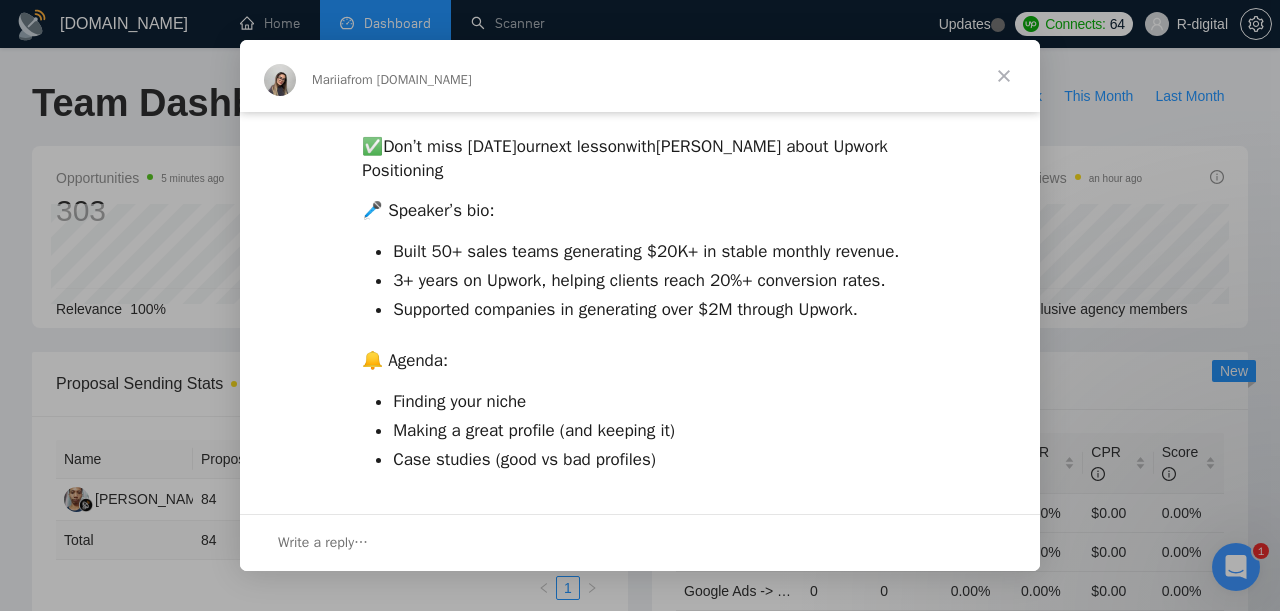 click at bounding box center [640, 305] 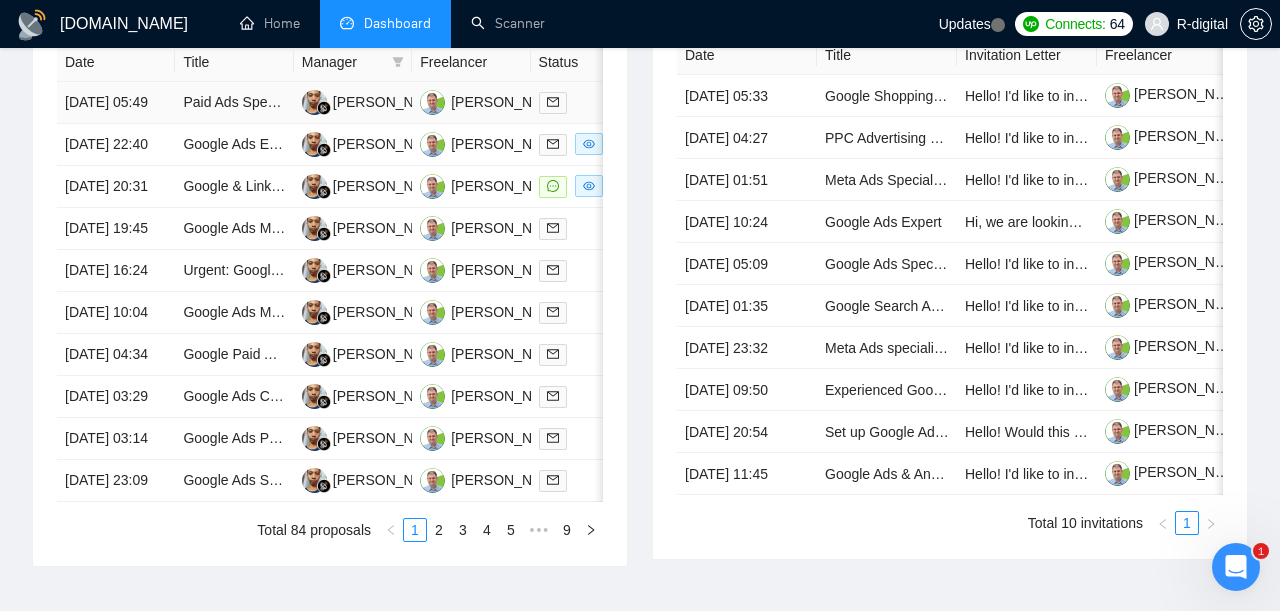 scroll, scrollTop: 870, scrollLeft: 0, axis: vertical 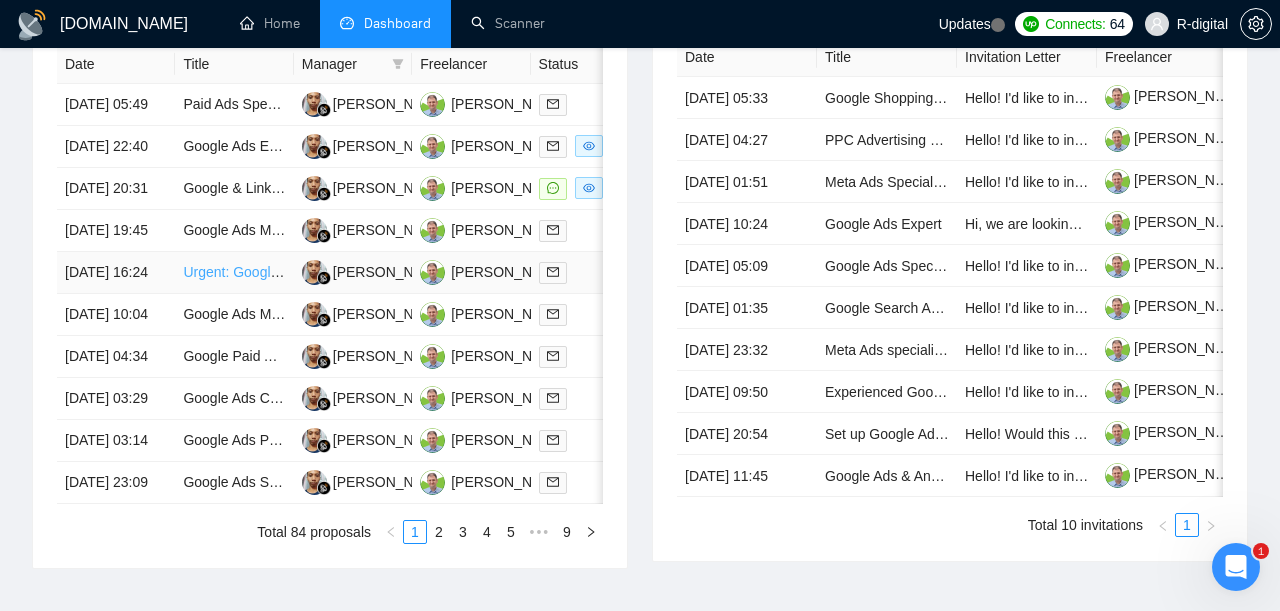 click on "Urgent: Google Ads SKAG Specialist (Slovenian Language) – Initial Setup Only" at bounding box center (428, 272) 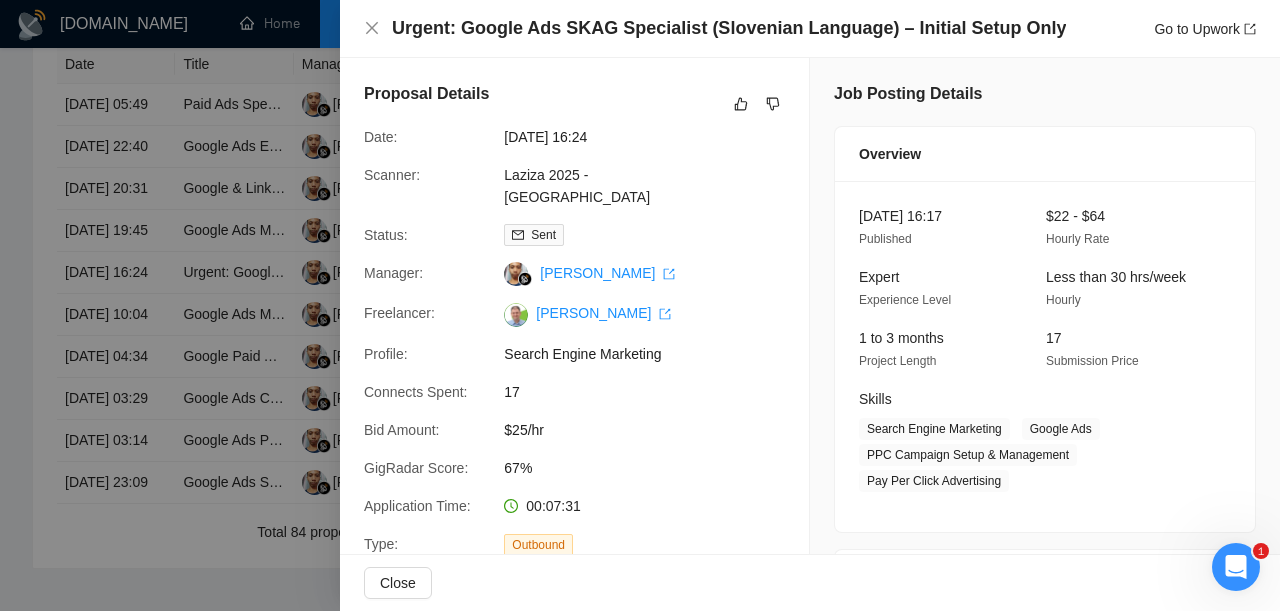 click on "Urgent: Google Ads SKAG Specialist (Slovenian Language) – Initial Setup Only" at bounding box center [729, 28] 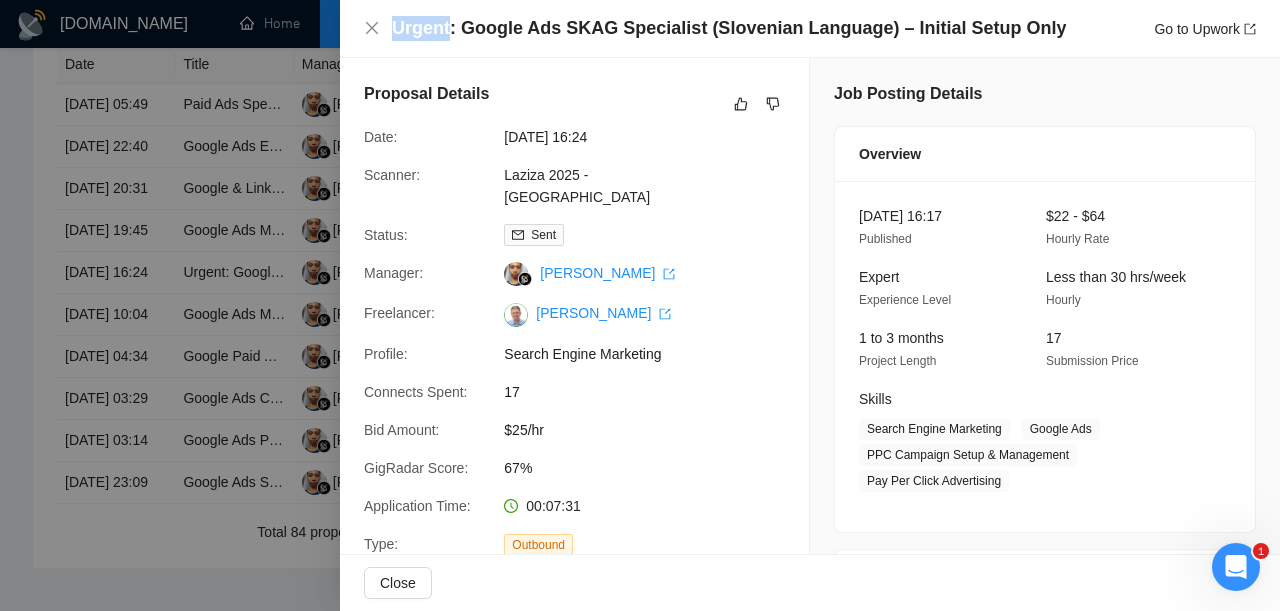click on "Urgent: Google Ads SKAG Specialist (Slovenian Language) – Initial Setup Only" at bounding box center [729, 28] 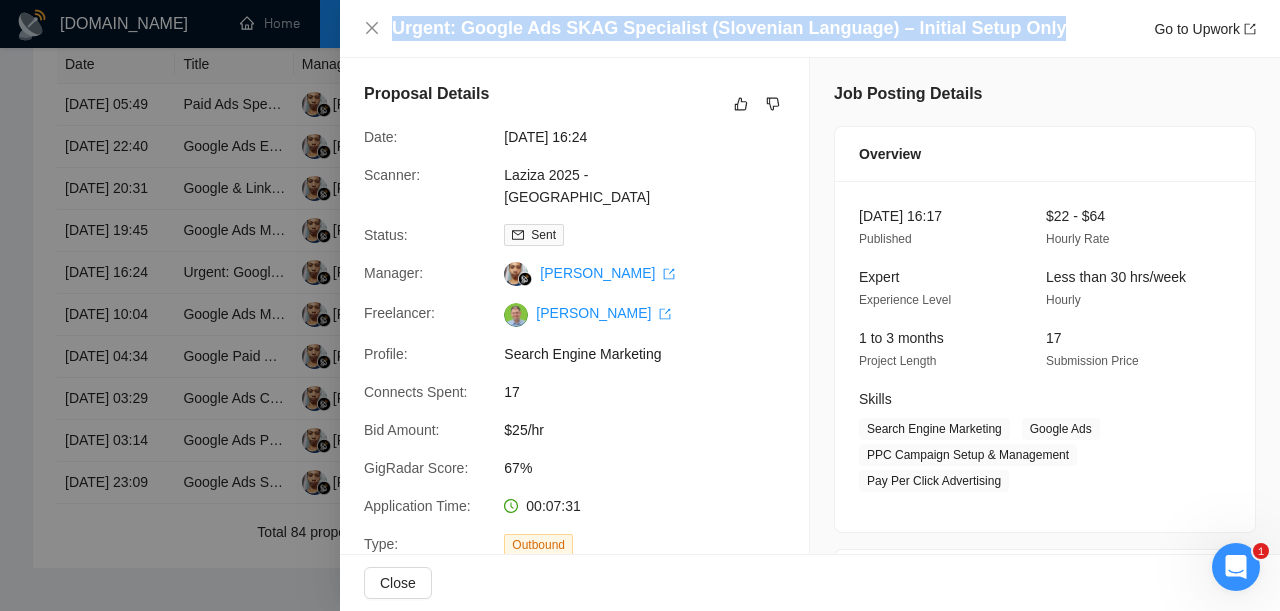 click on "Urgent: Google Ads SKAG Specialist (Slovenian Language) – Initial Setup Only" at bounding box center (729, 28) 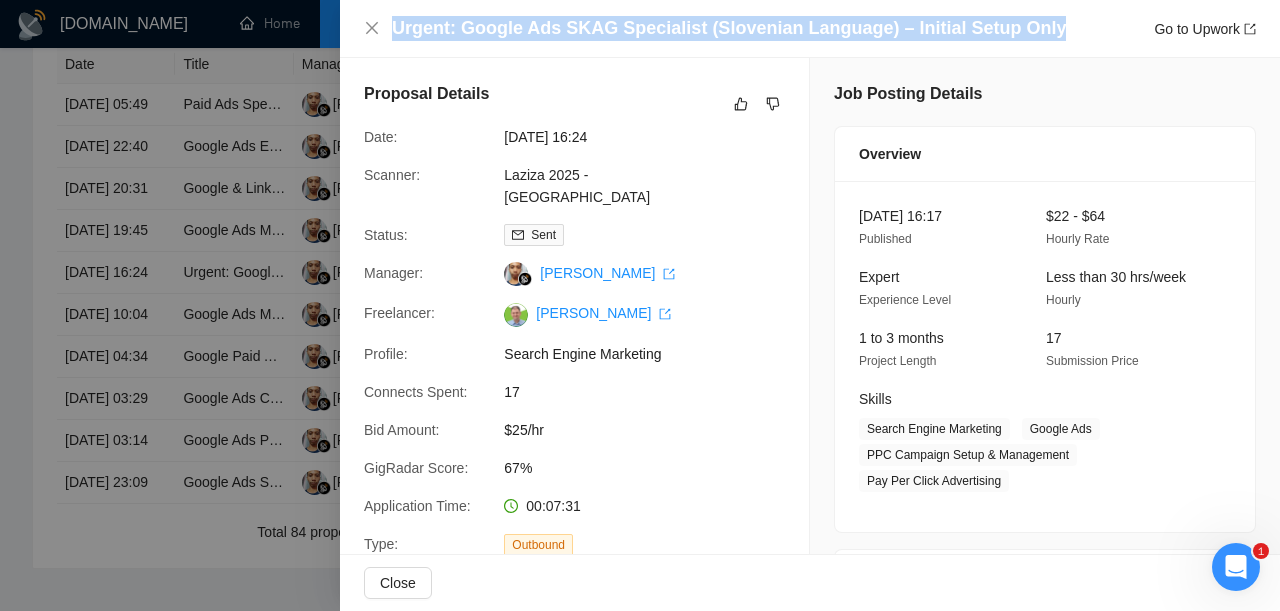 copy on "Urgent: Google Ads SKAG Specialist (Slovenian Language) – Initial Setup Only" 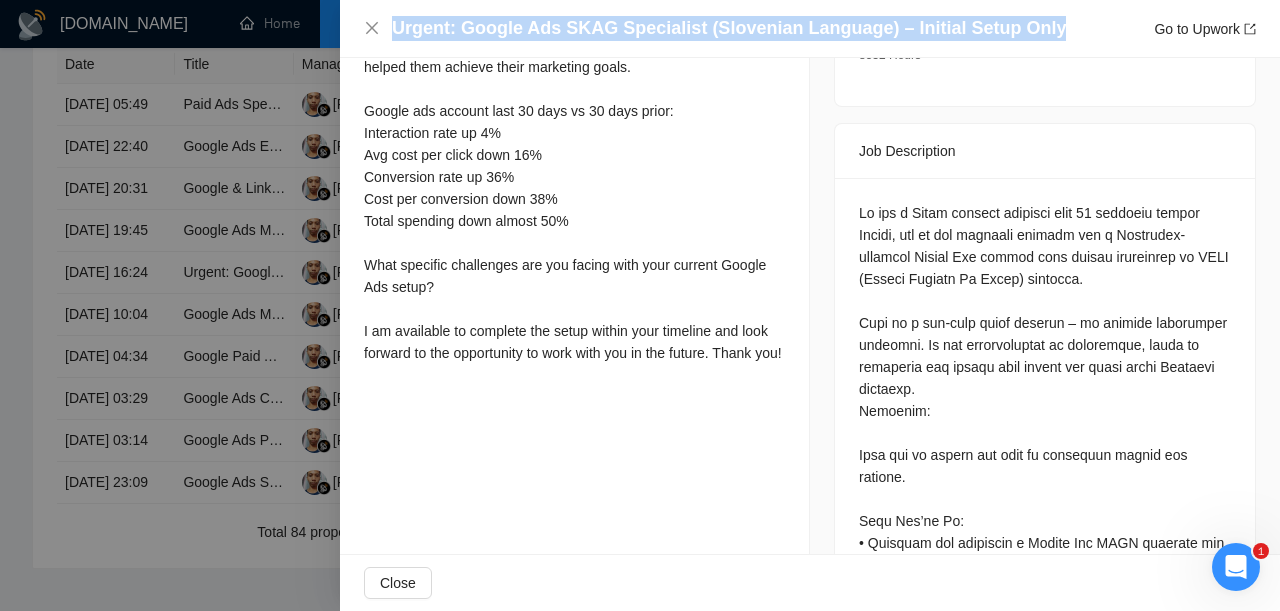 scroll, scrollTop: 802, scrollLeft: 0, axis: vertical 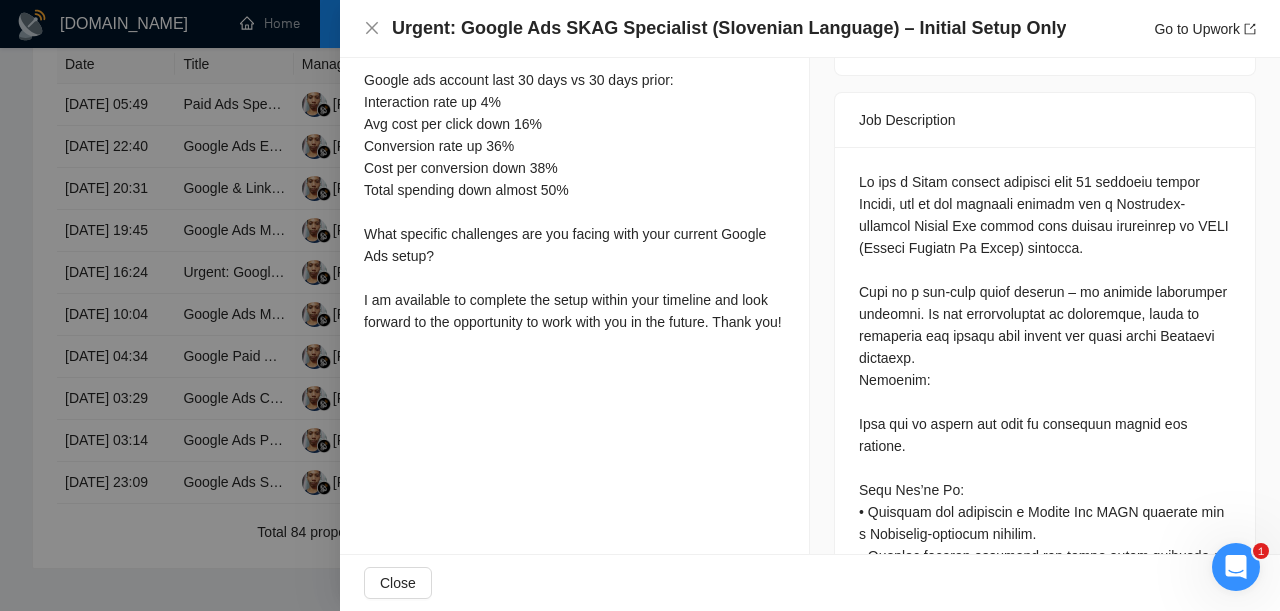 click on "Urgent: Google Ads SKAG Specialist (Slovenian Language) – Initial Setup Only" at bounding box center [729, 28] 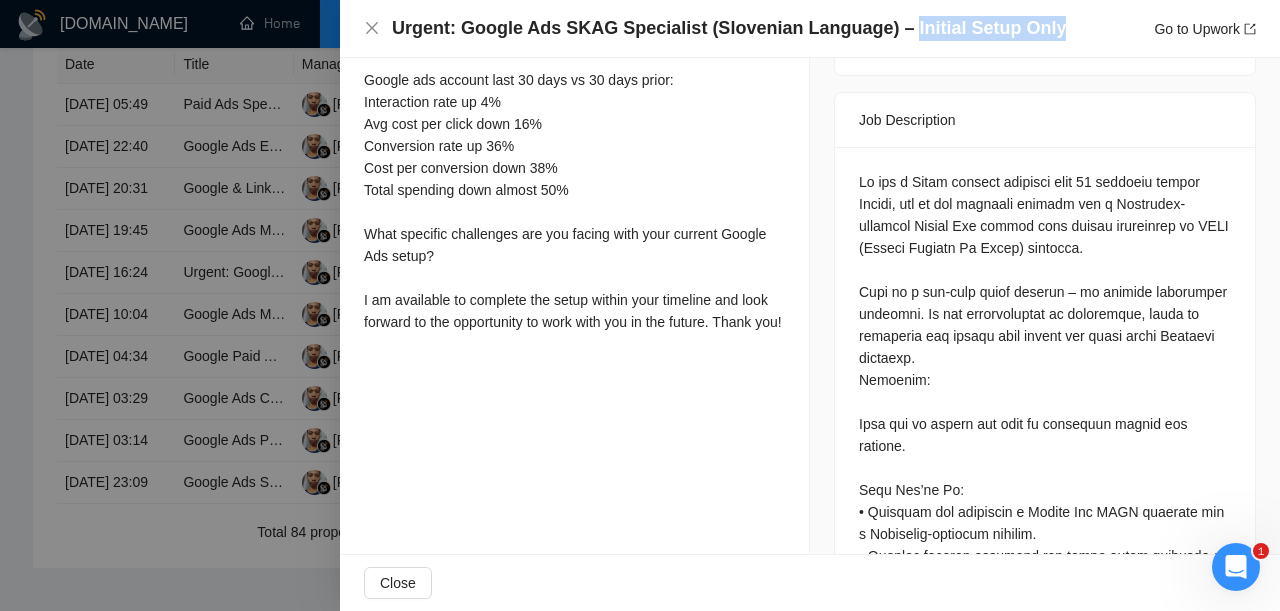 drag, startPoint x: 1053, startPoint y: 28, endPoint x: 899, endPoint y: 31, distance: 154.02922 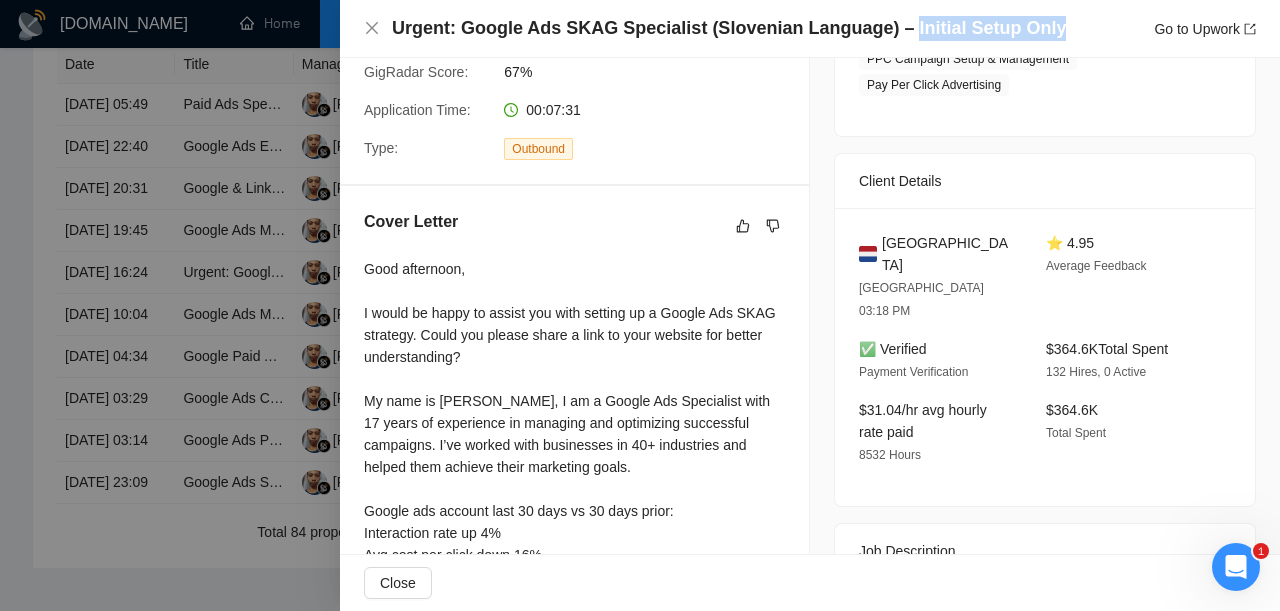 scroll, scrollTop: 369, scrollLeft: 0, axis: vertical 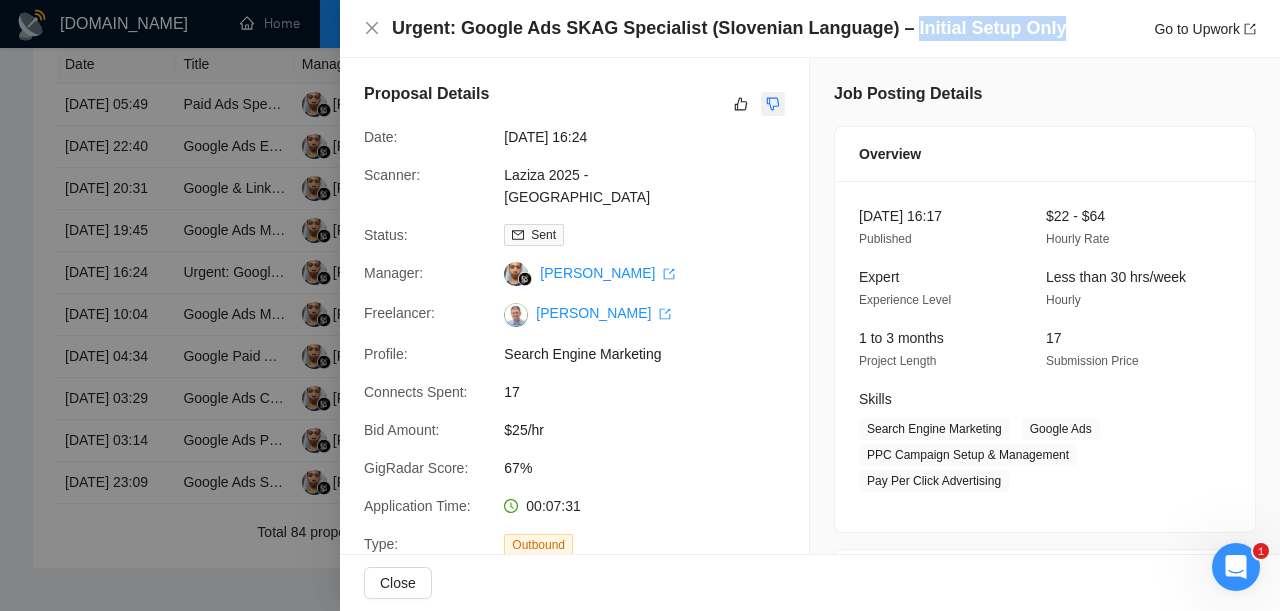 click 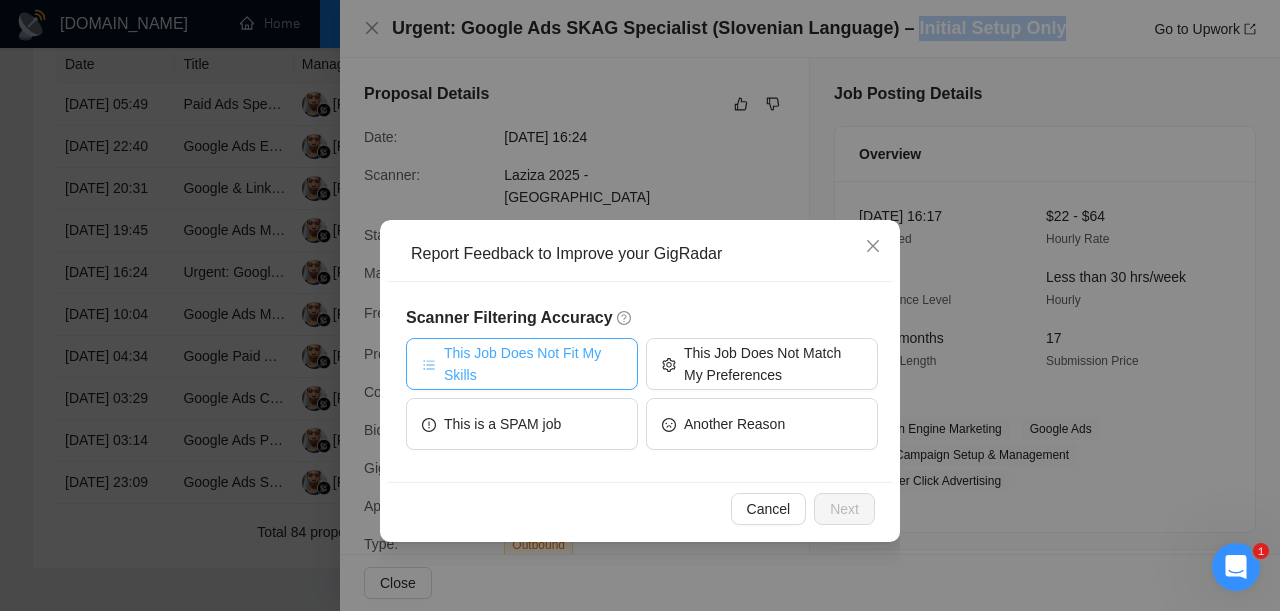 click on "This Job Does Not Fit My Skills" at bounding box center (533, 364) 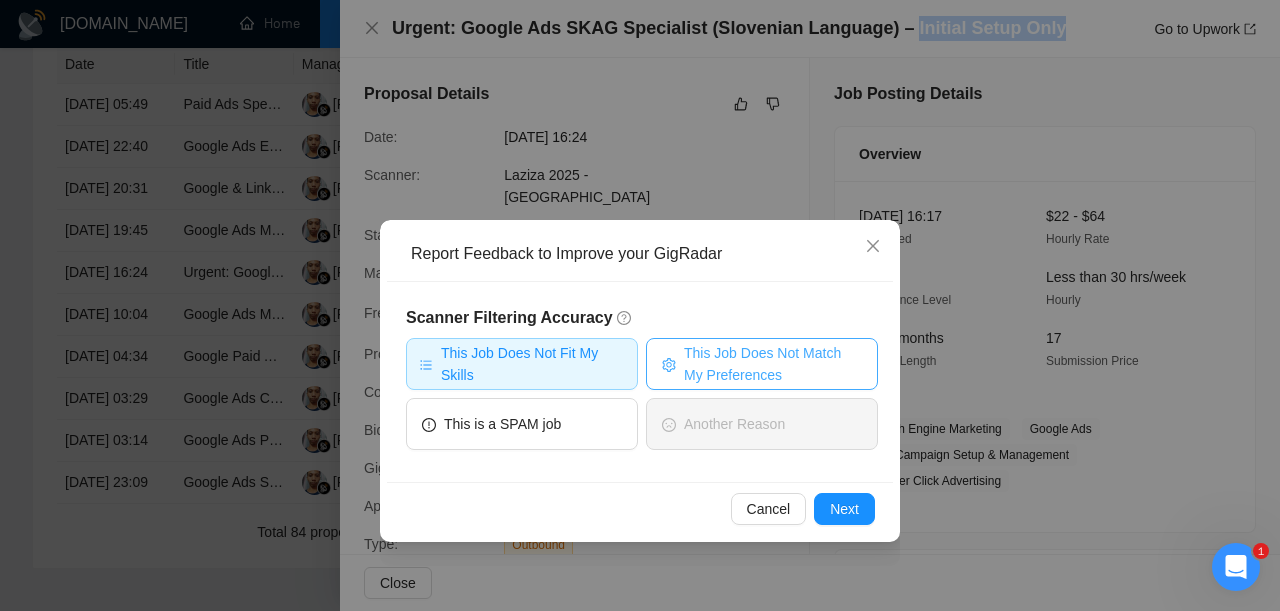click on "This Job Does Not Match My Preferences" at bounding box center (773, 364) 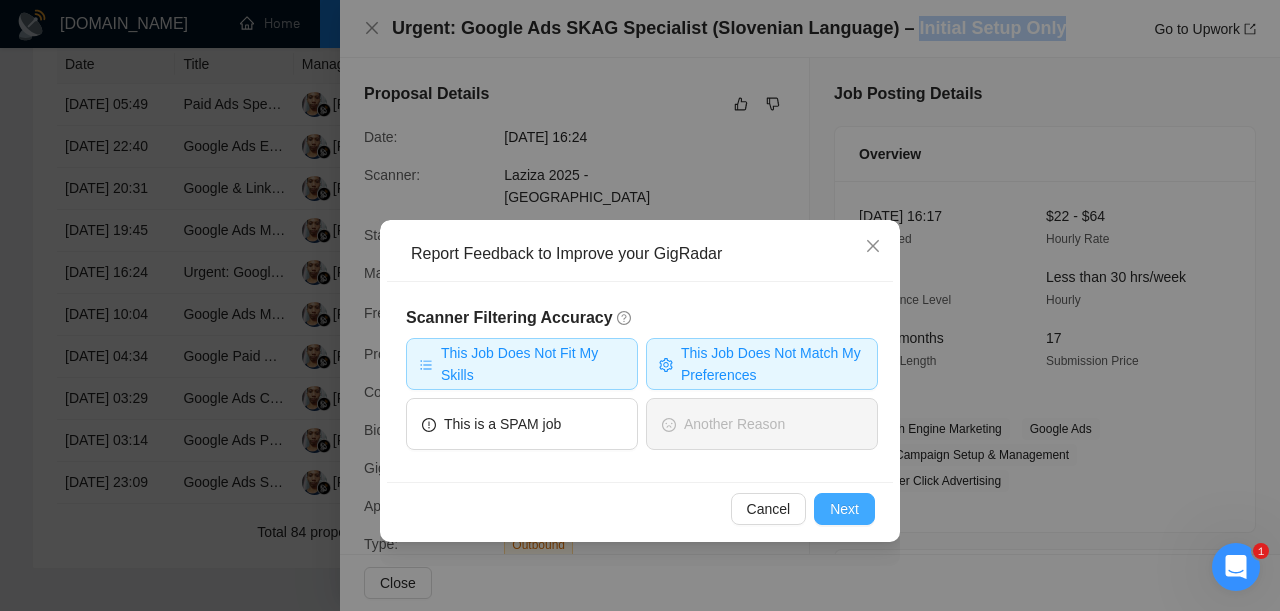 click on "Next" at bounding box center (844, 509) 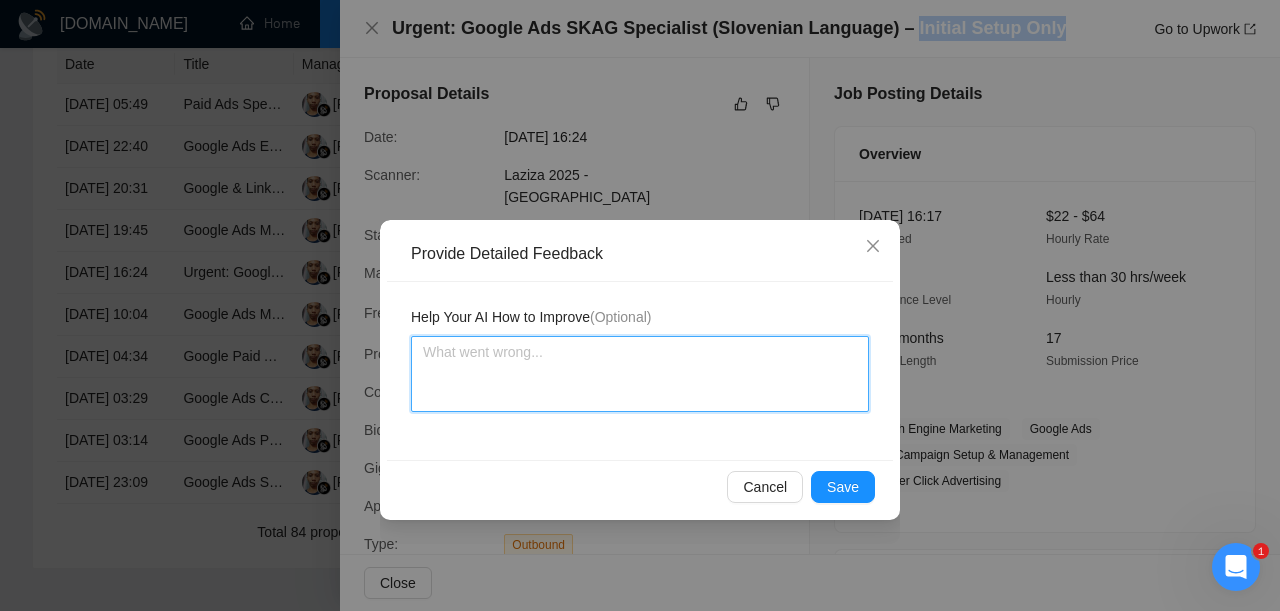 click at bounding box center [640, 374] 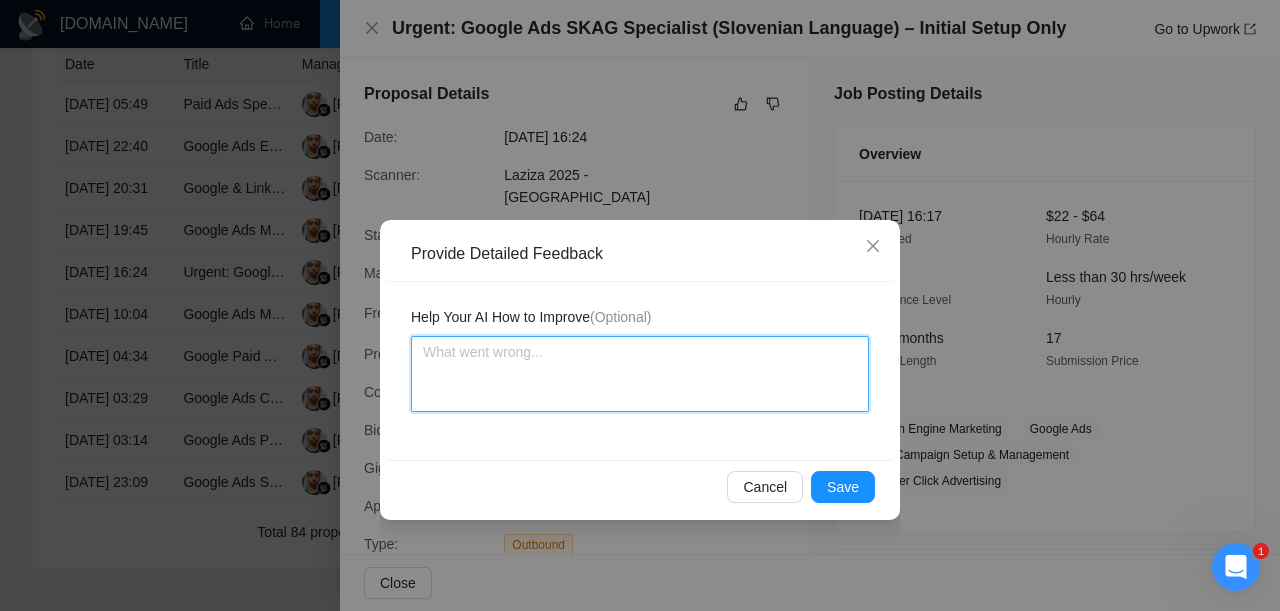 paste on "Initial Setup Only" 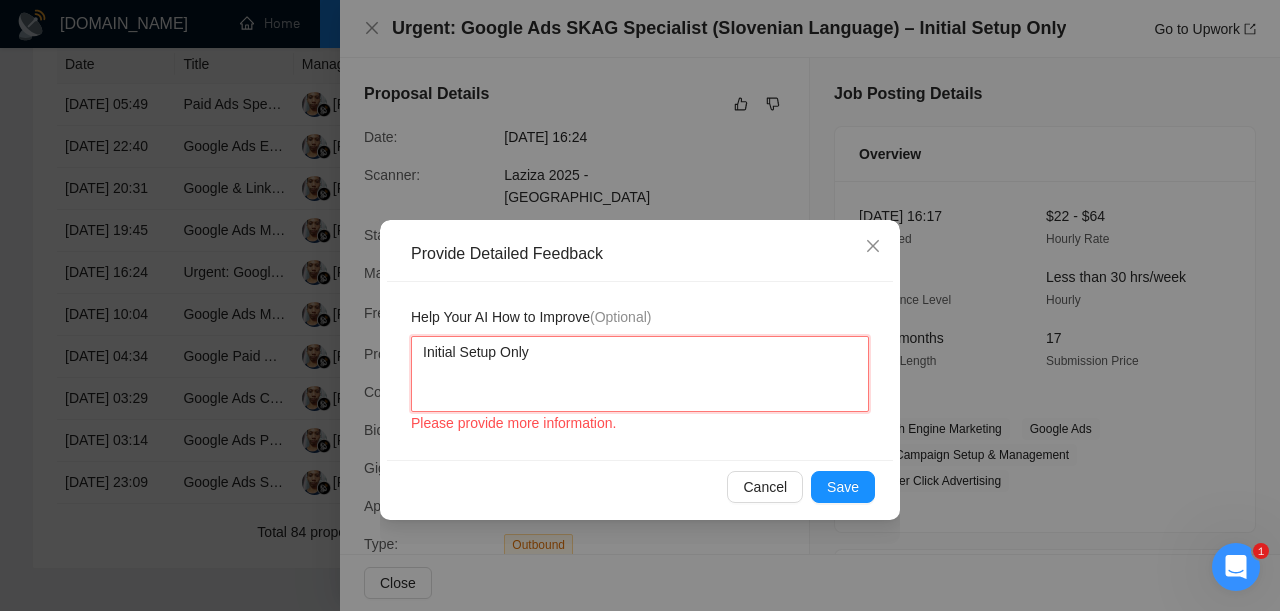 type 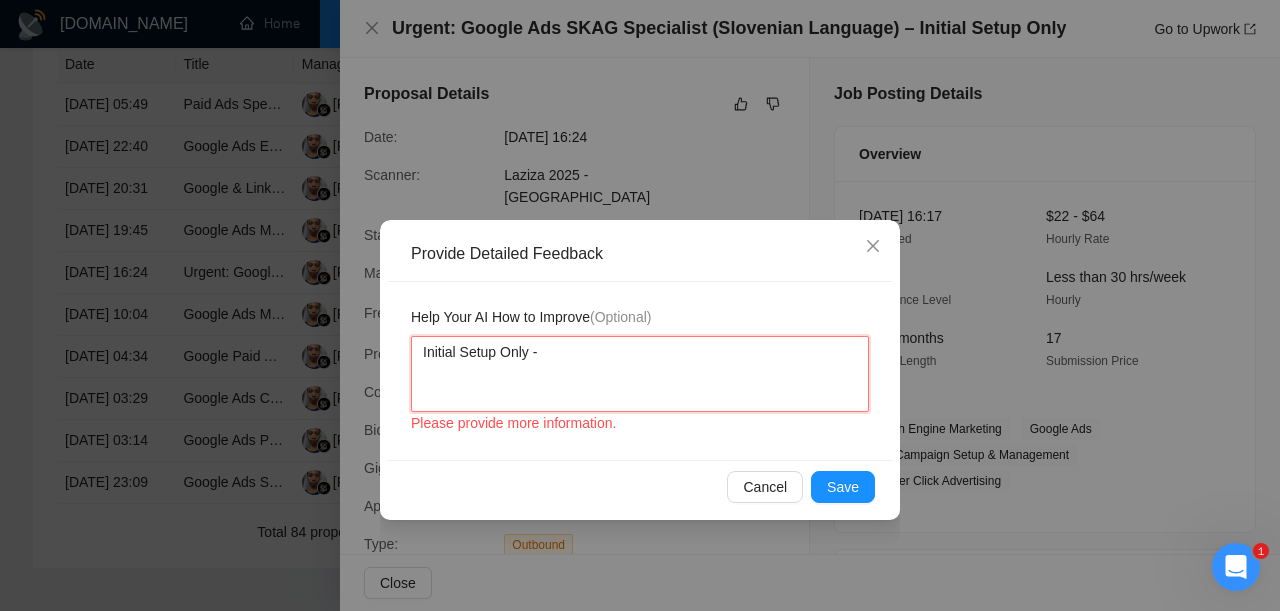 type 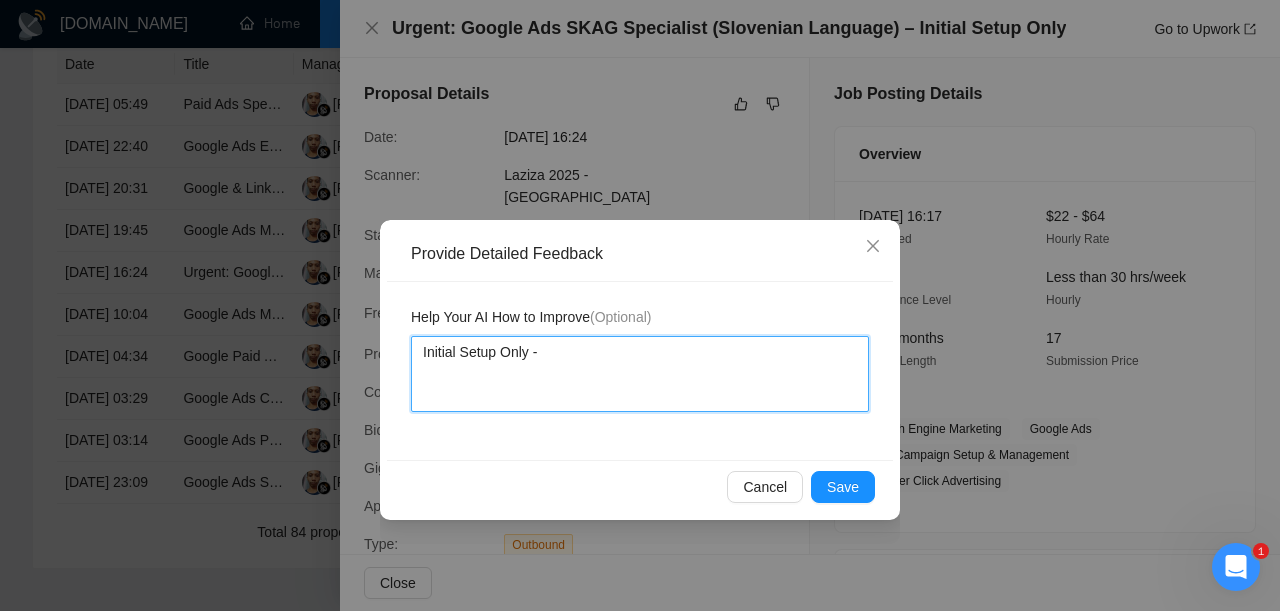 type 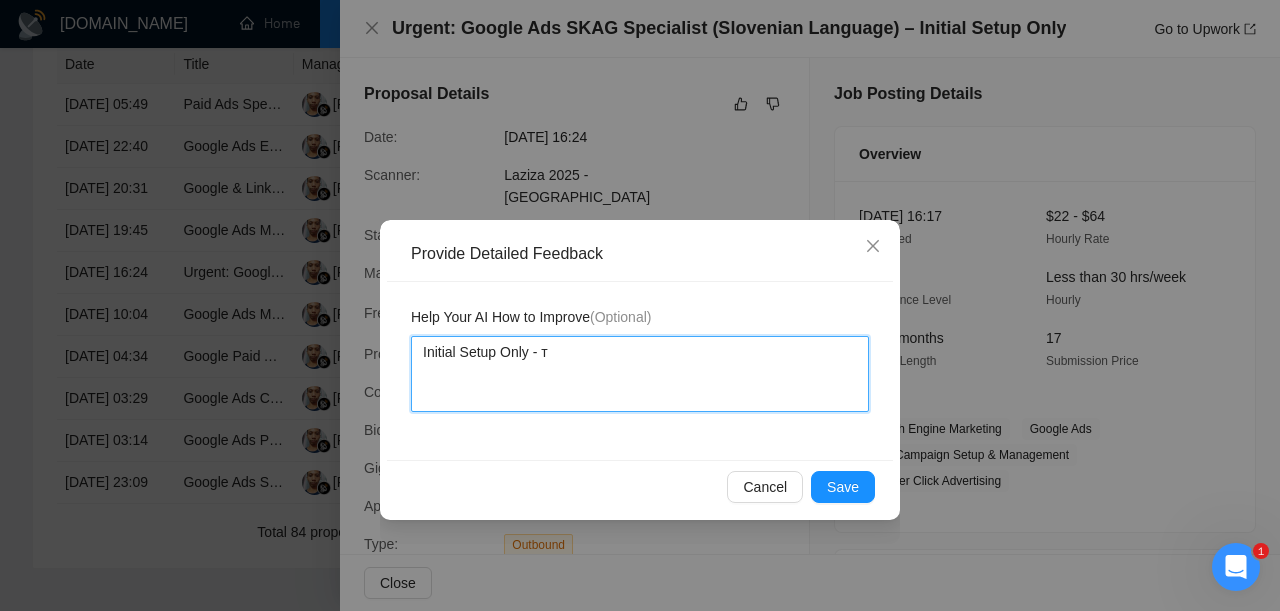 type 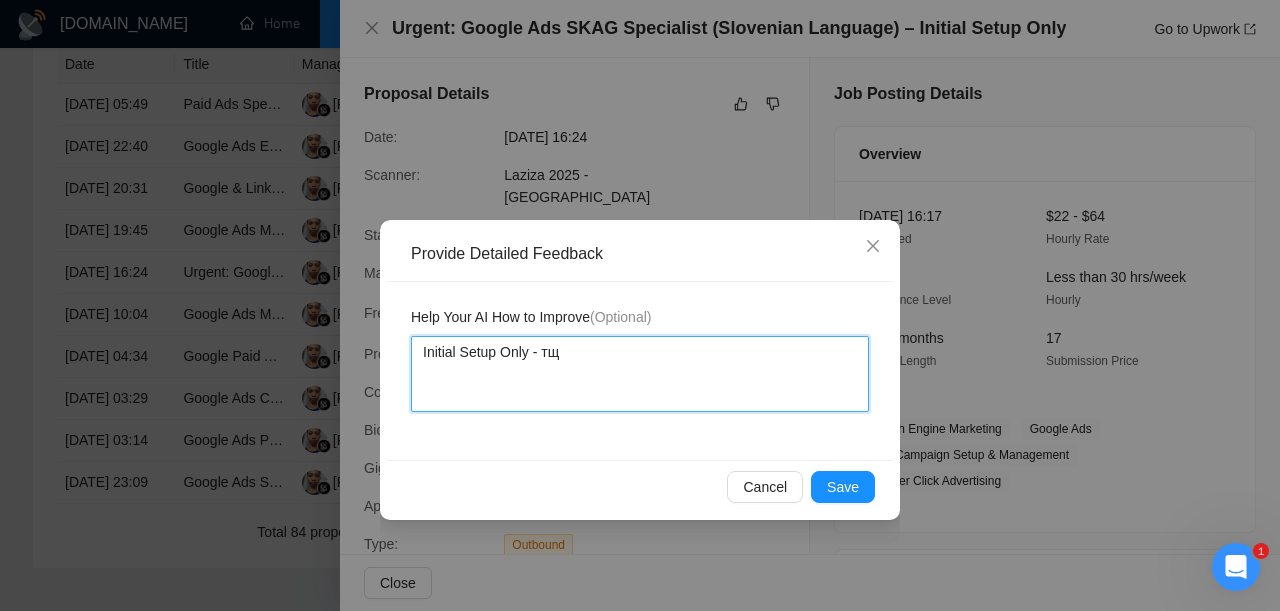 type 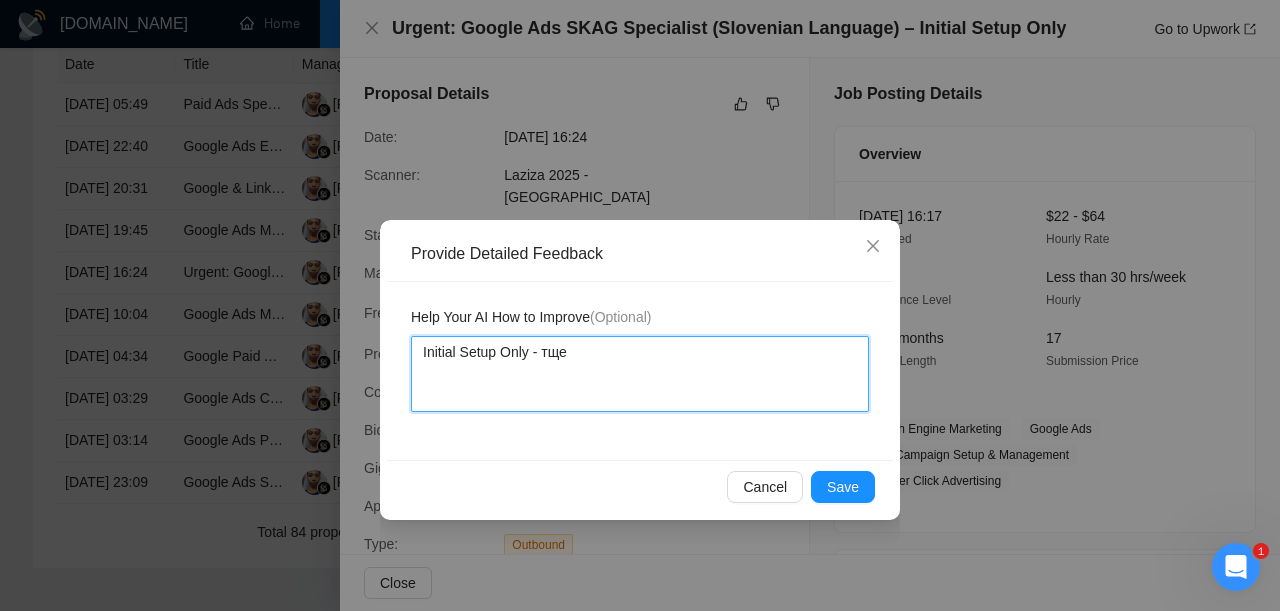 type 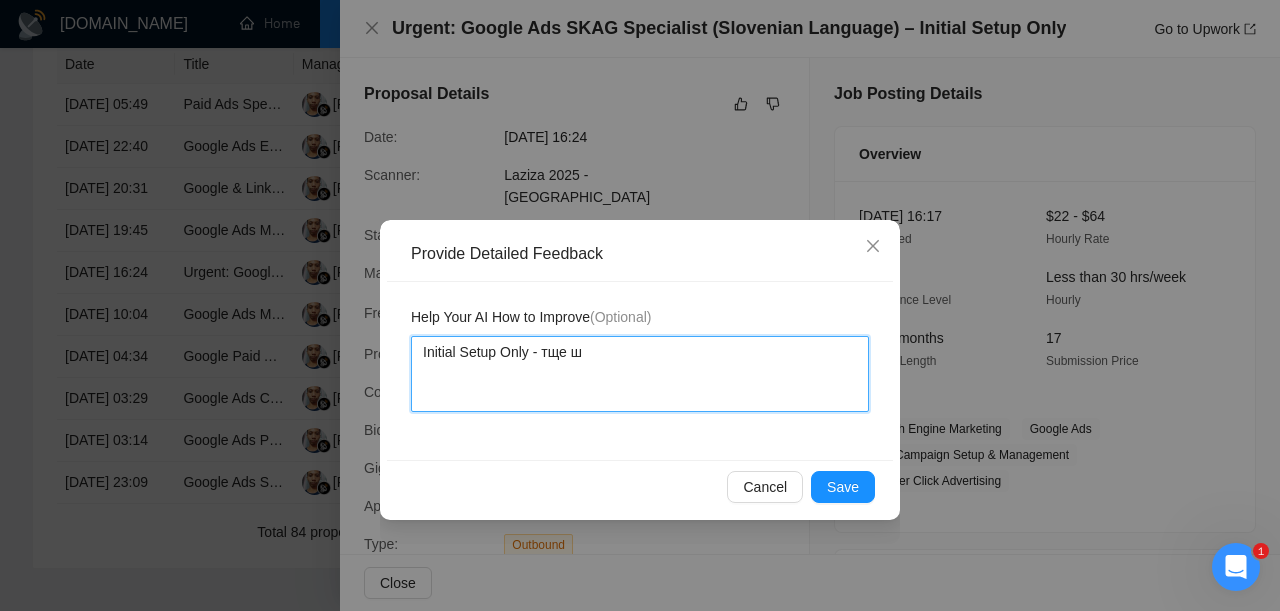 type 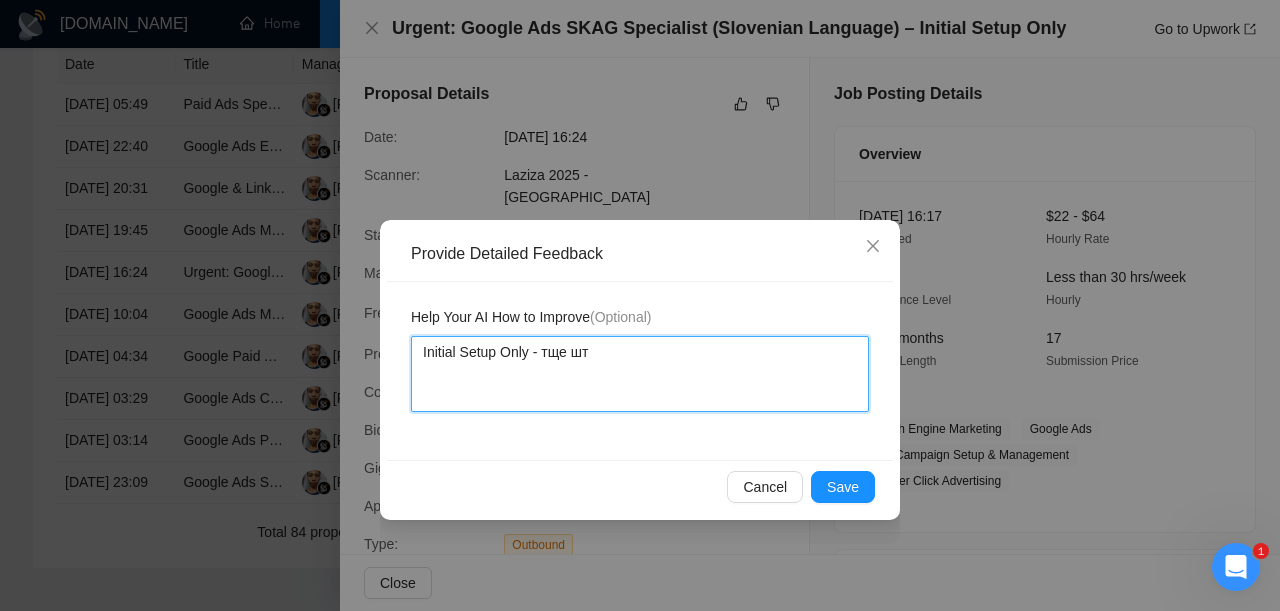 type 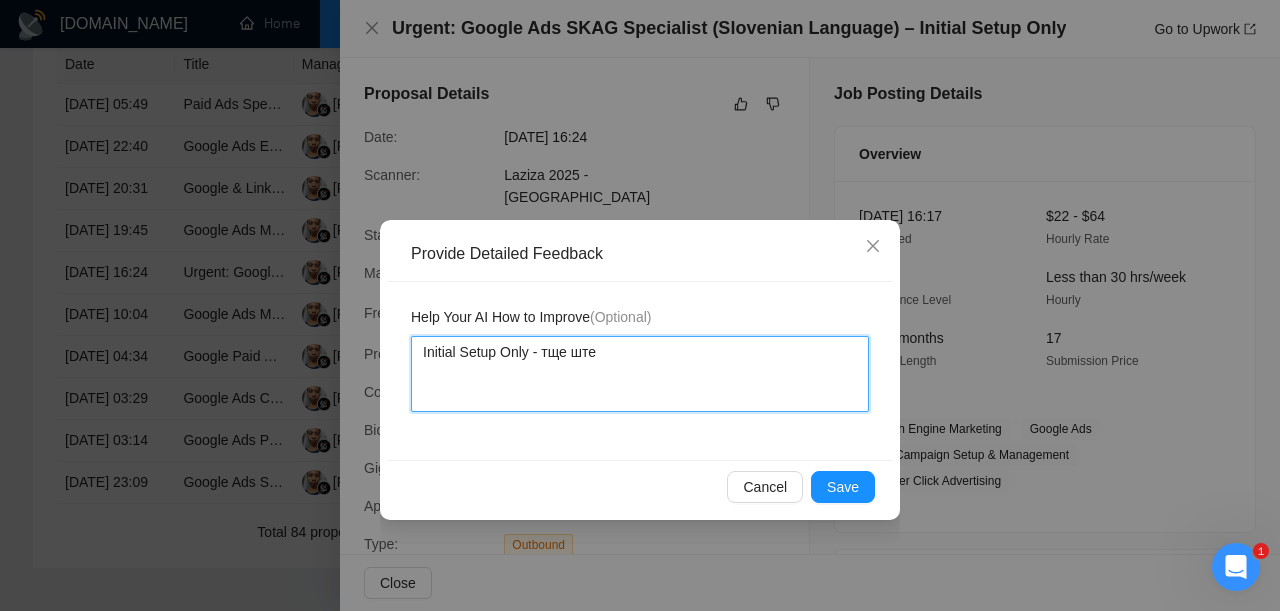 type 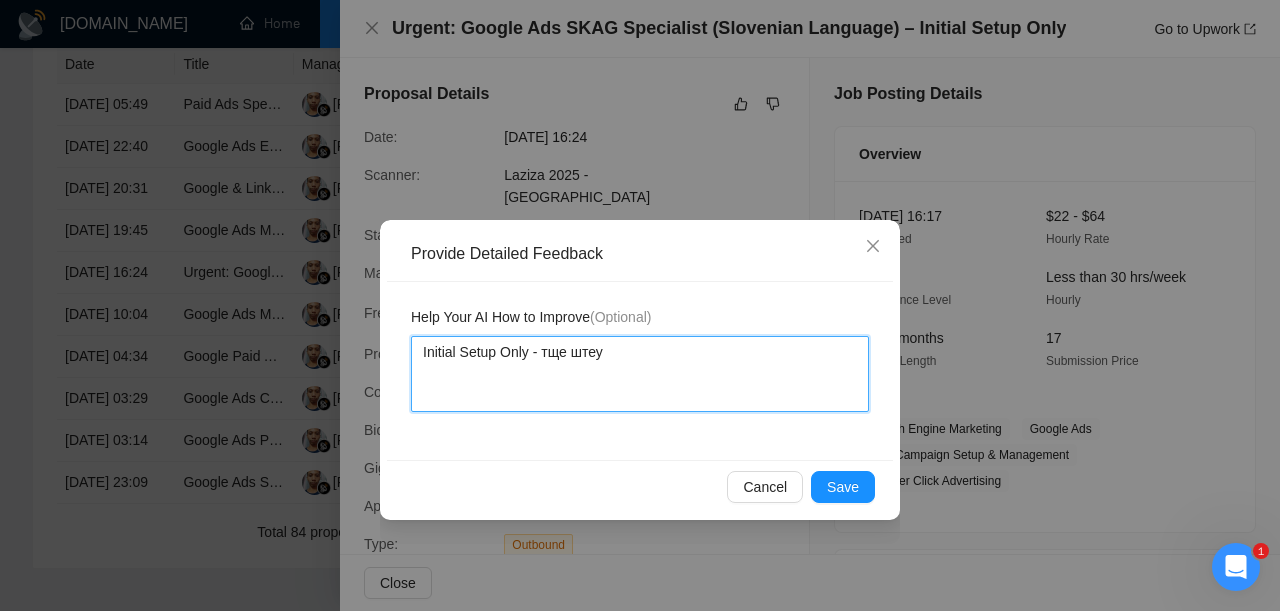 type 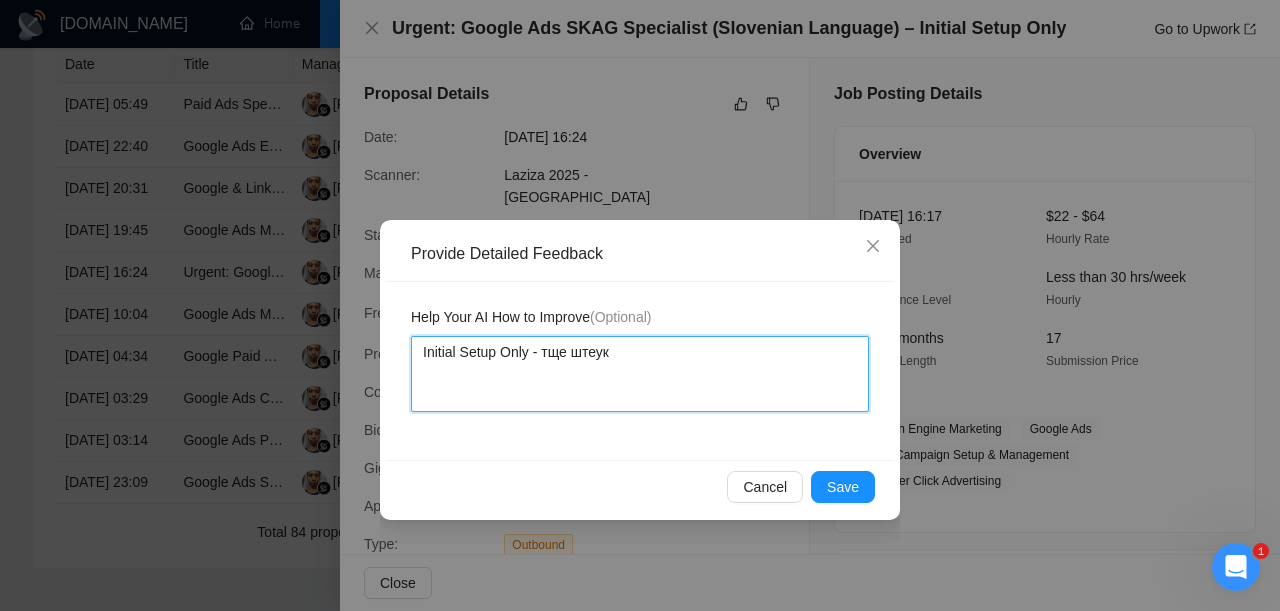 type 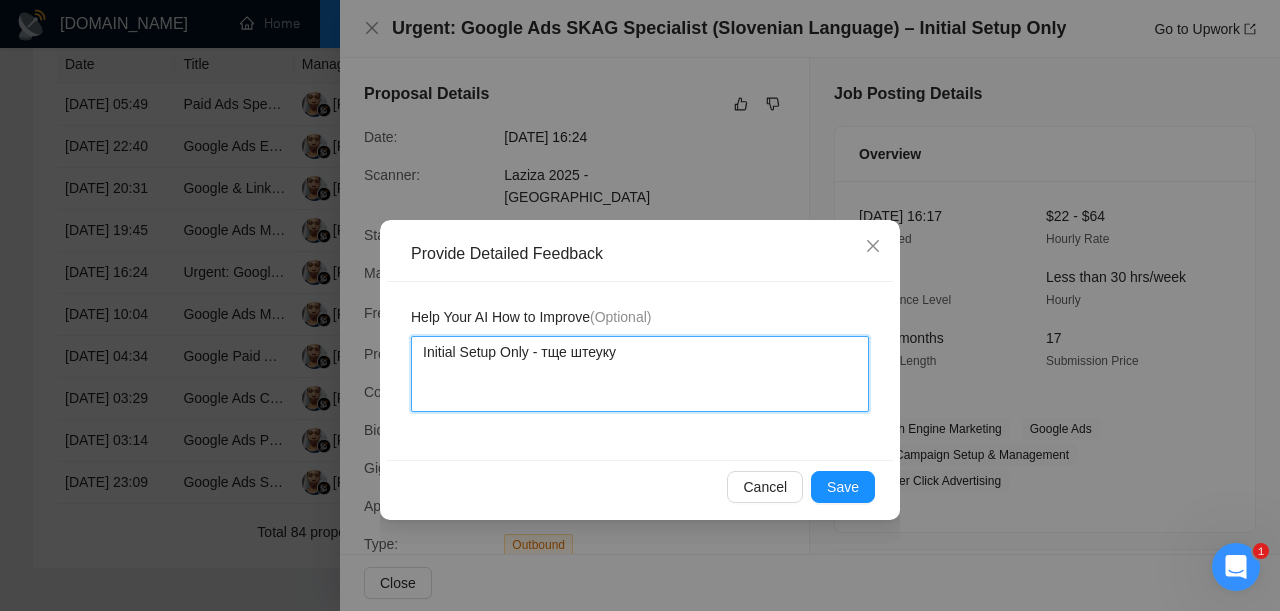 type 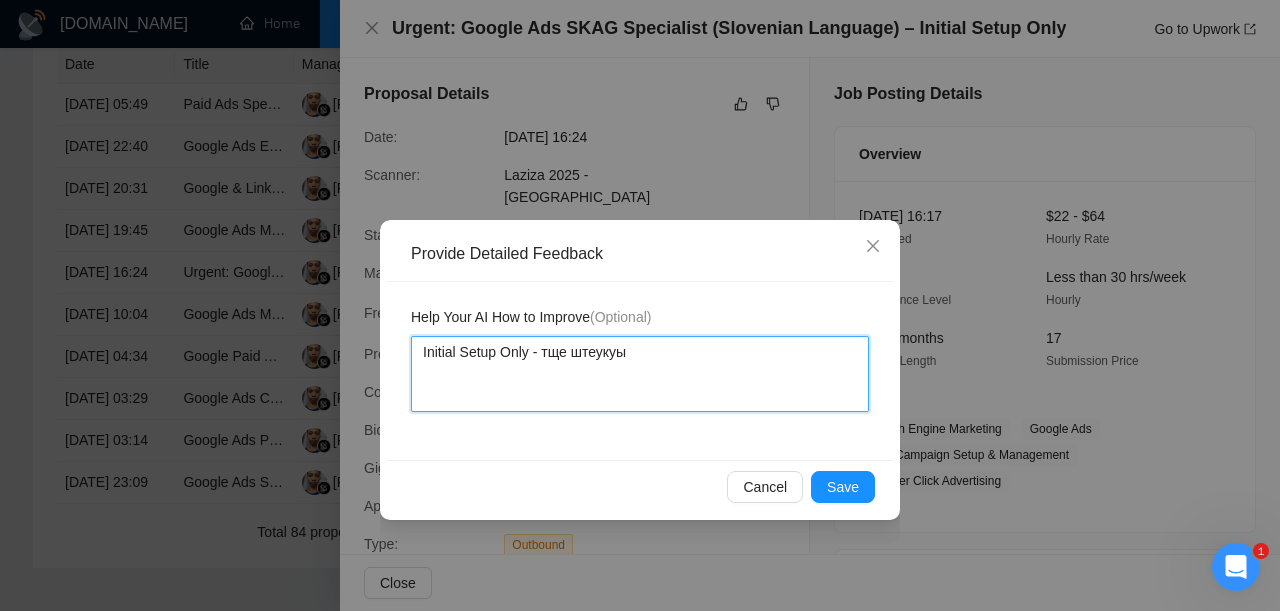 type 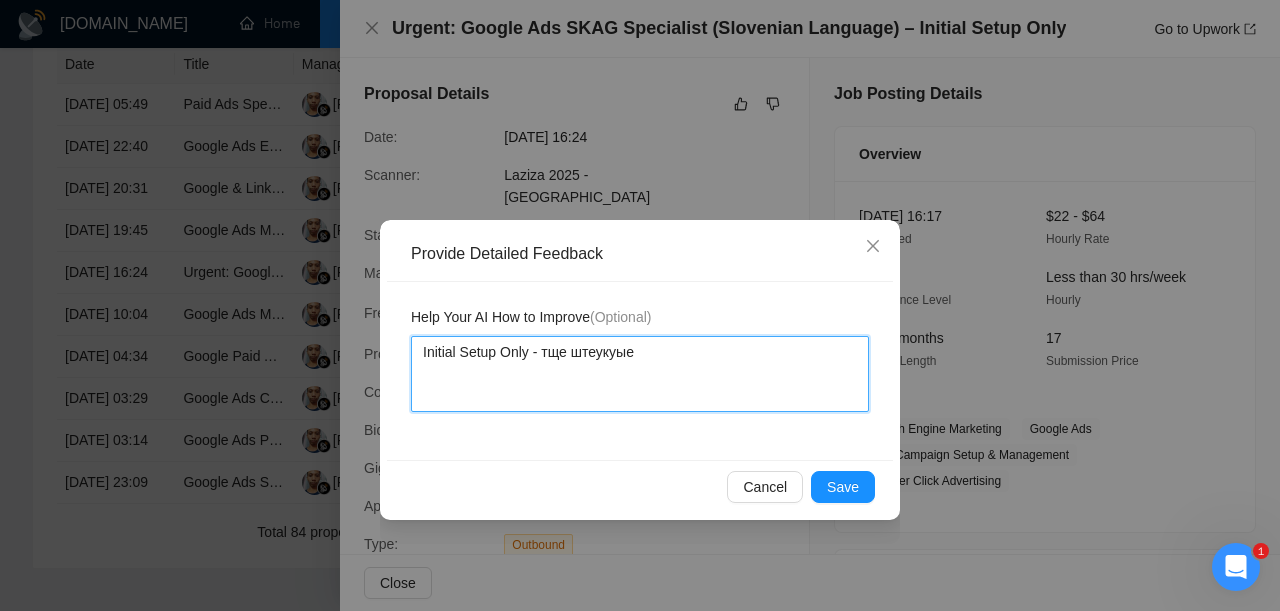 type 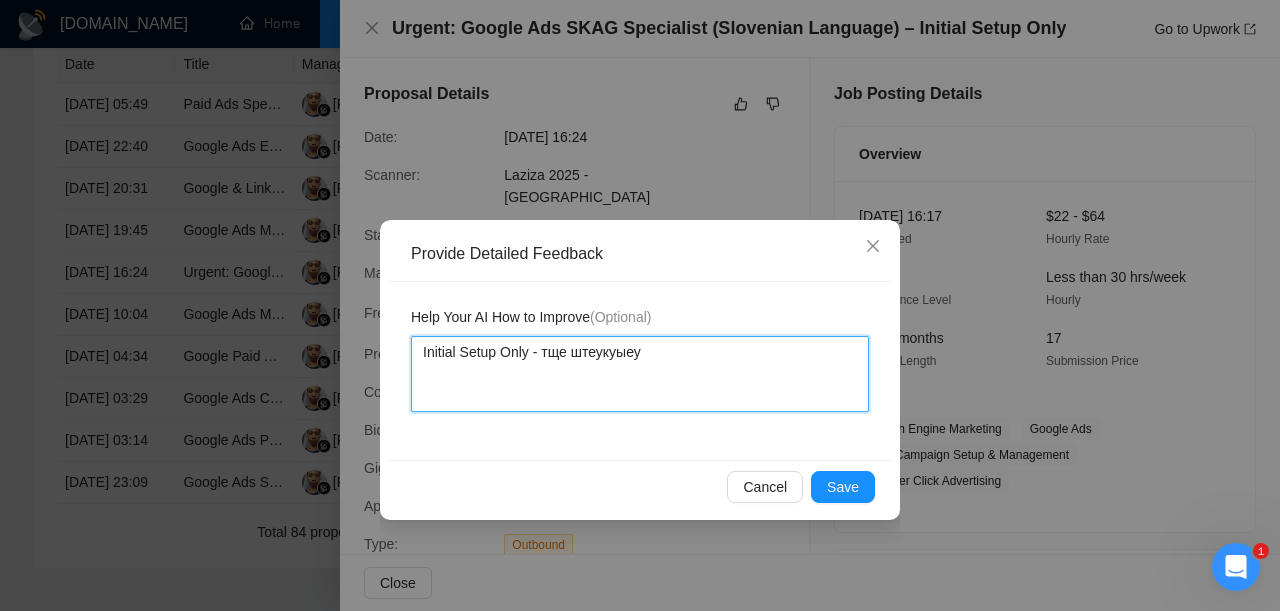 type 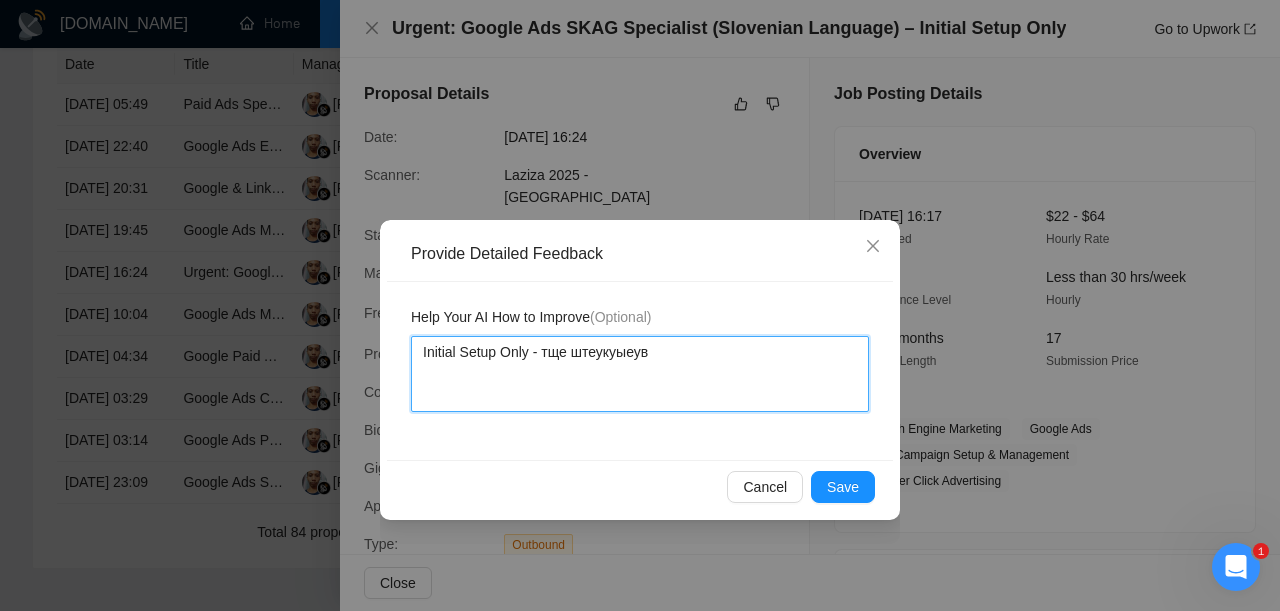 type 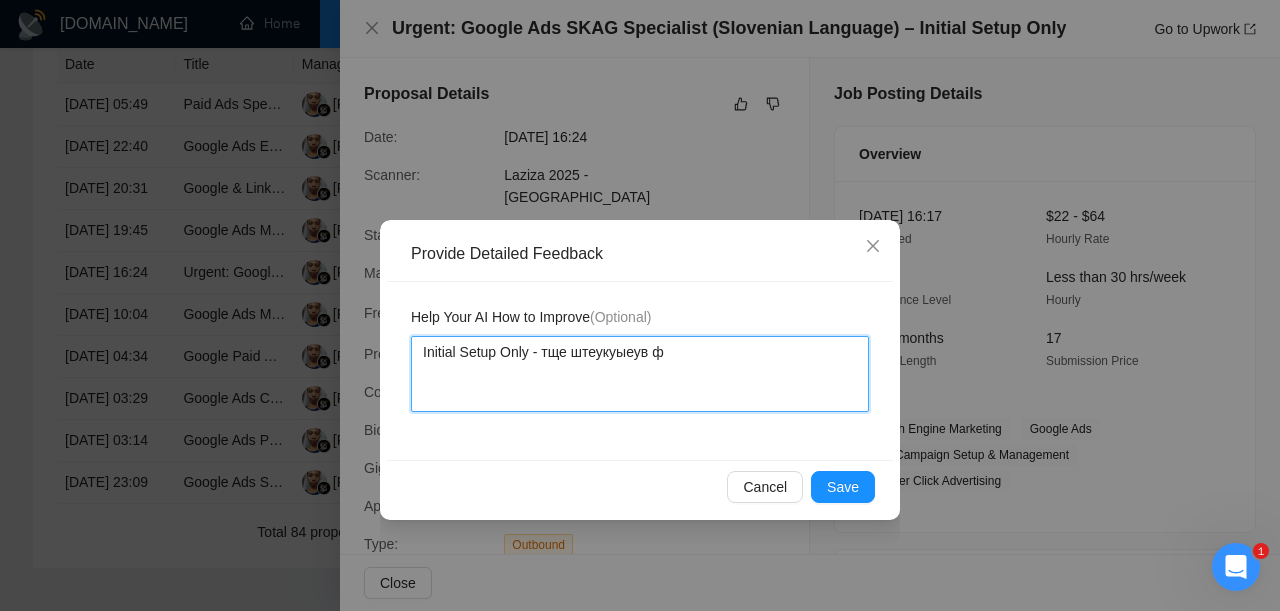 type 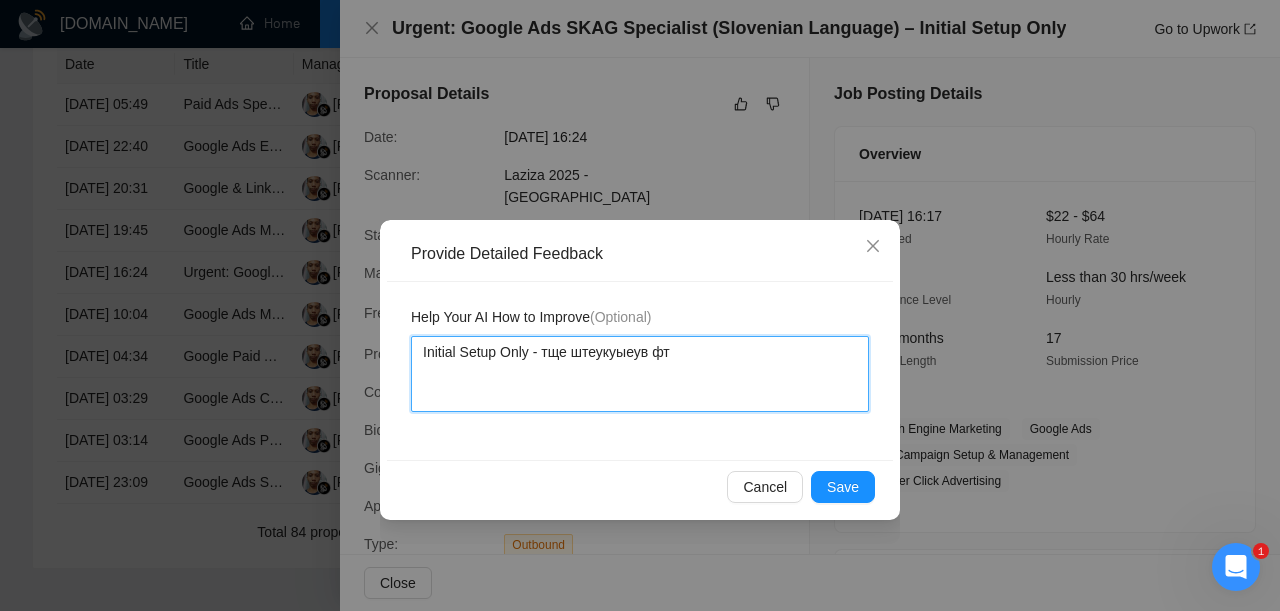 type 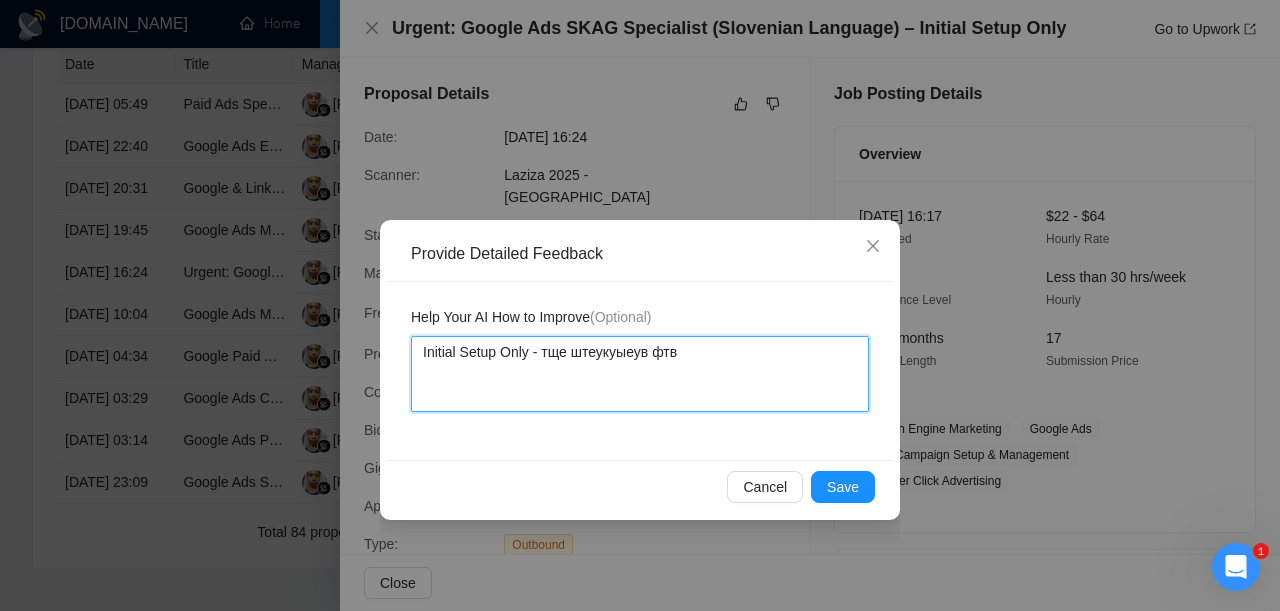 type 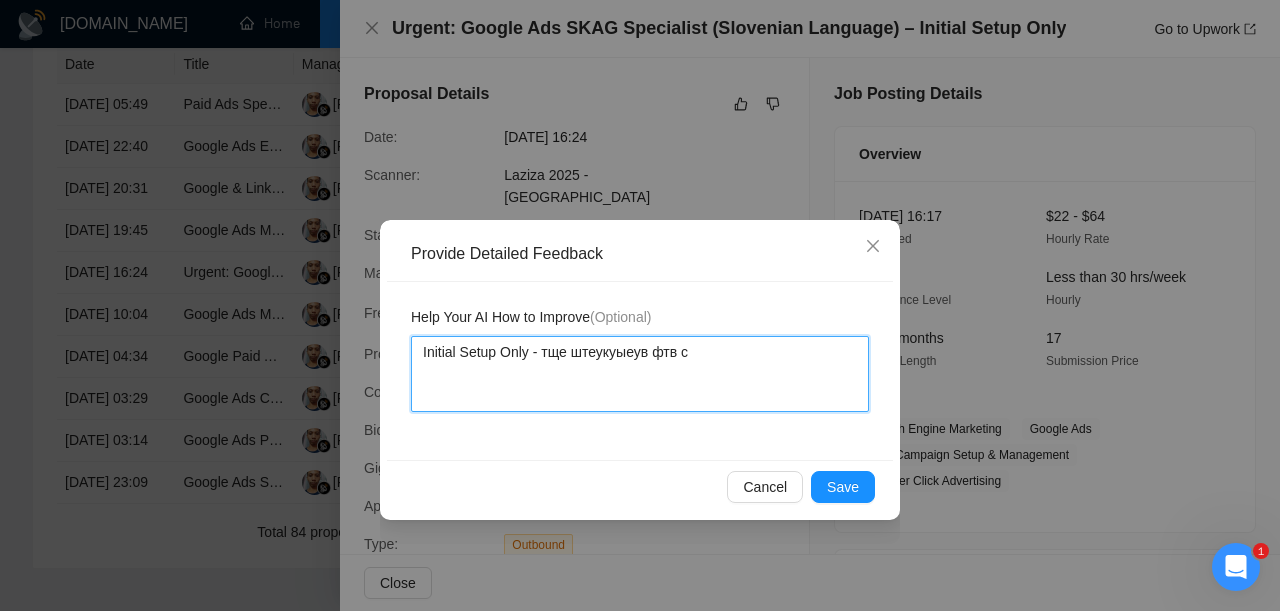 type 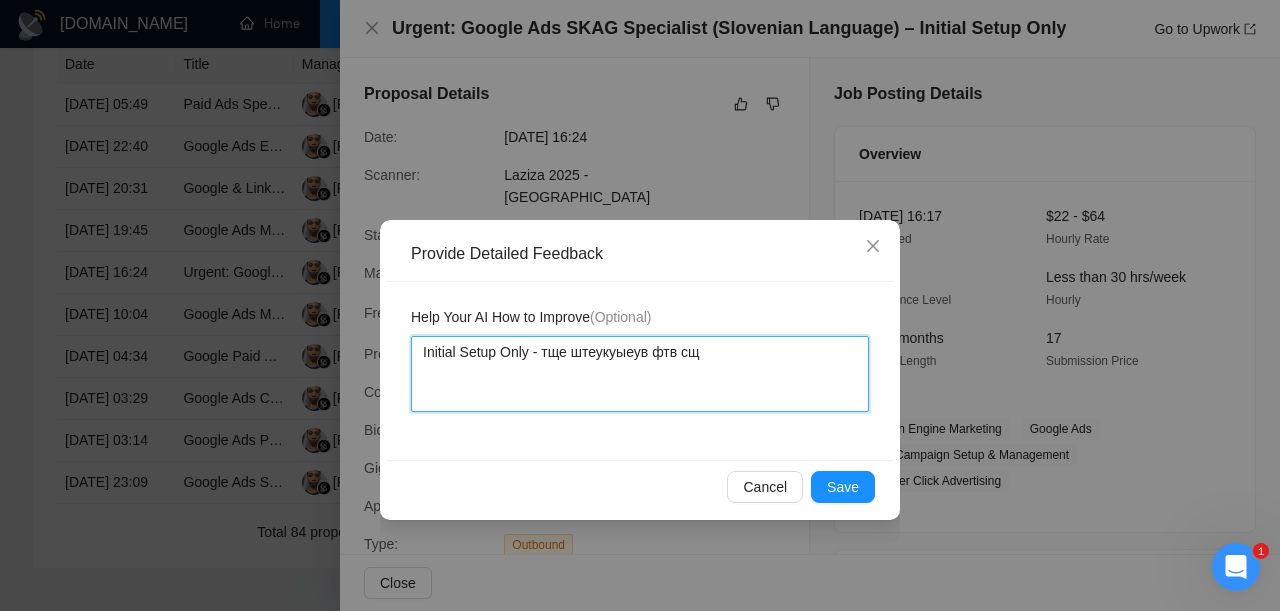 type 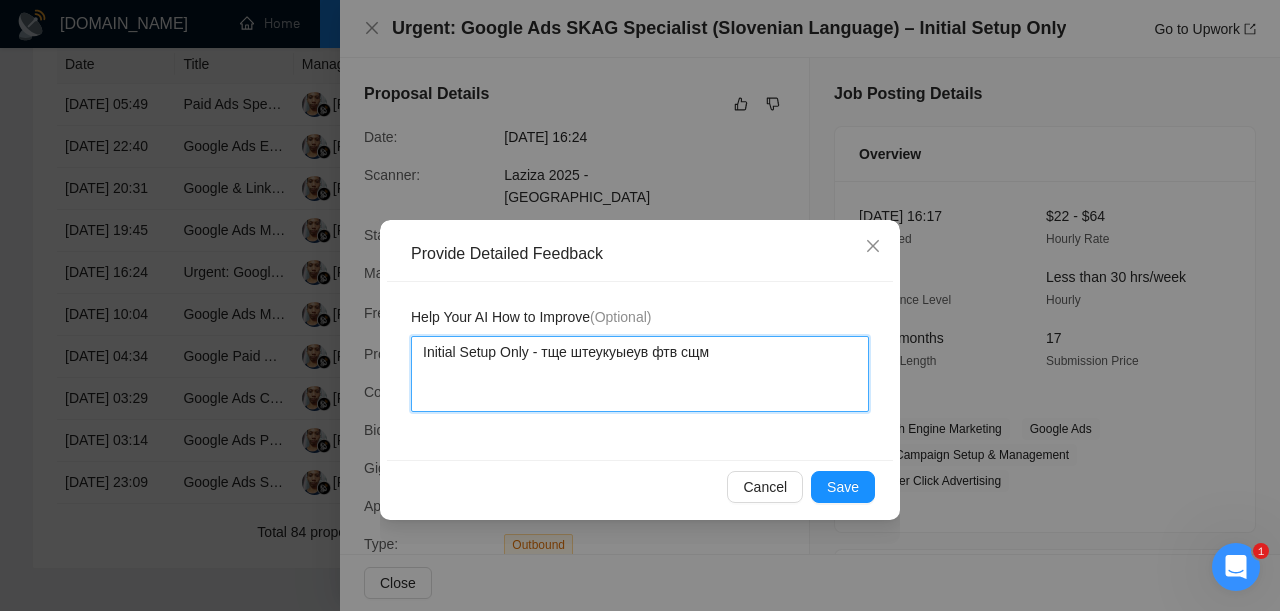 type 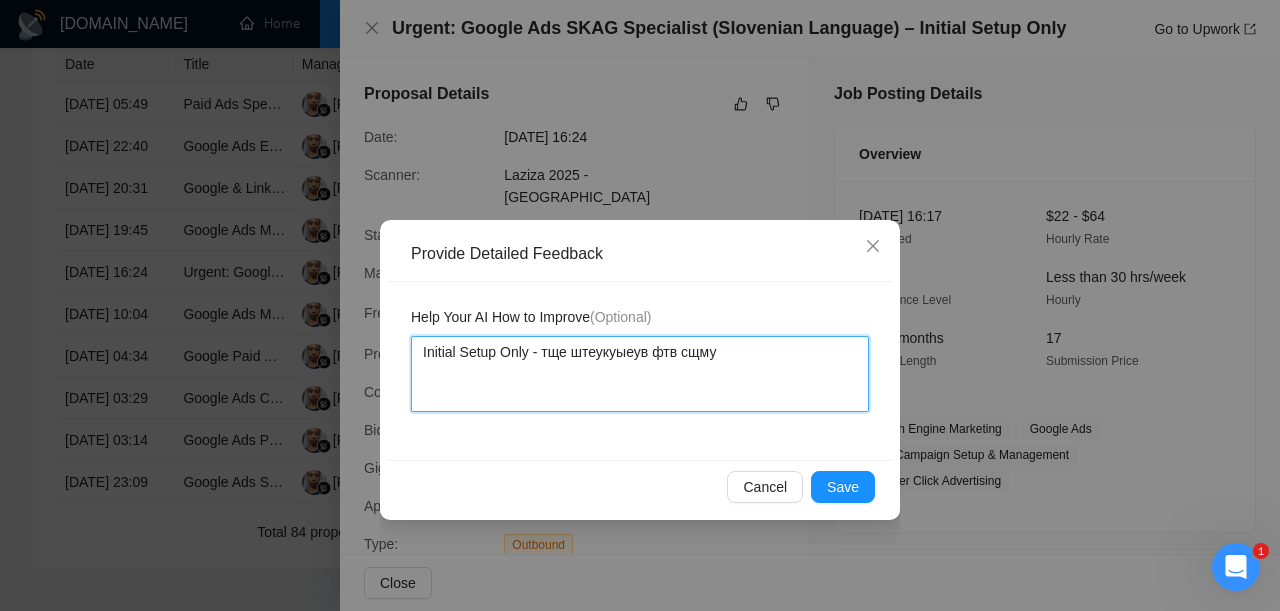 type 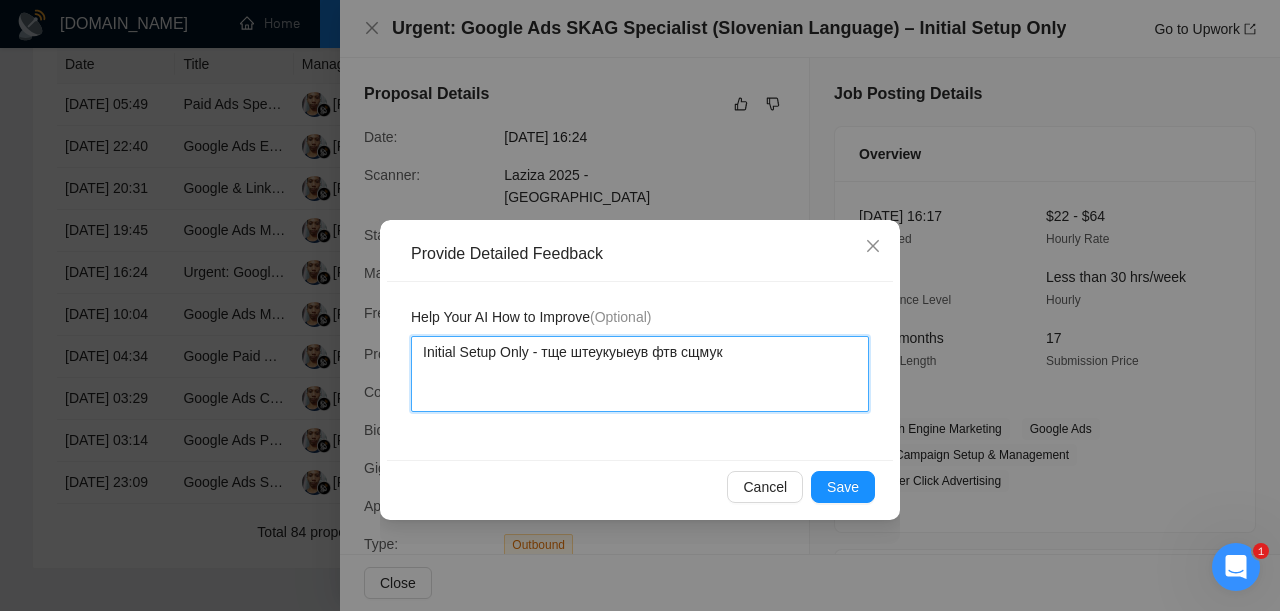 type 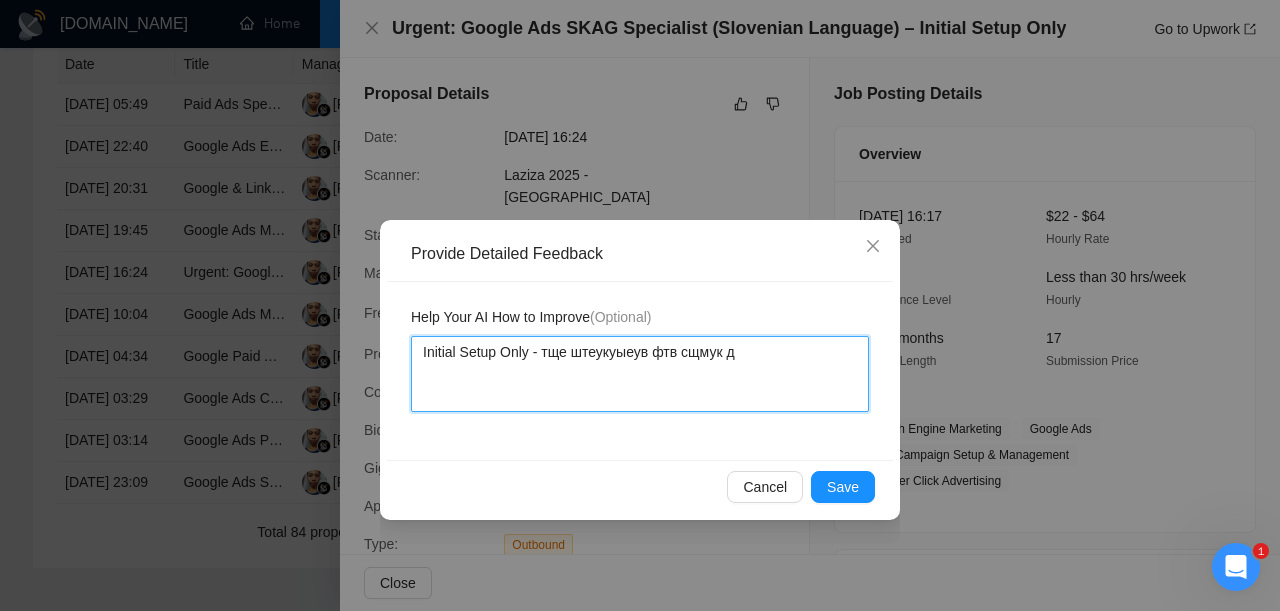 type 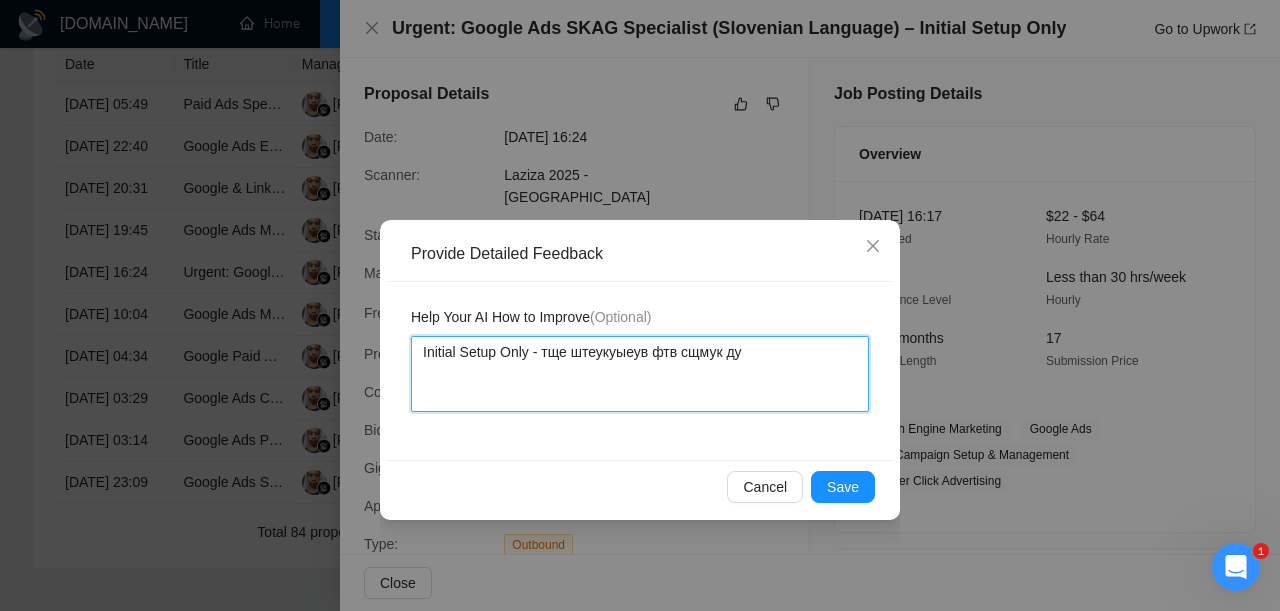 type 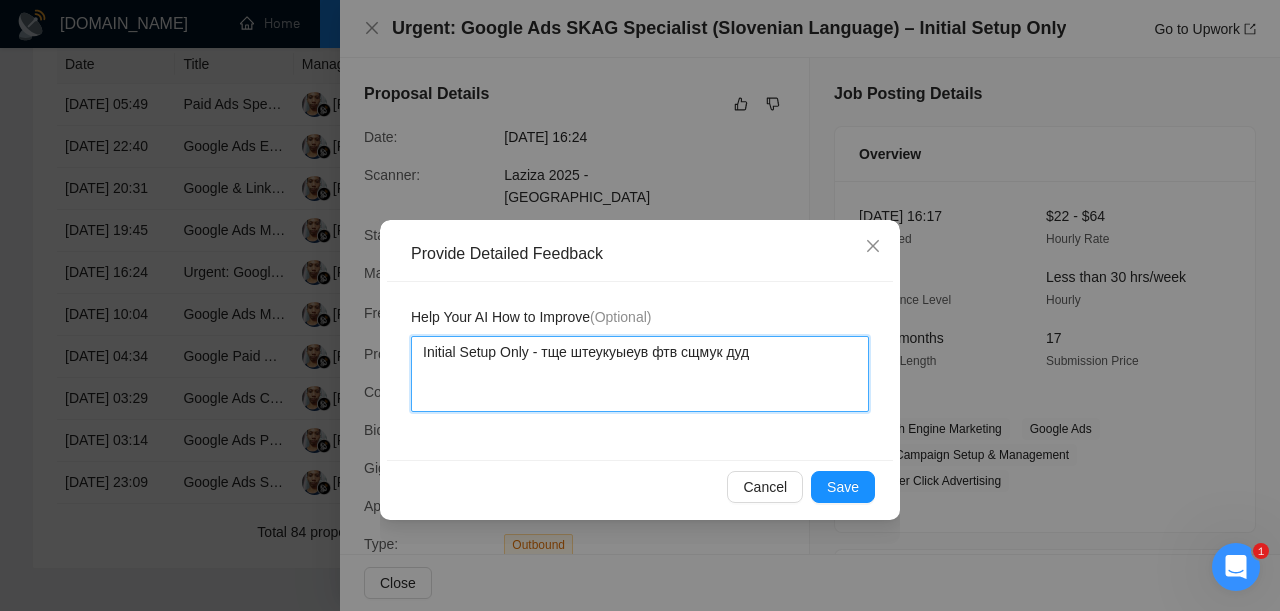 type 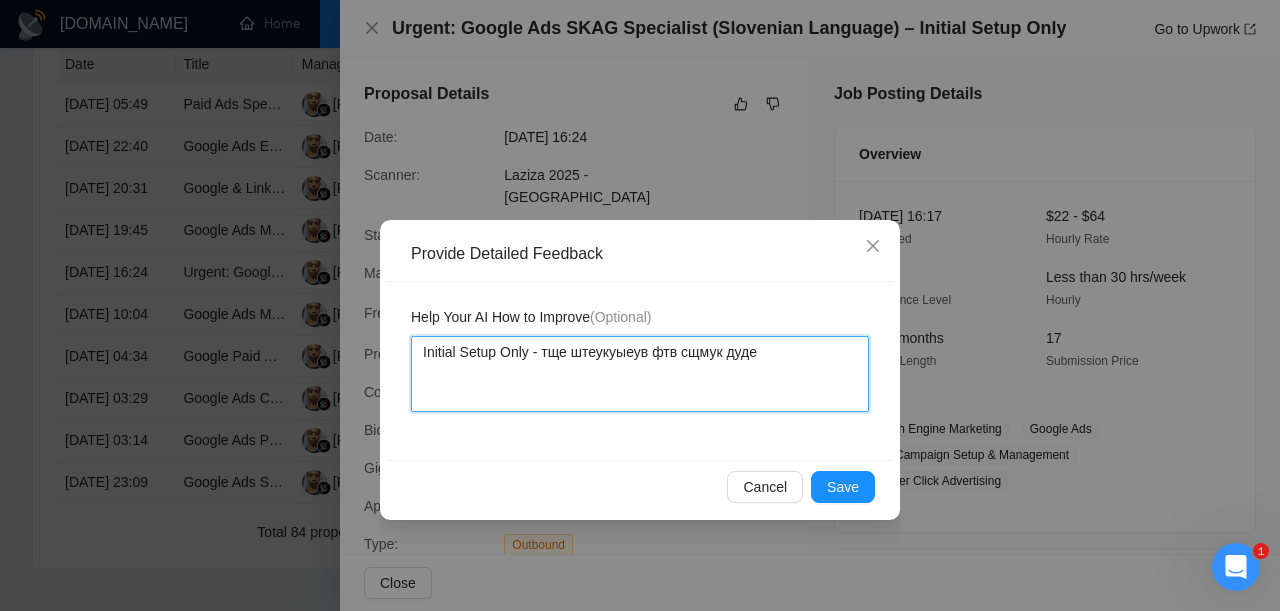 type 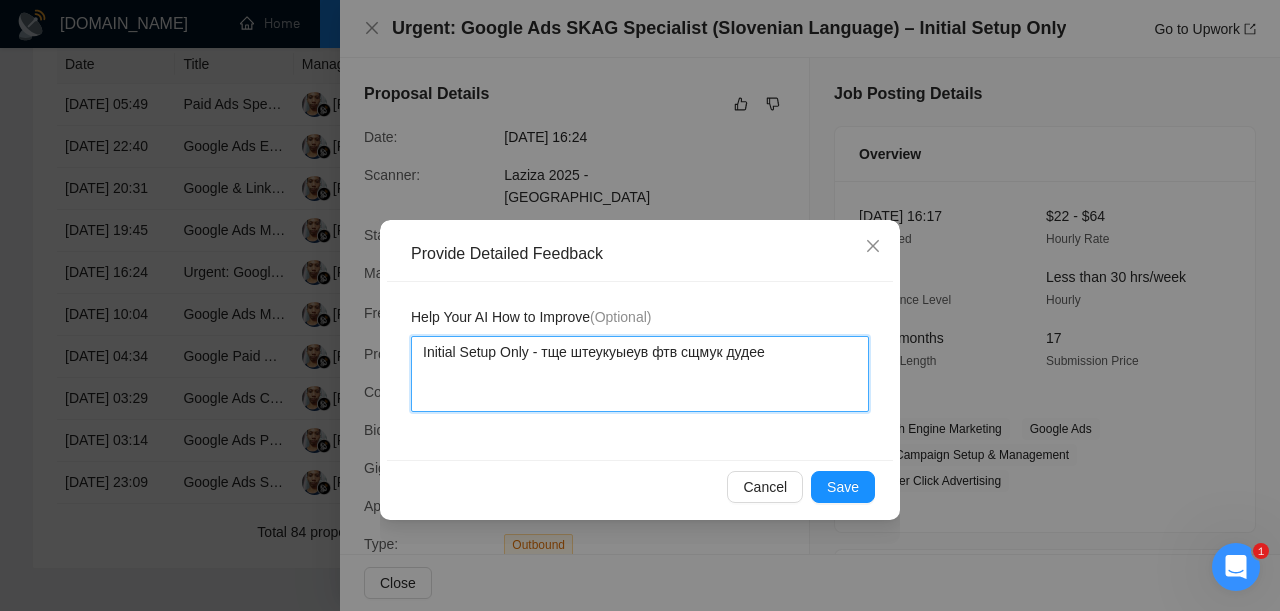type 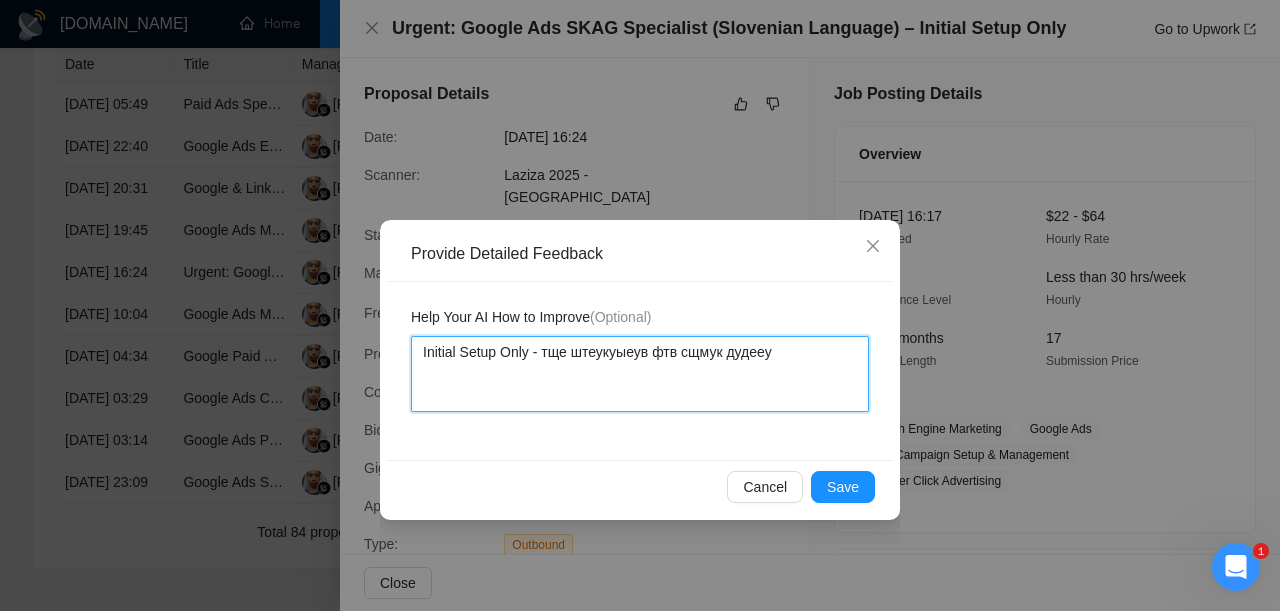 type 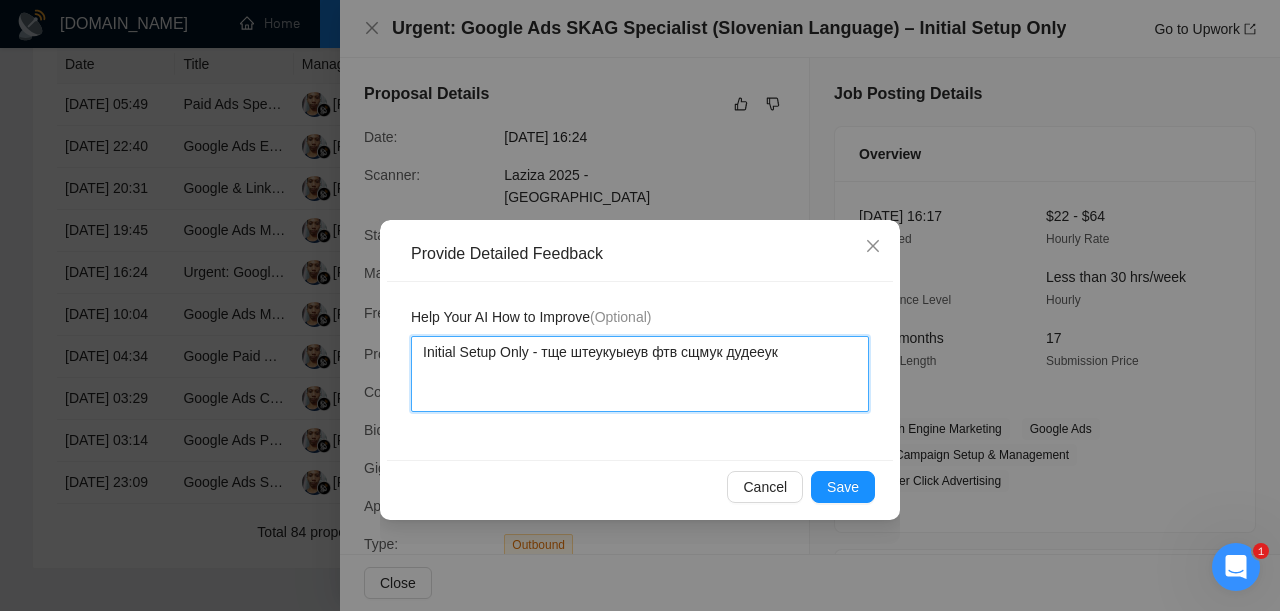 type 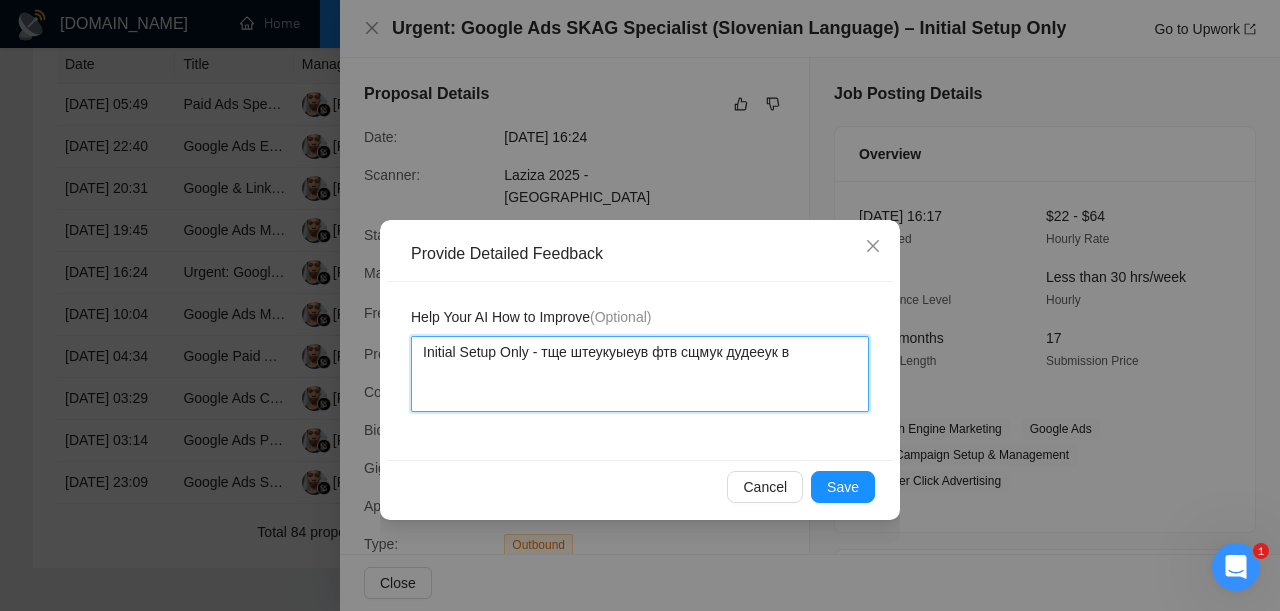 type 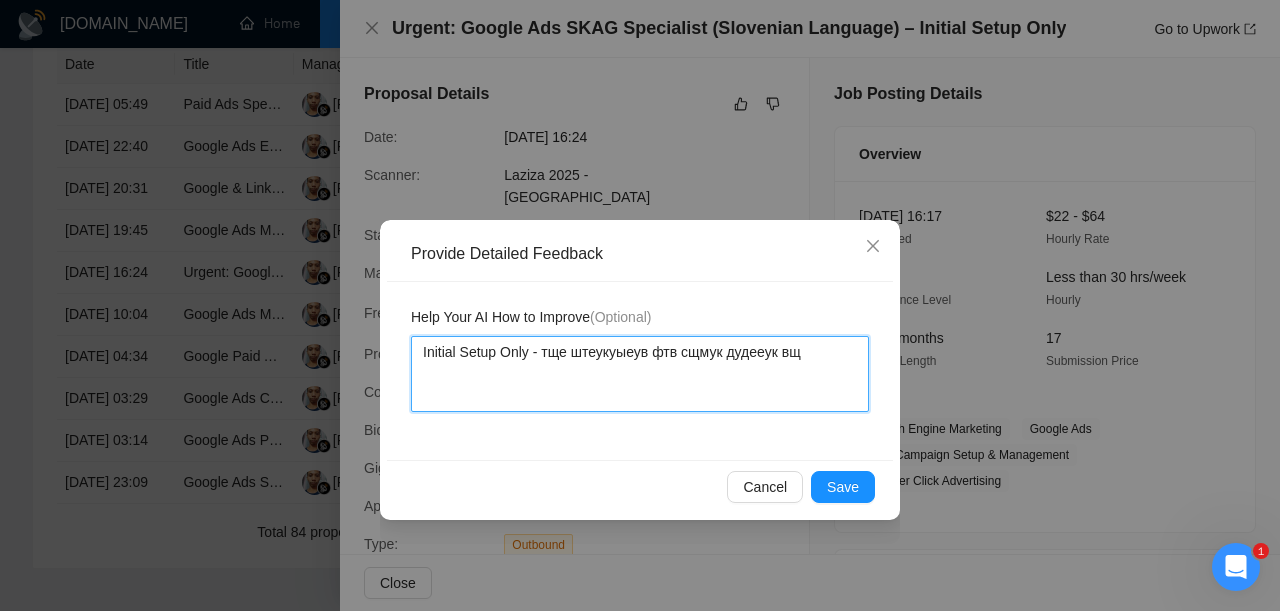 type 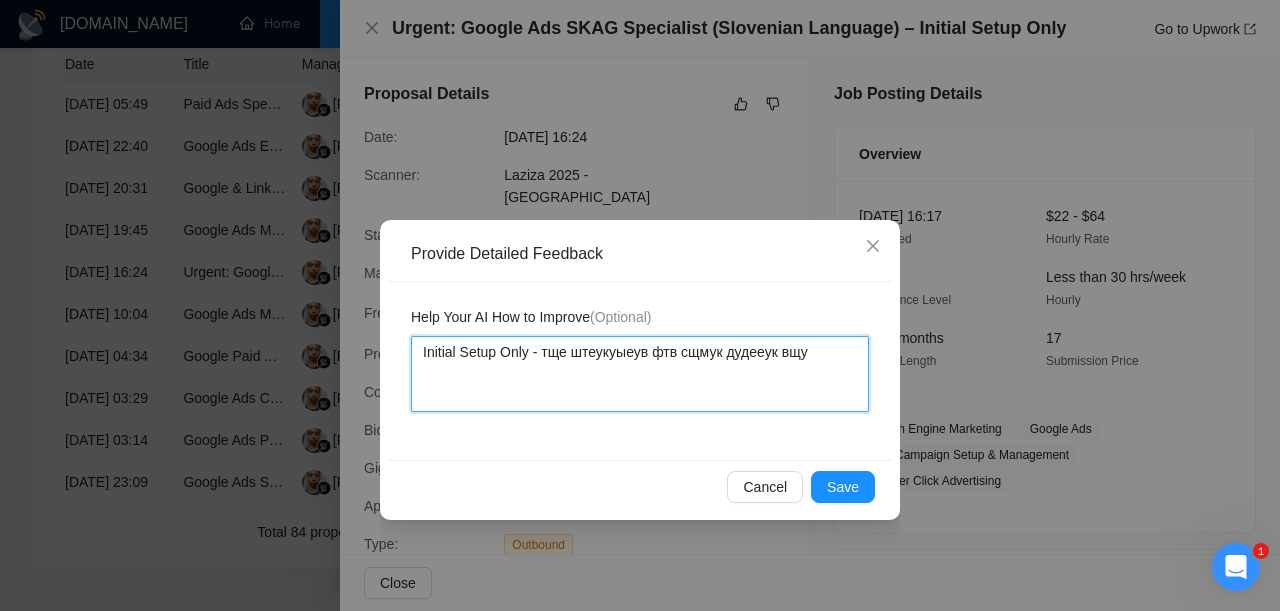 type 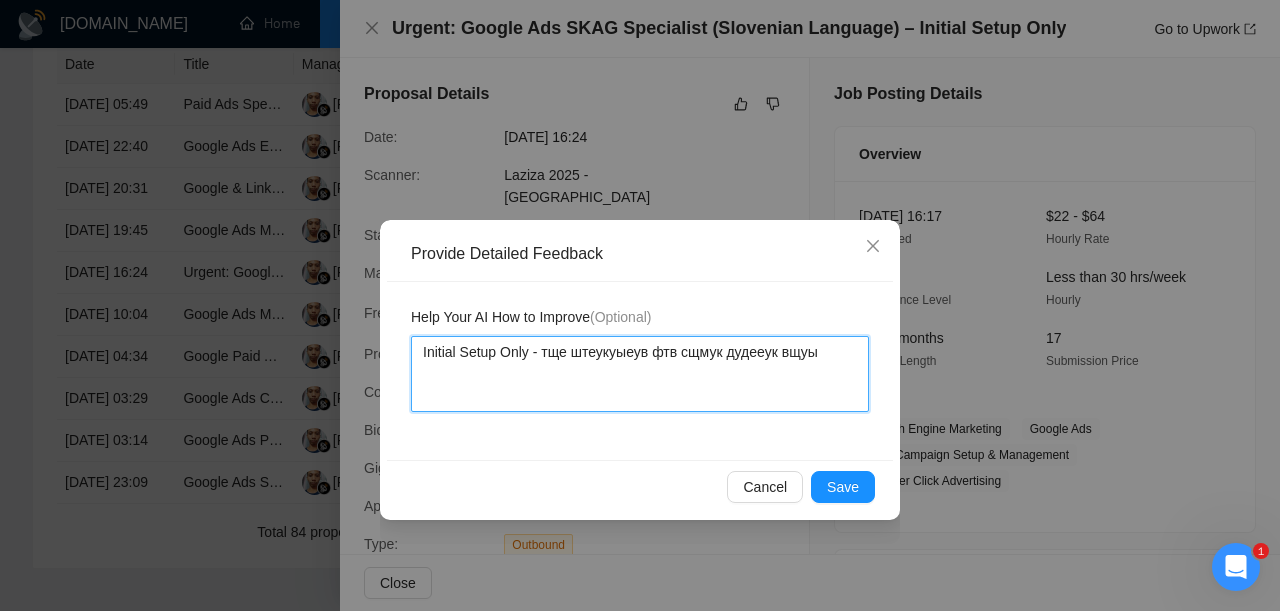 type 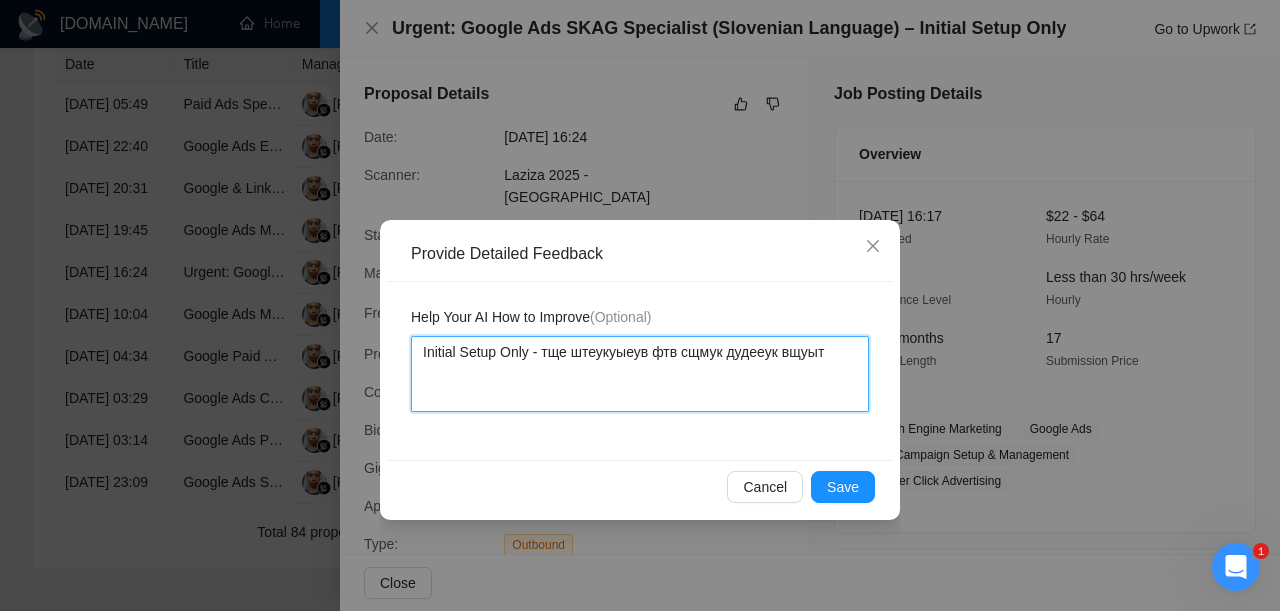 type 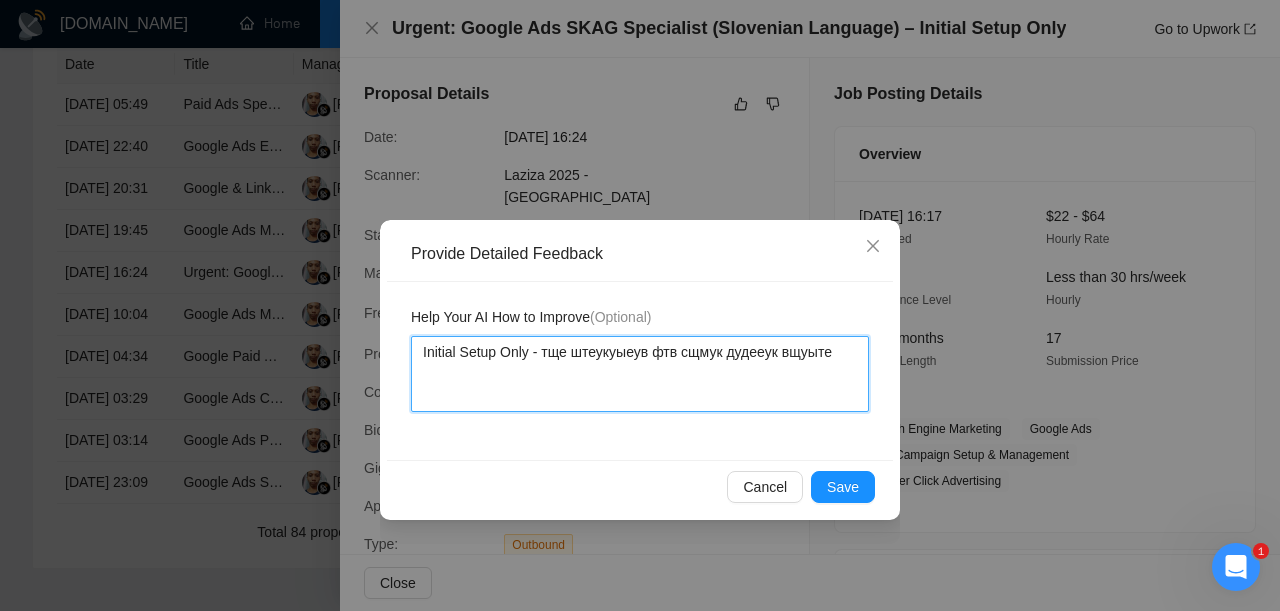 type 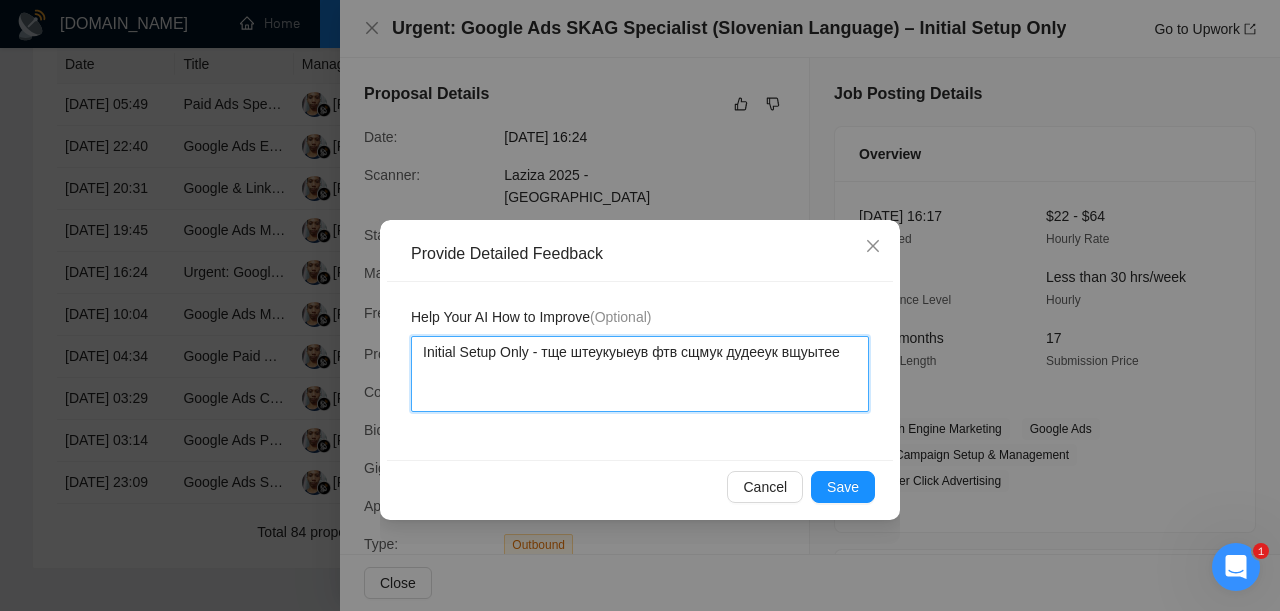 type 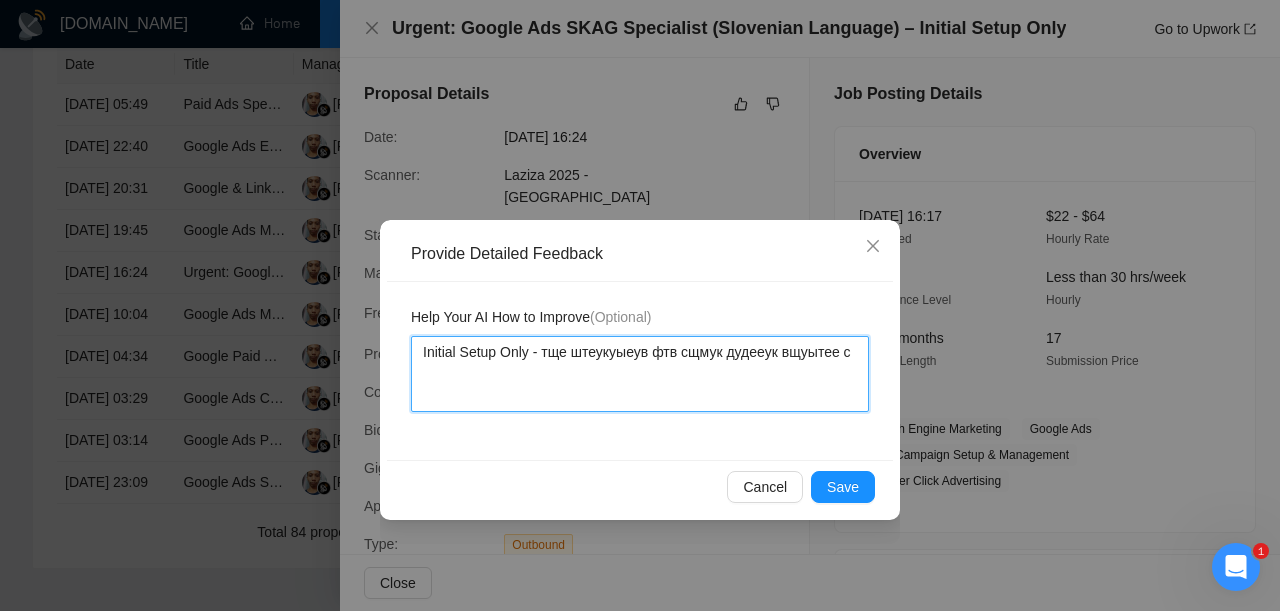 type 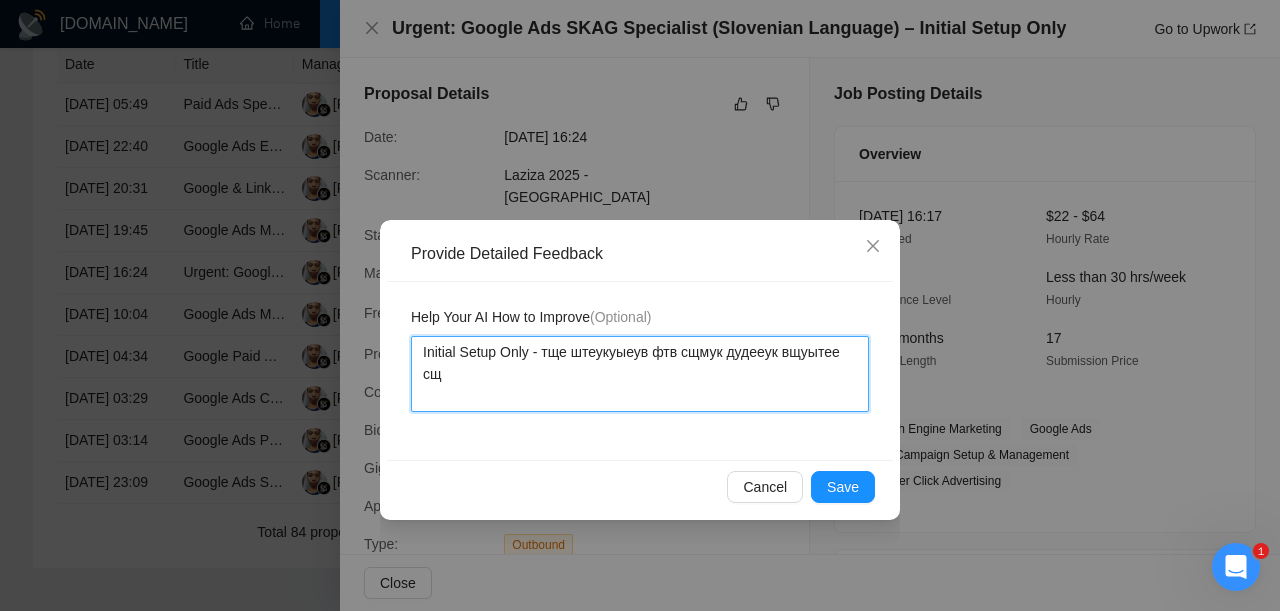 type 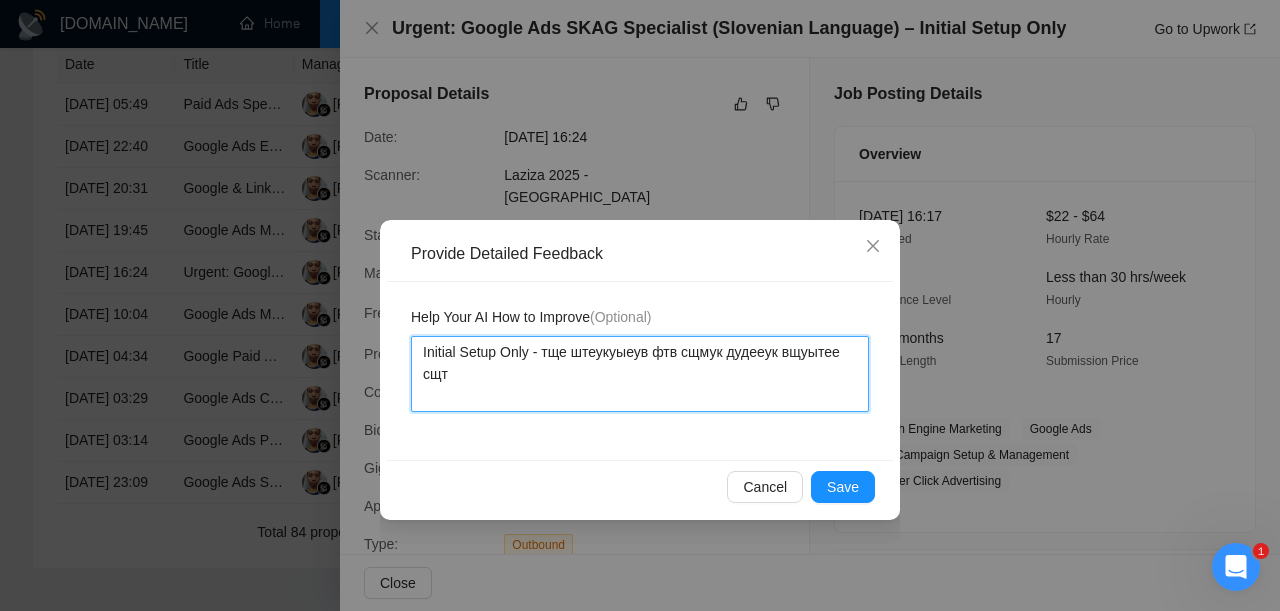 type 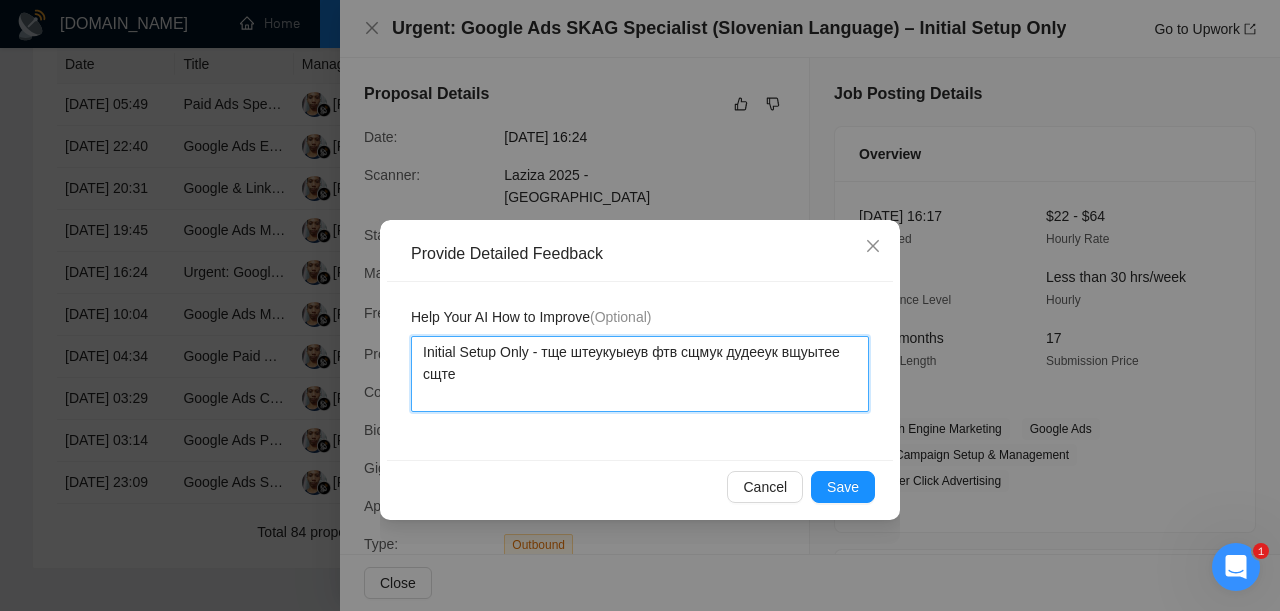 type 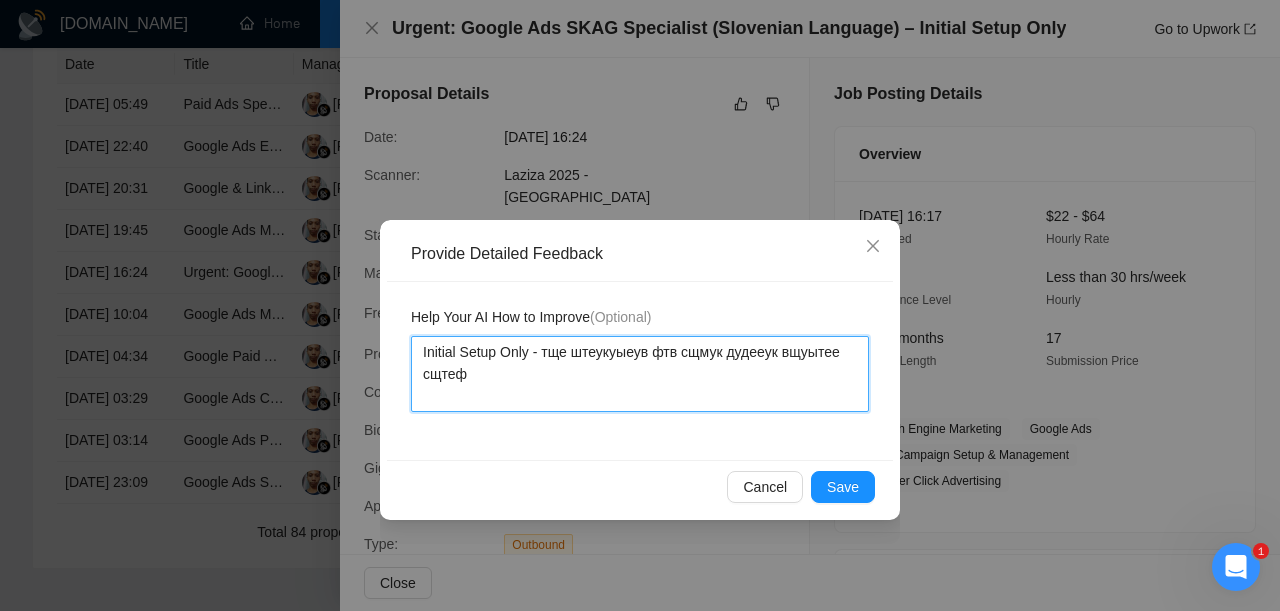 type 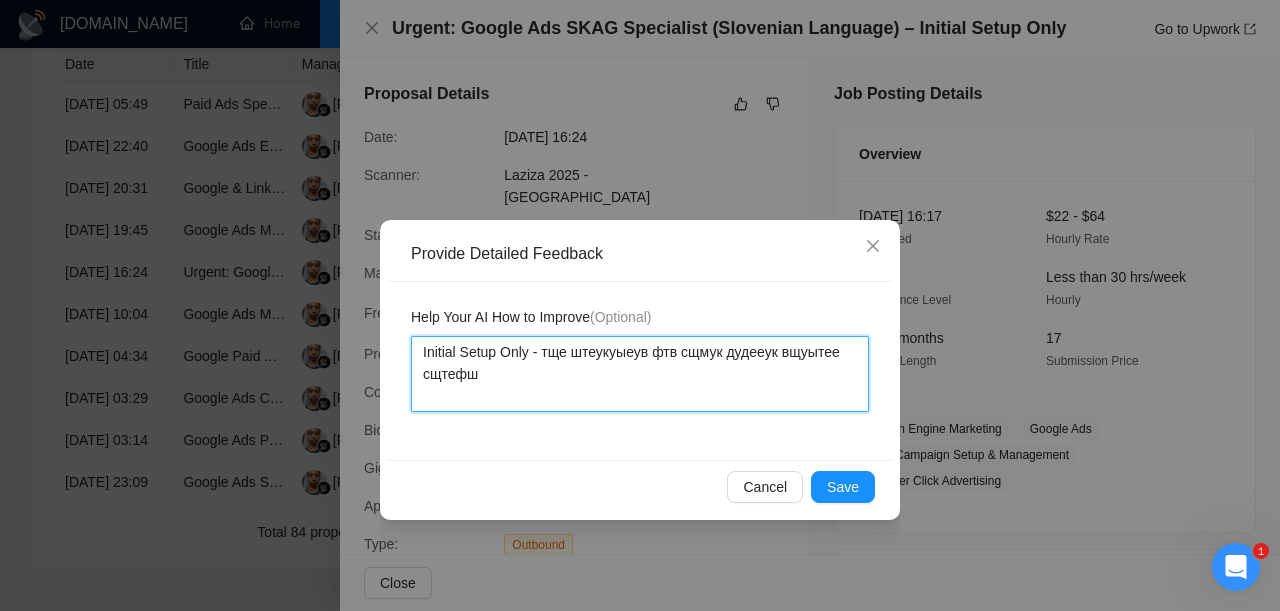 type 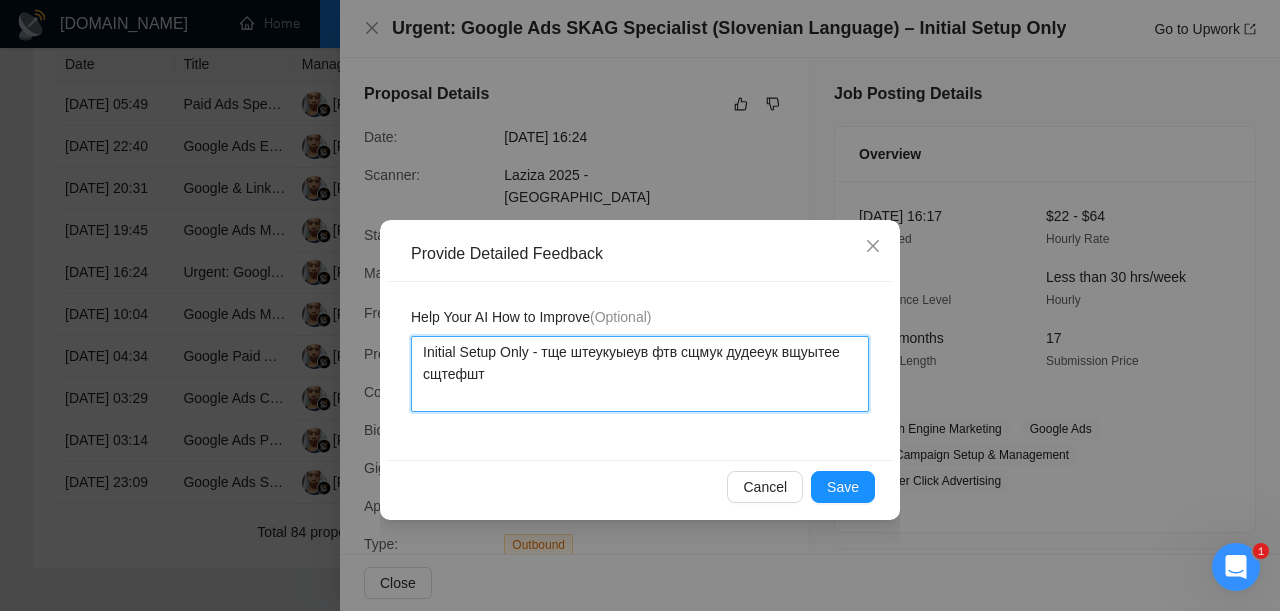 type 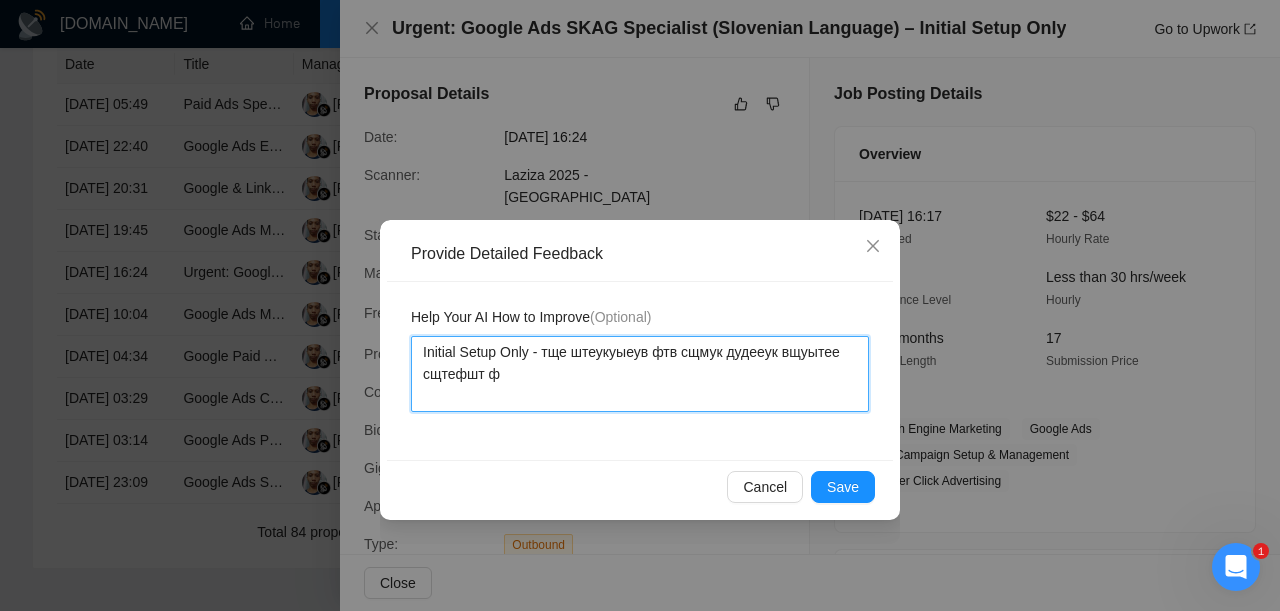 type 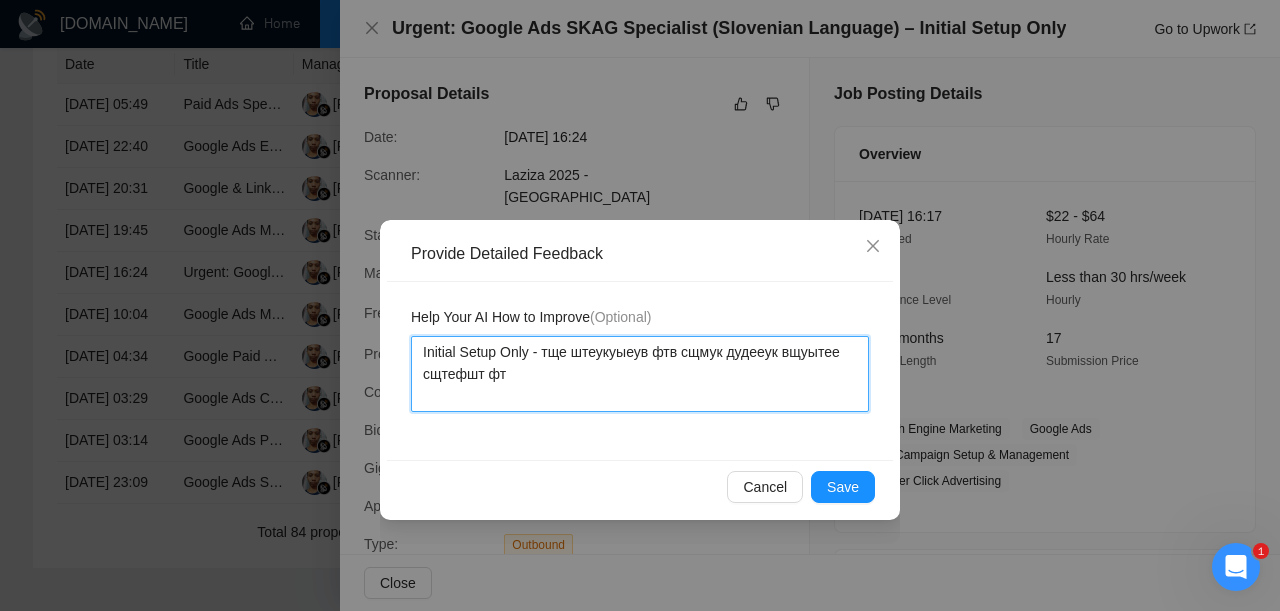 type 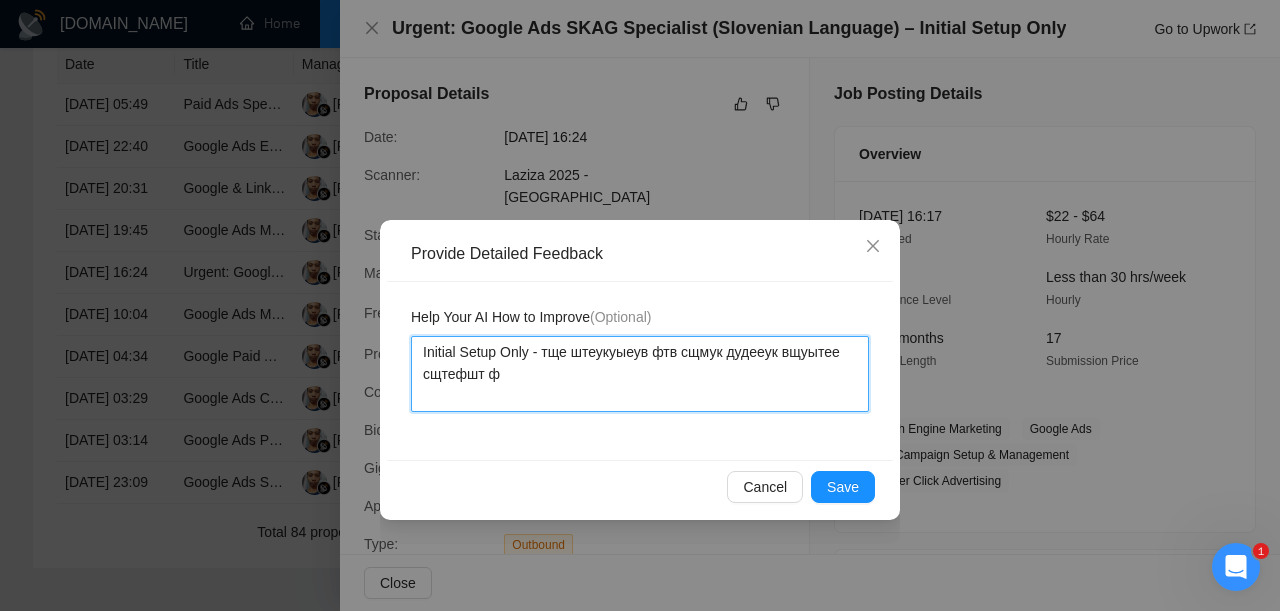 type 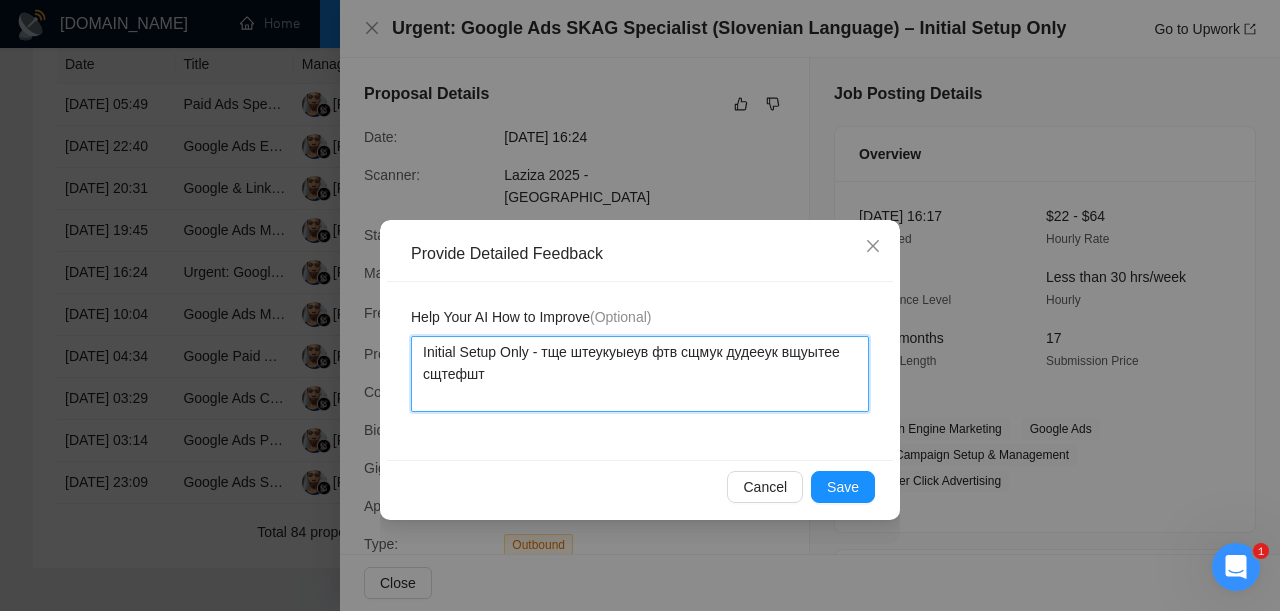 type 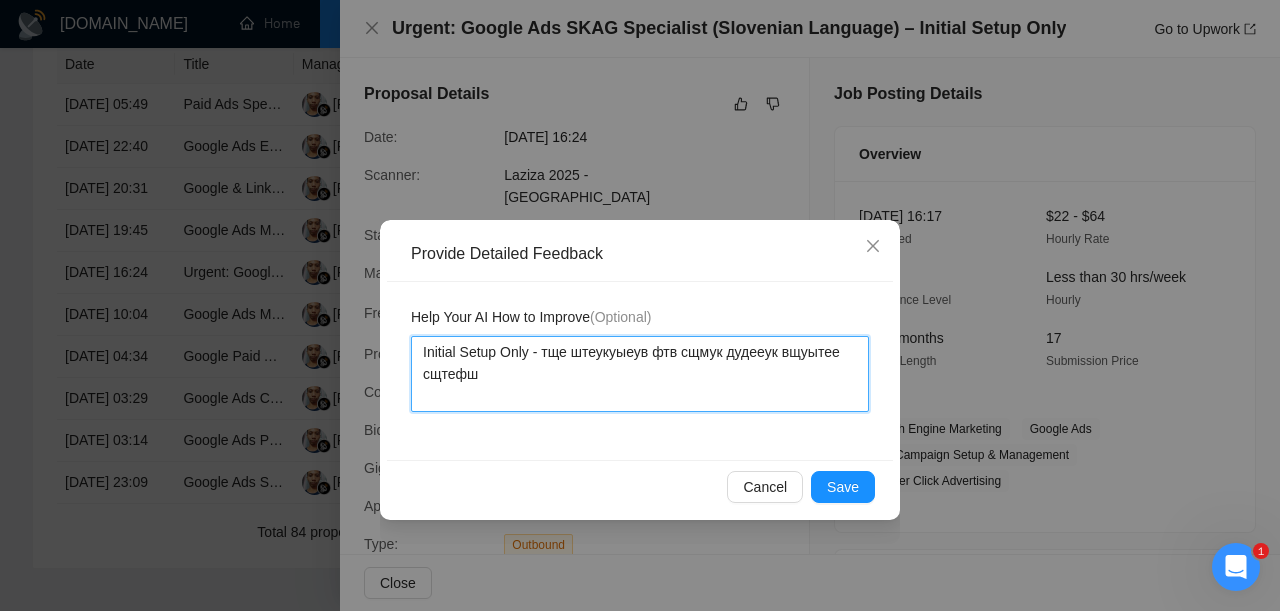 type 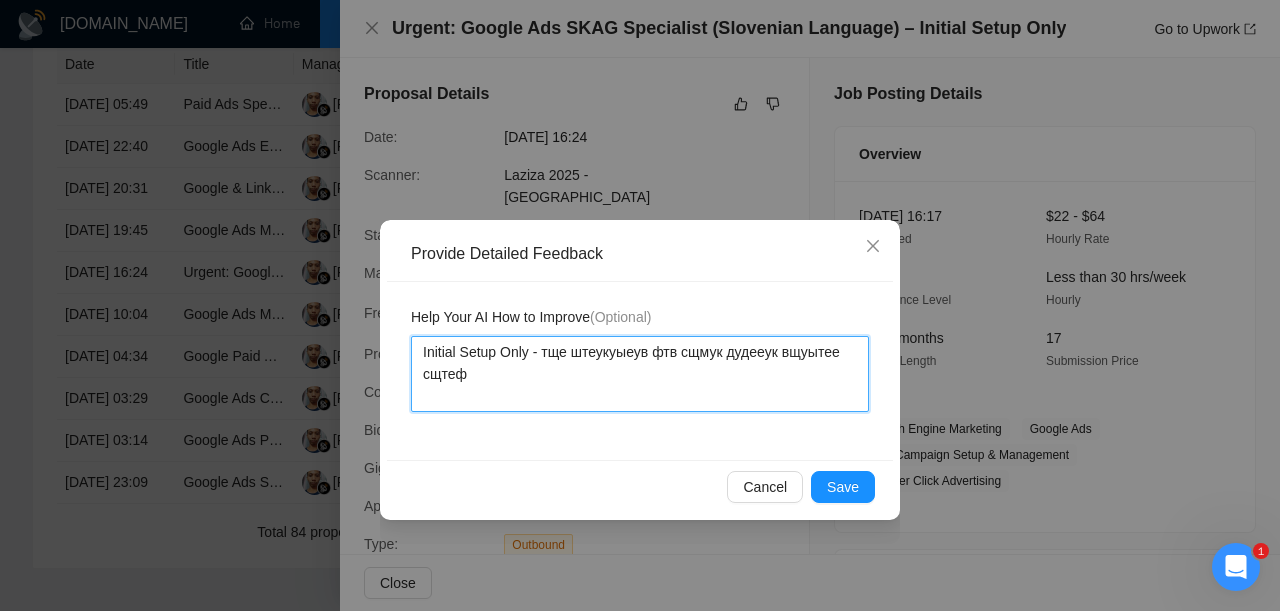 type 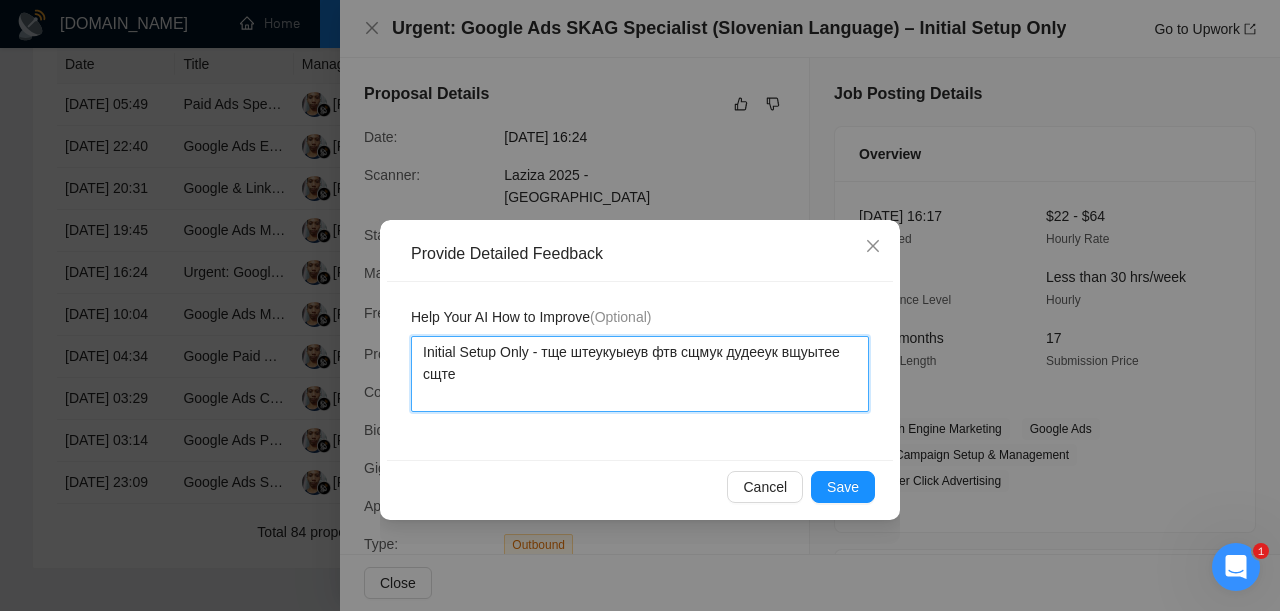 type 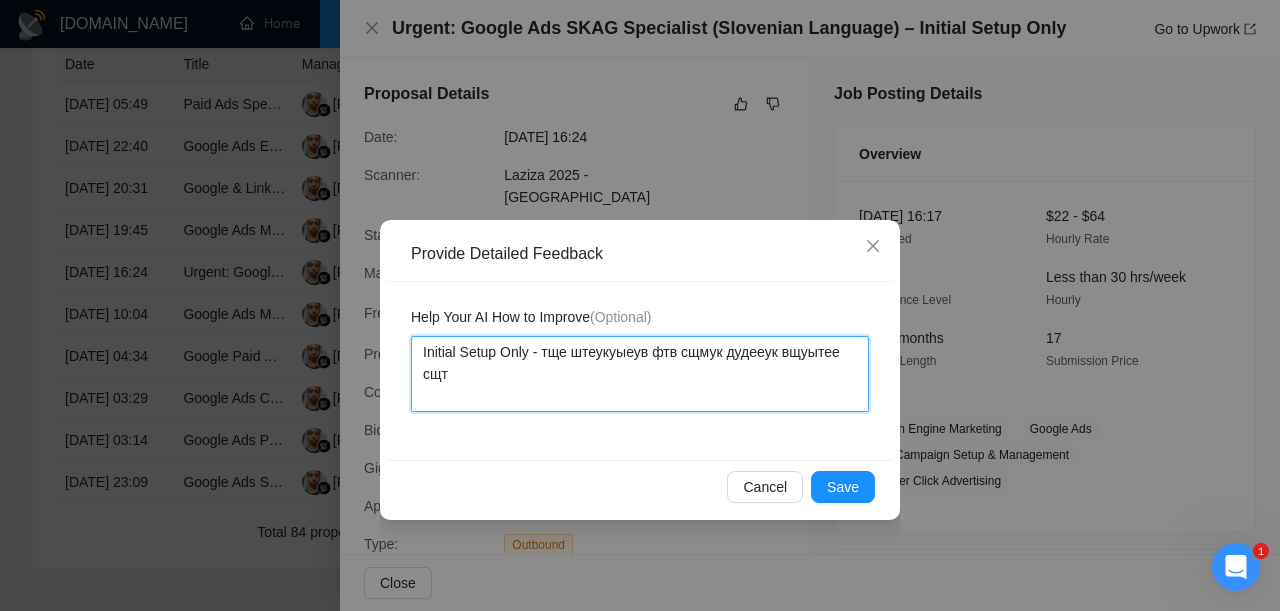 type 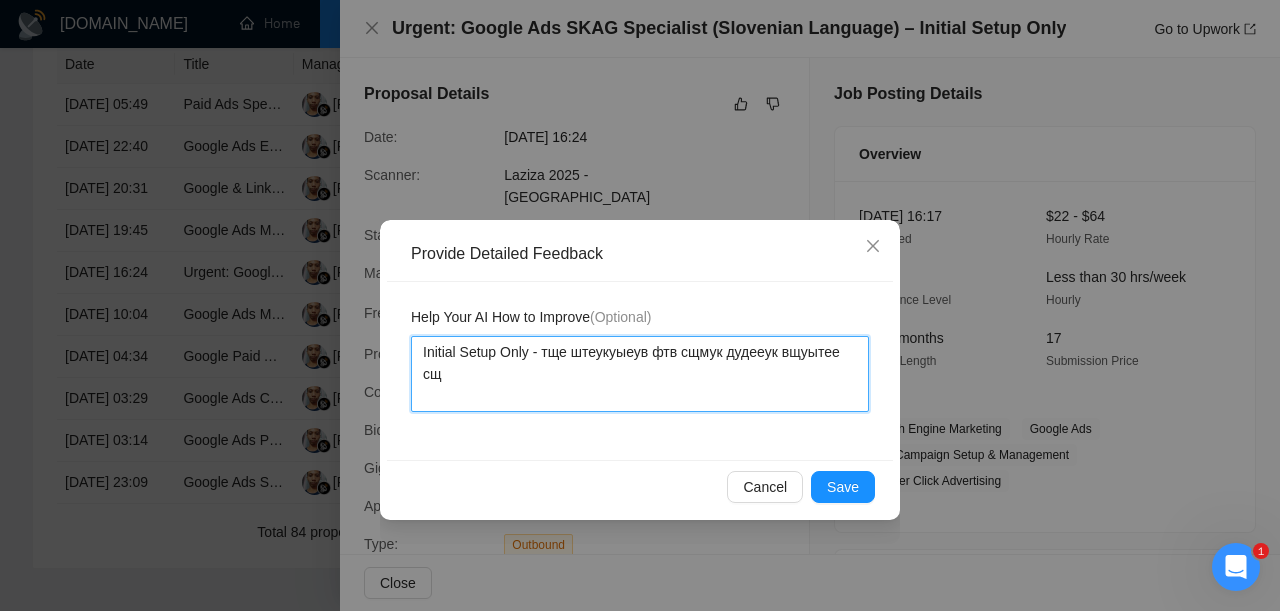 type 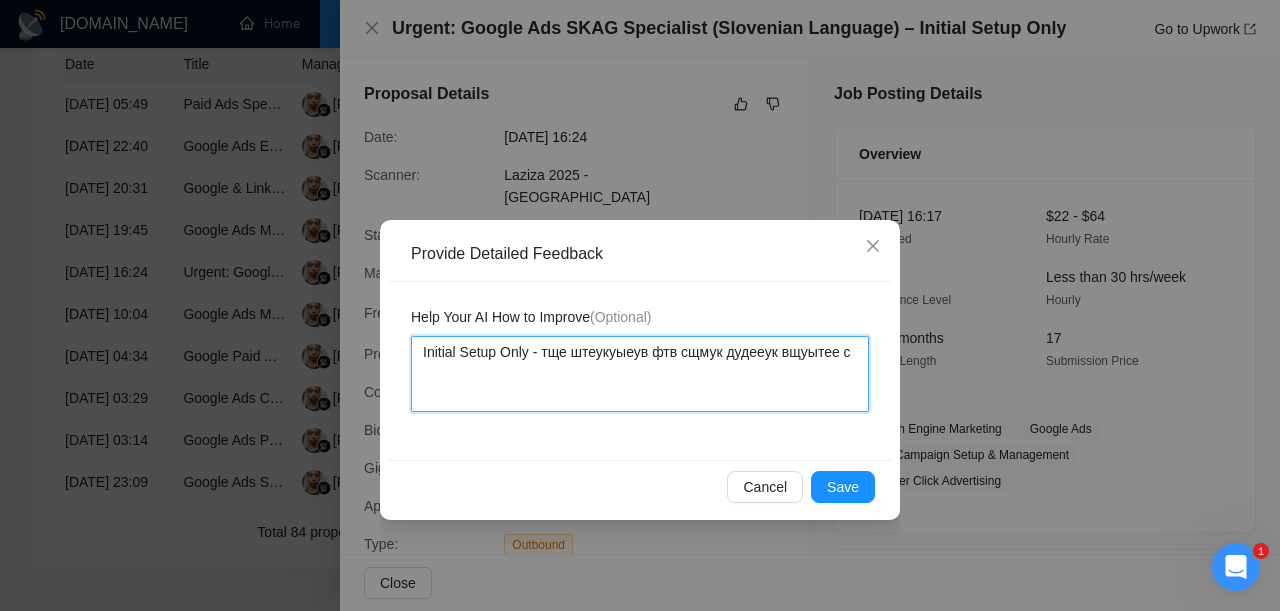 type 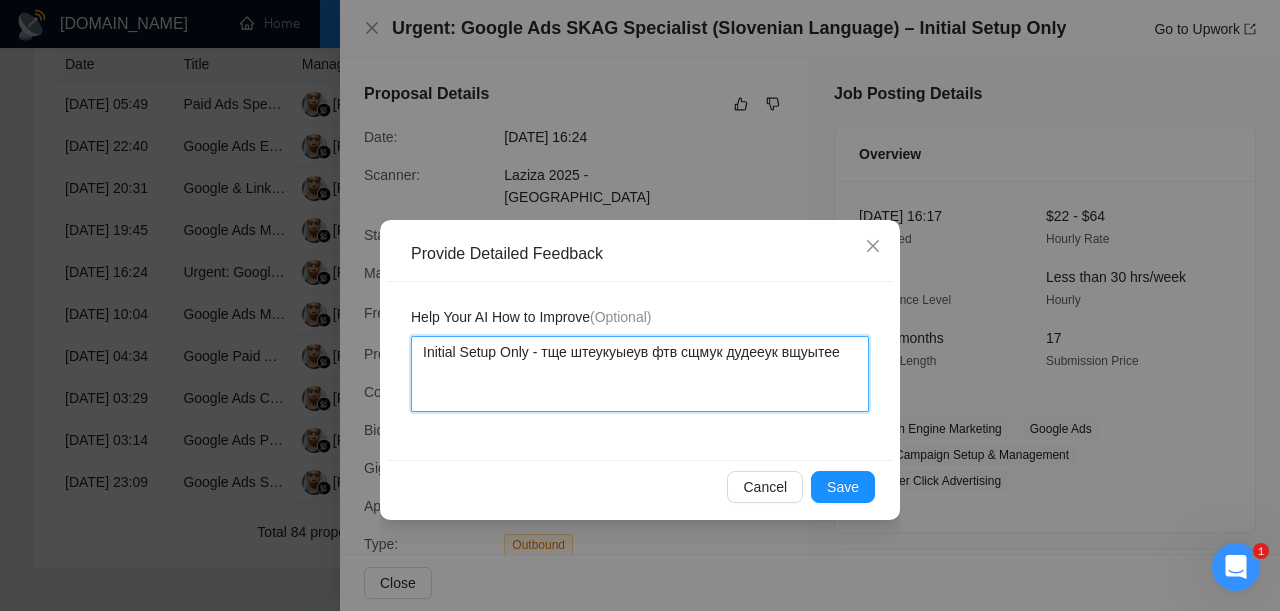 type 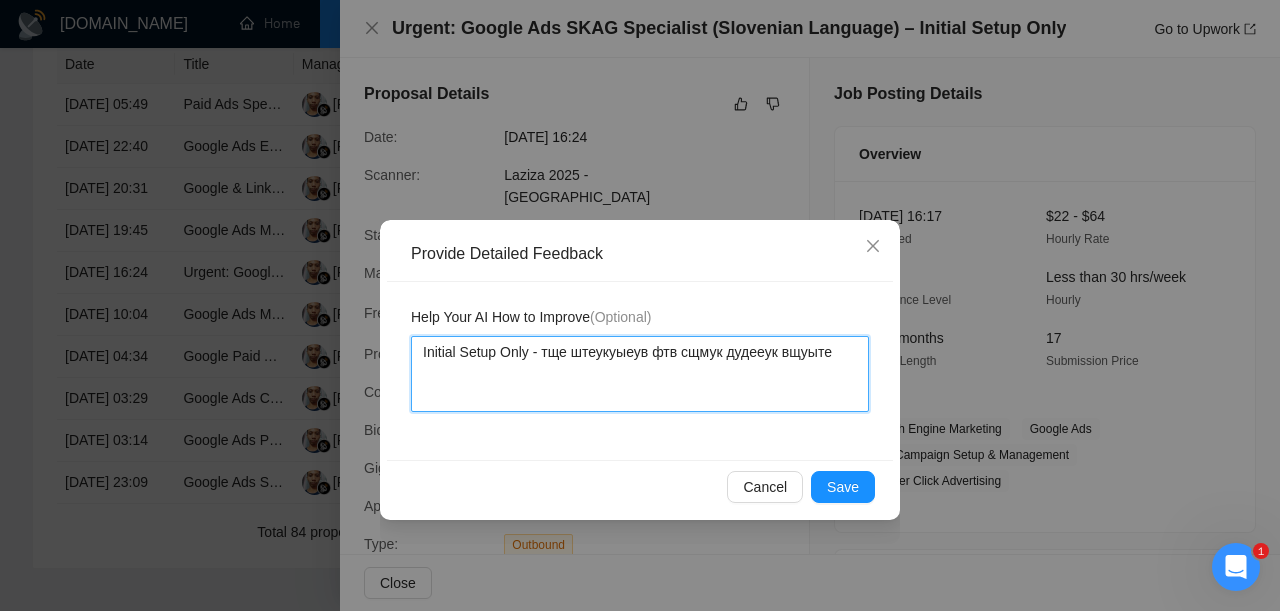 type 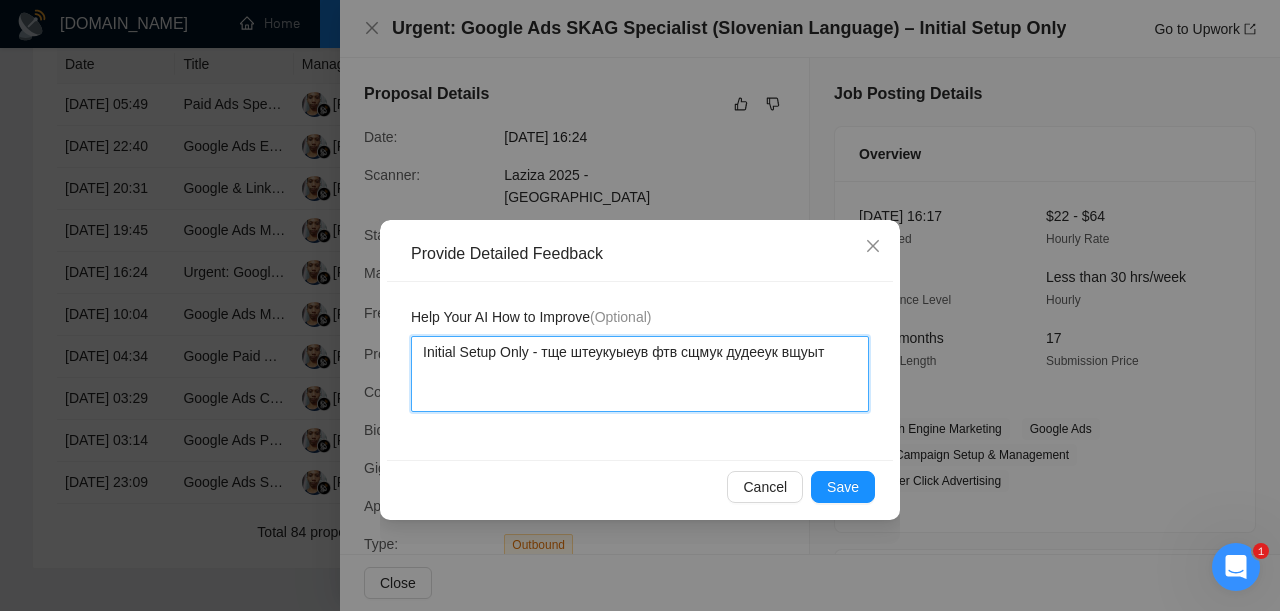 type 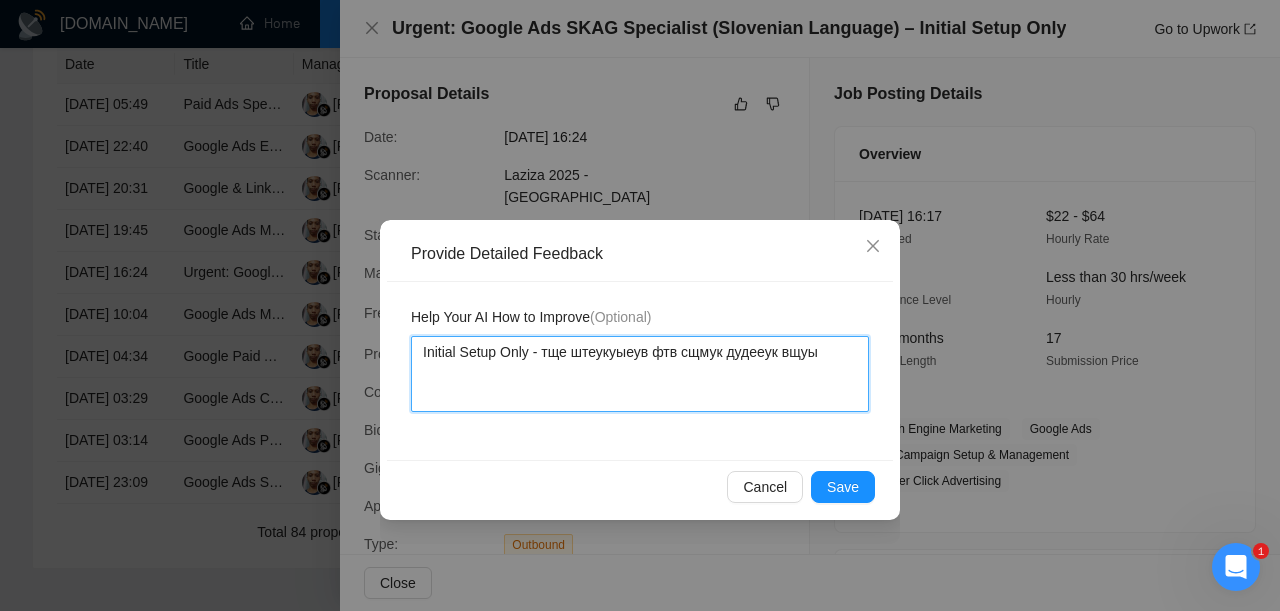 type 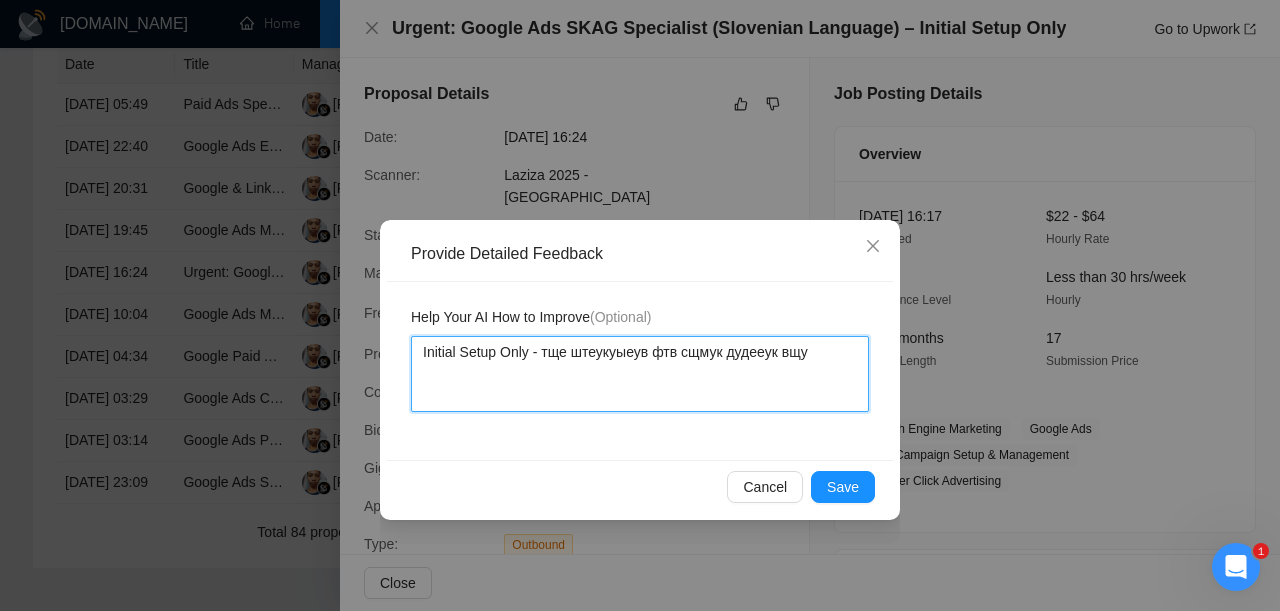 type 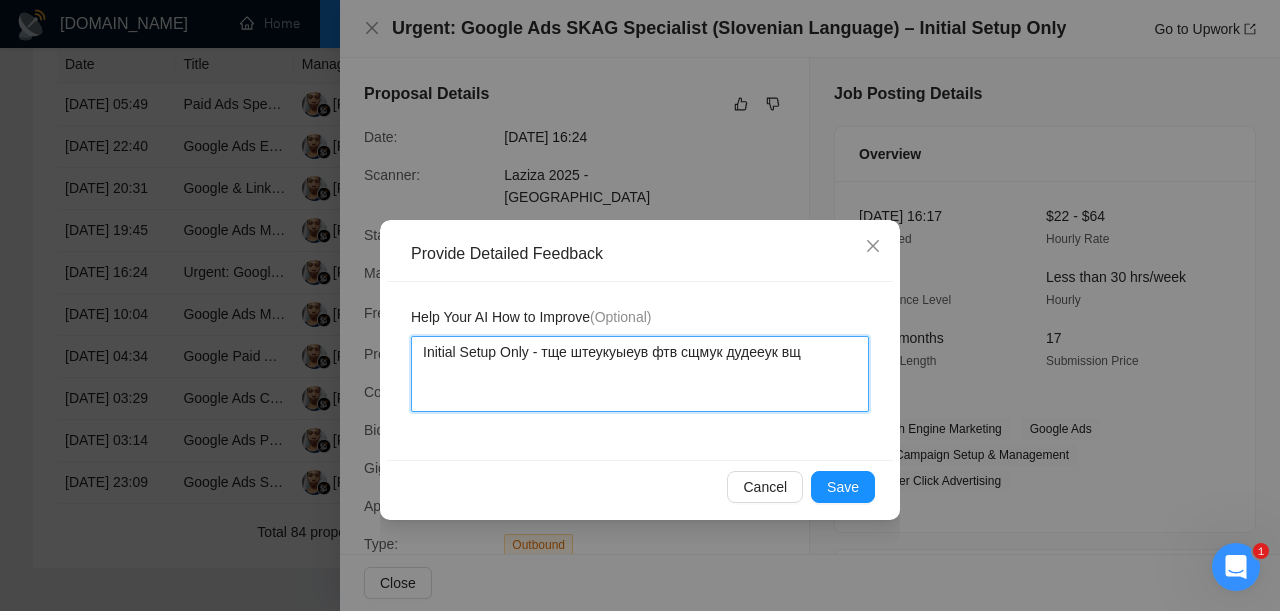 type 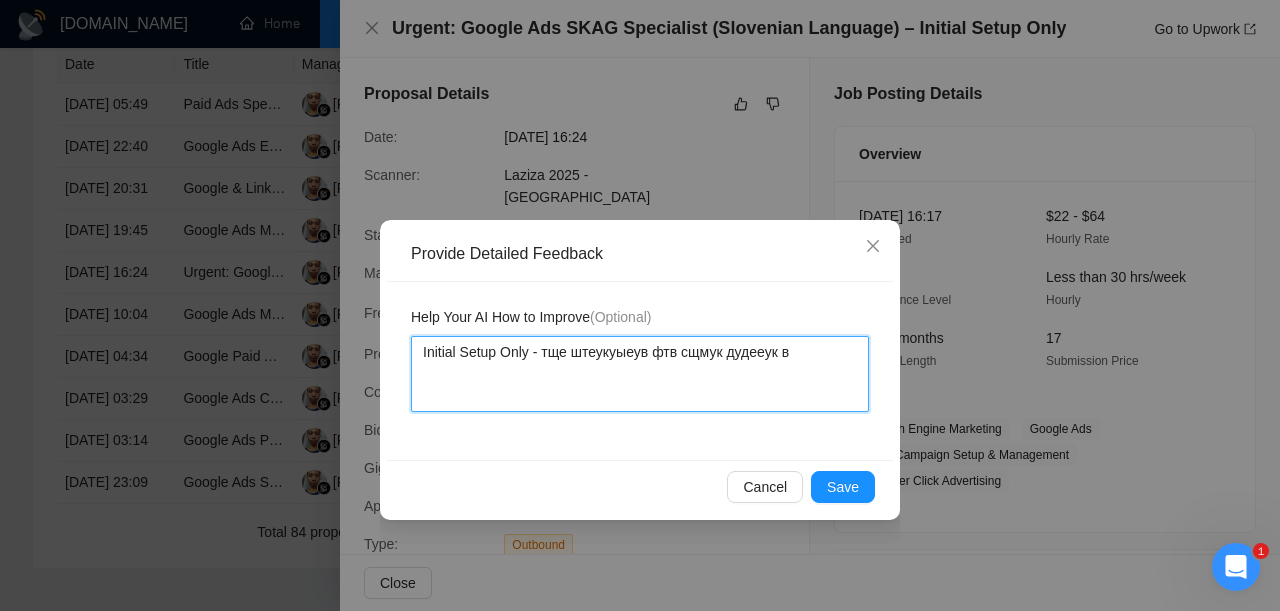 type 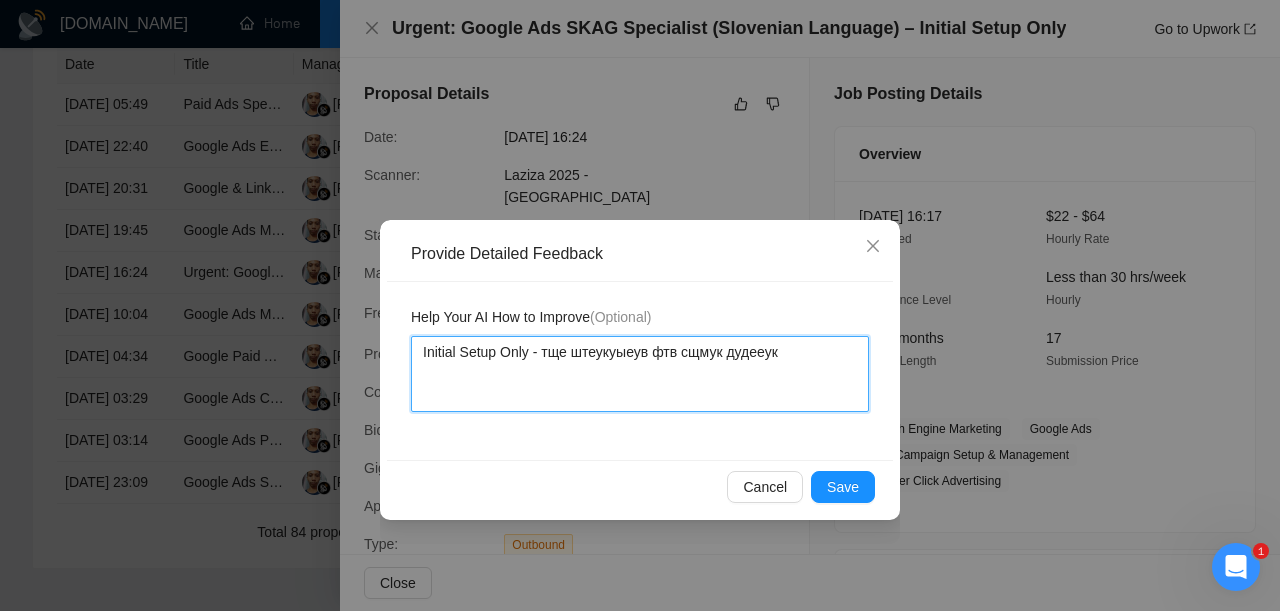 type 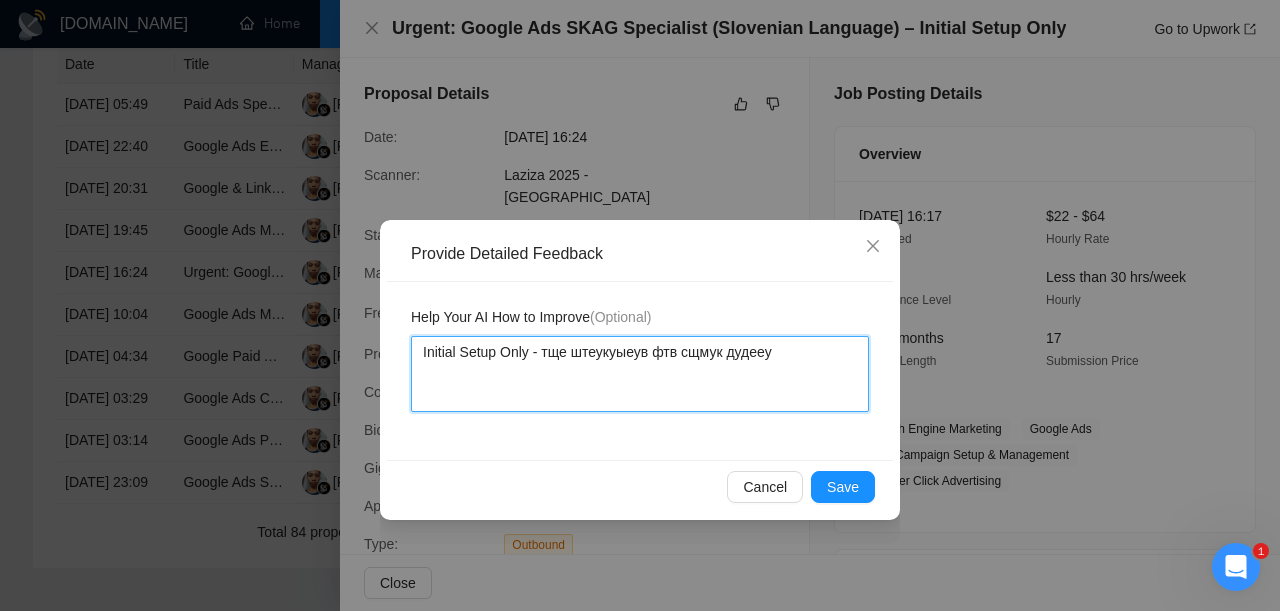 type 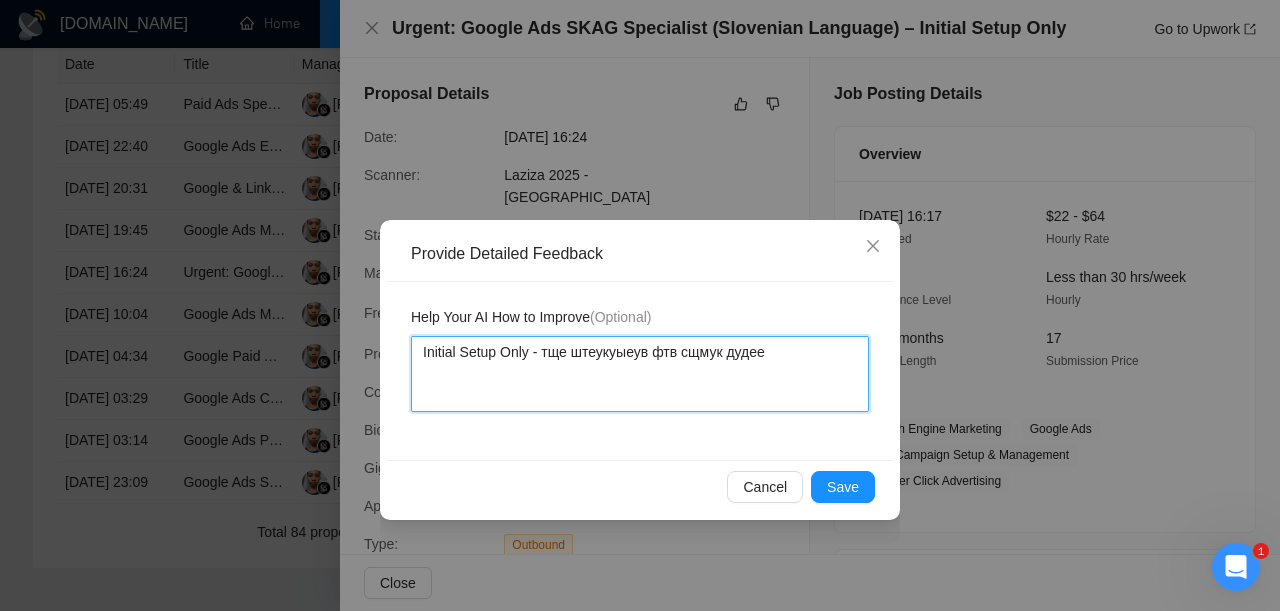 type 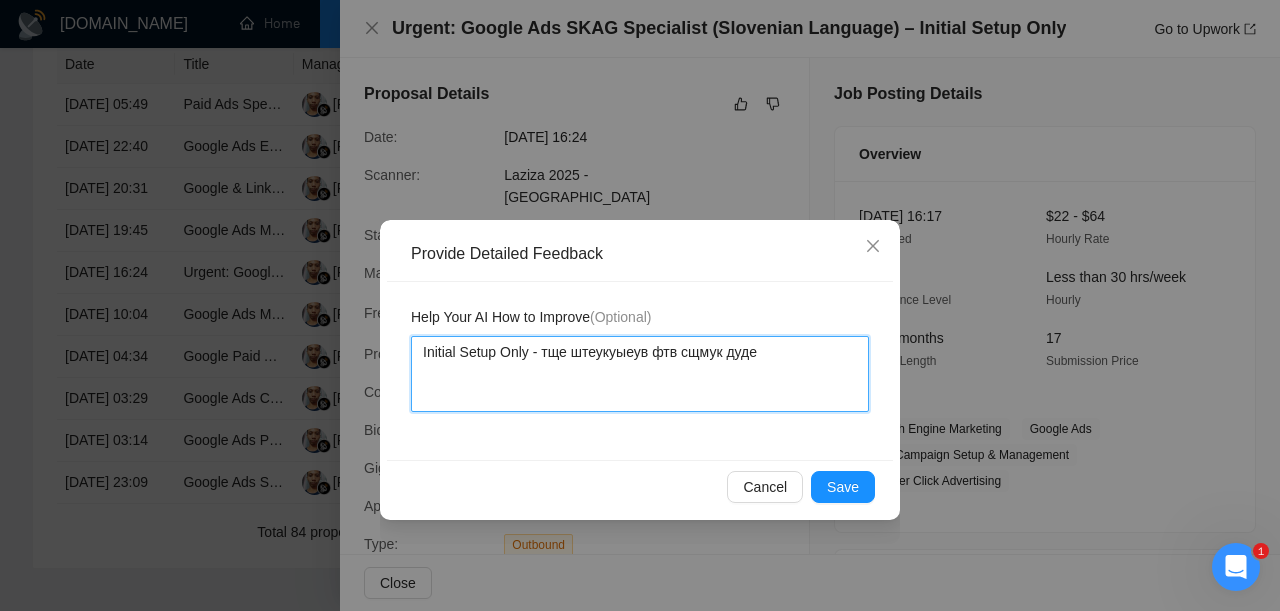 type 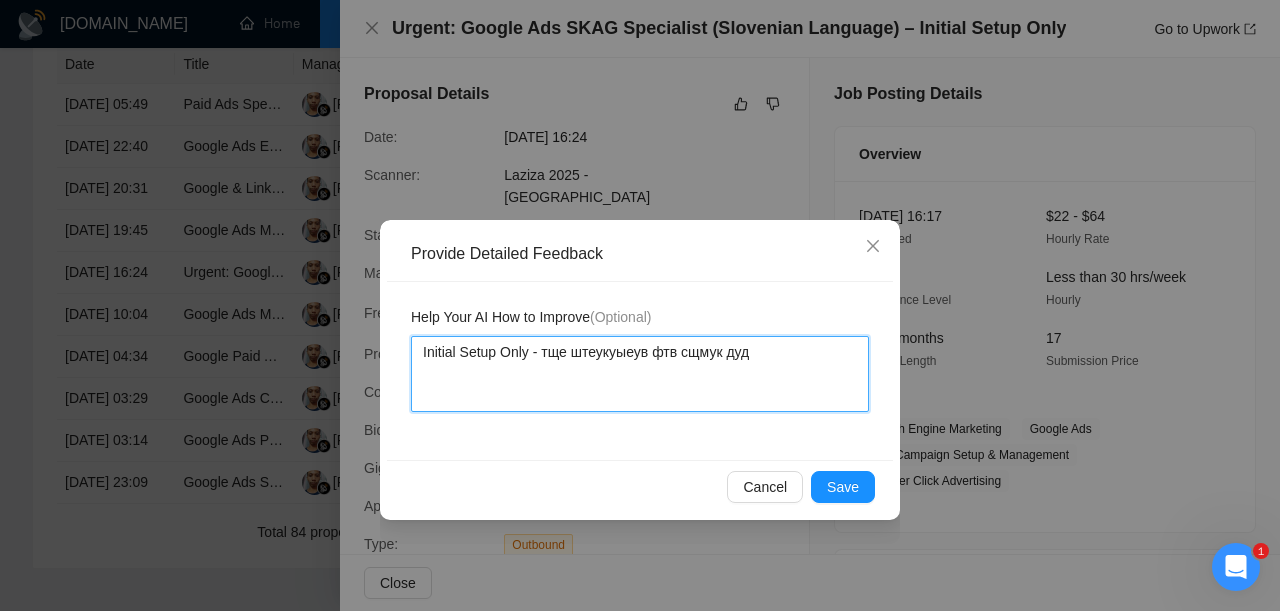 type 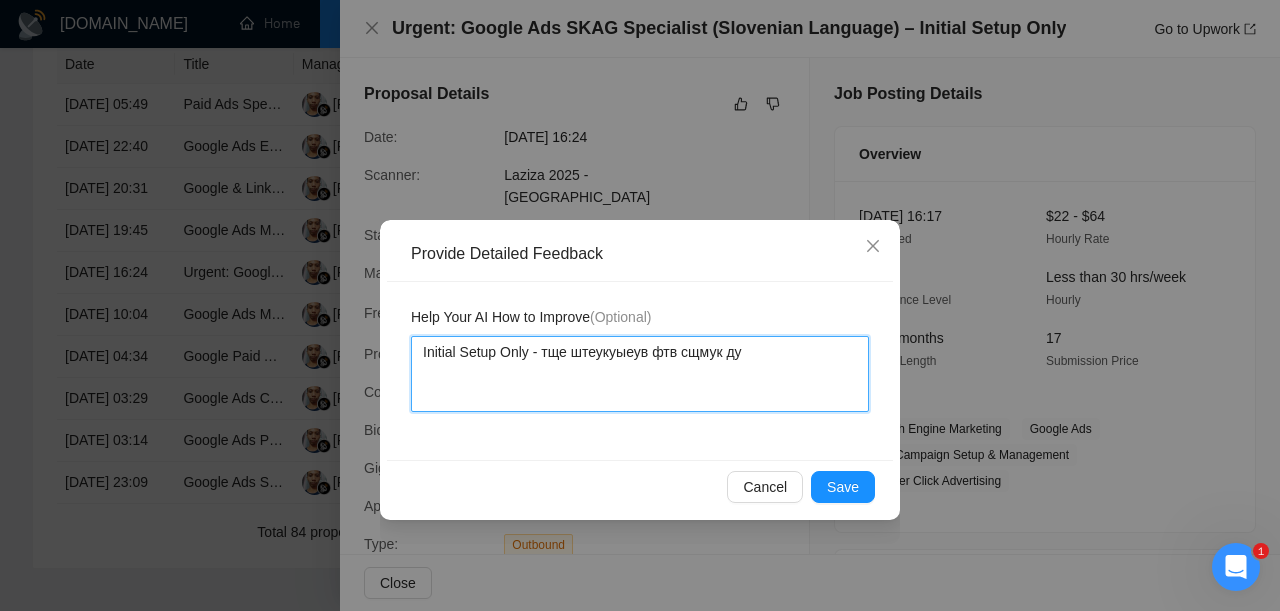 type 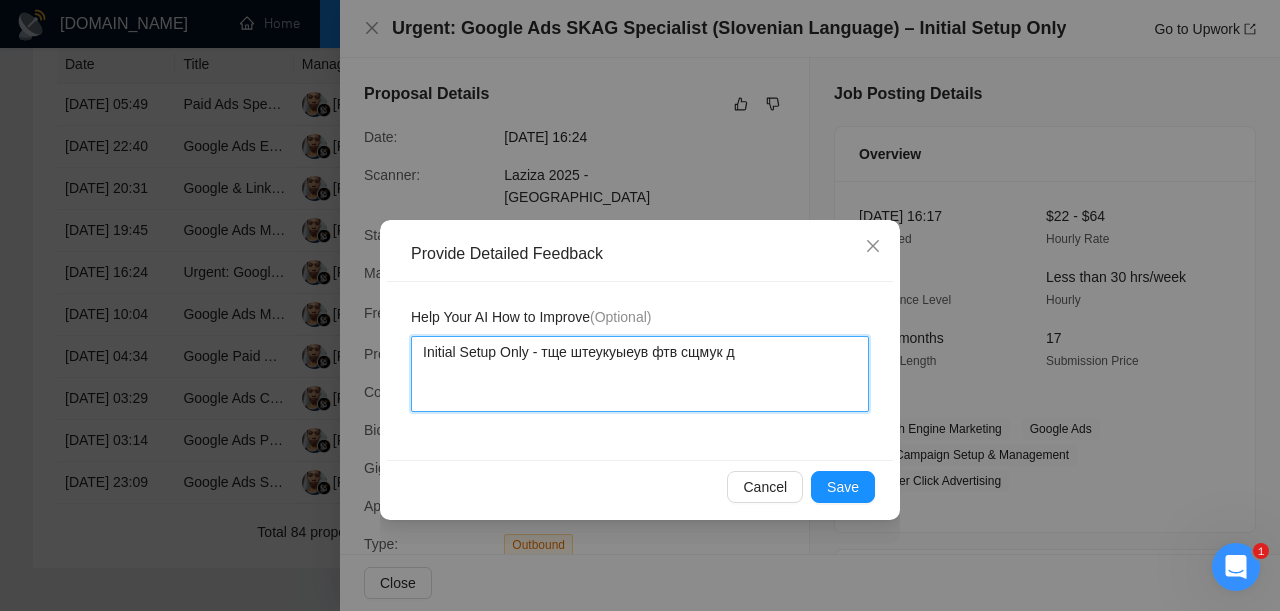 type 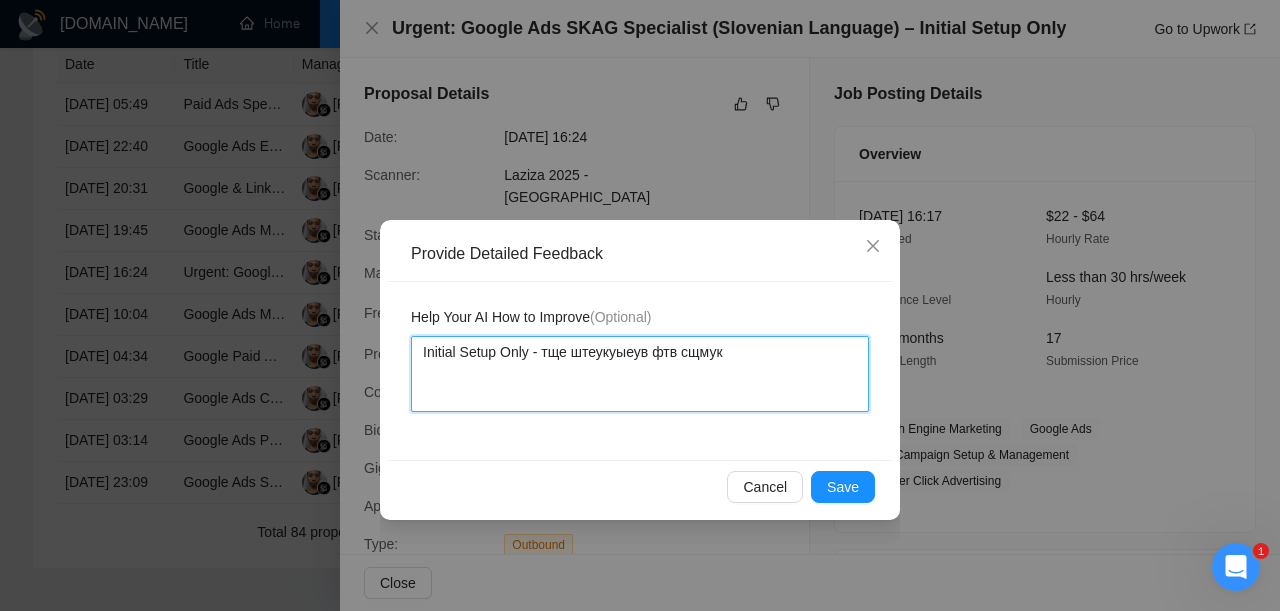 type 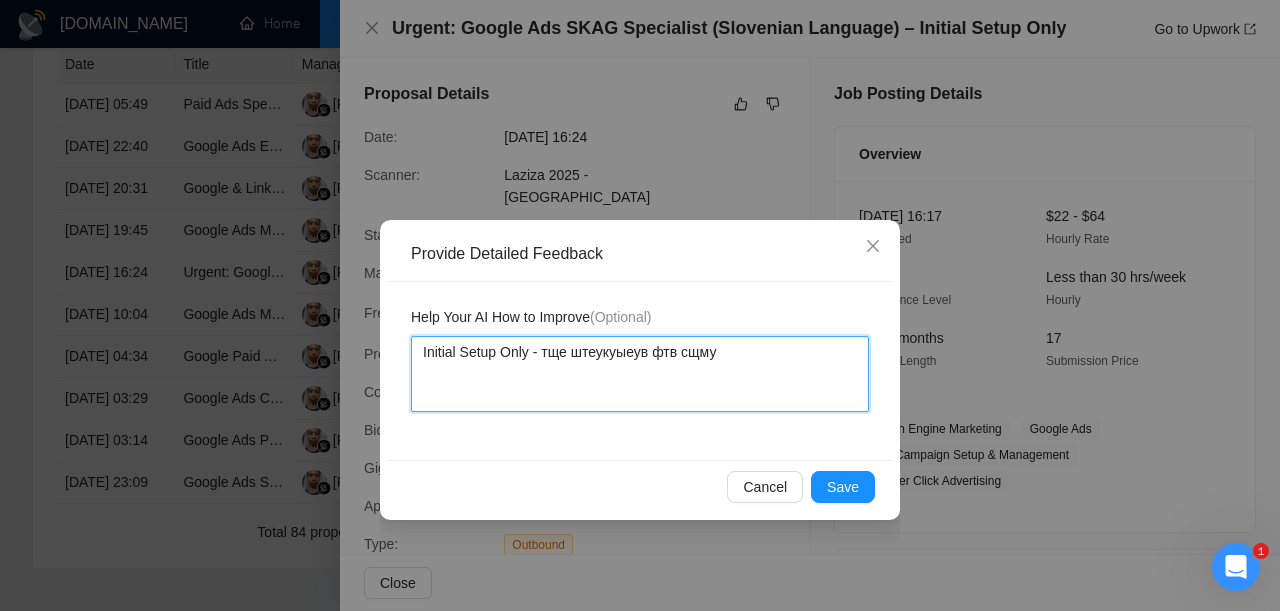 type 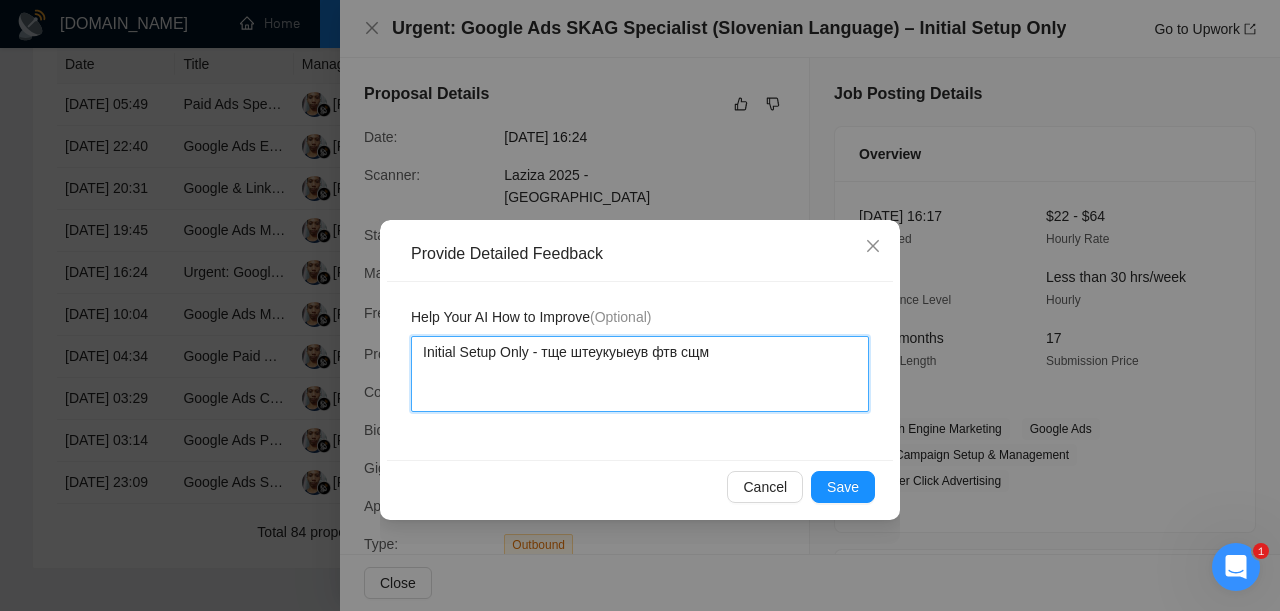 type 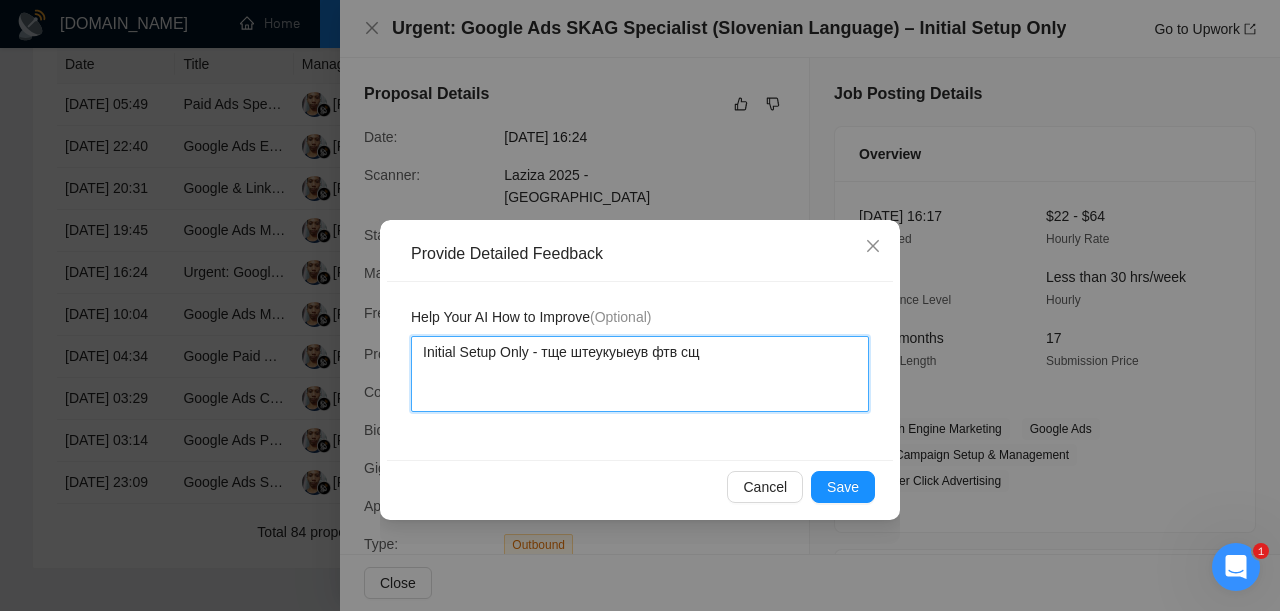 type 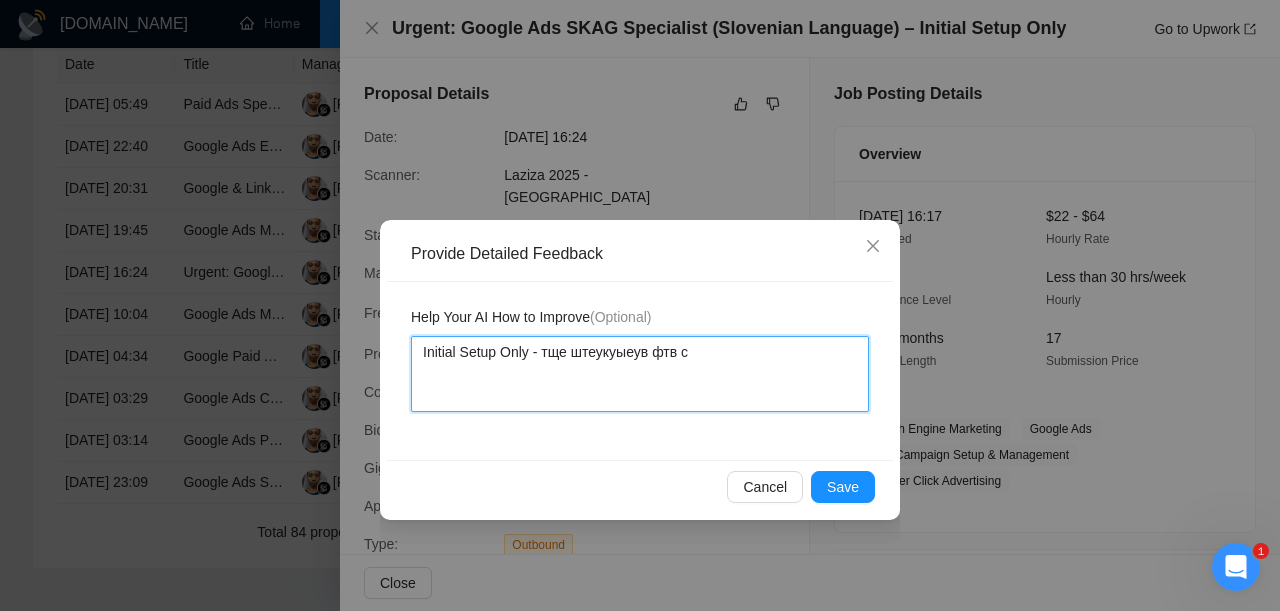 type 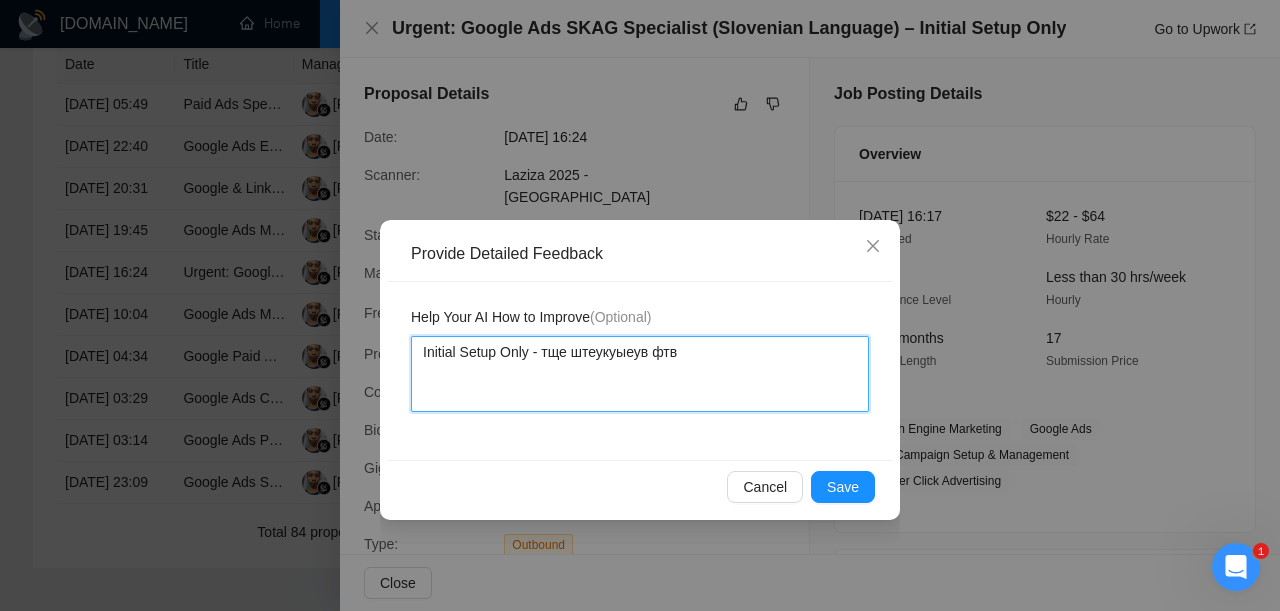 type 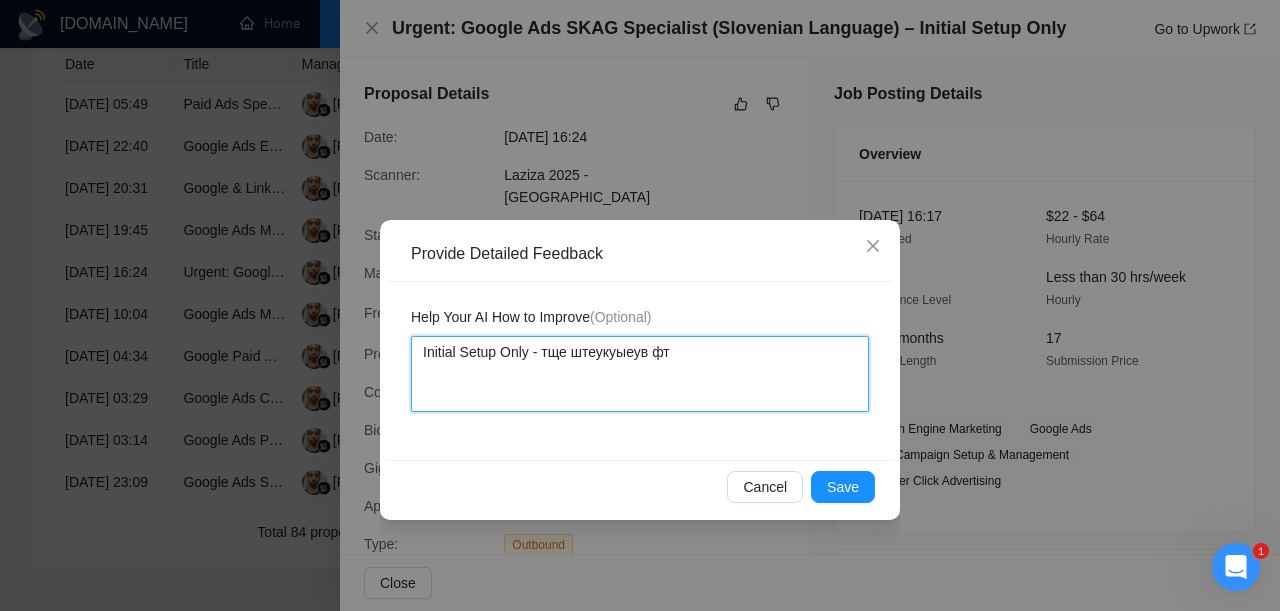 type 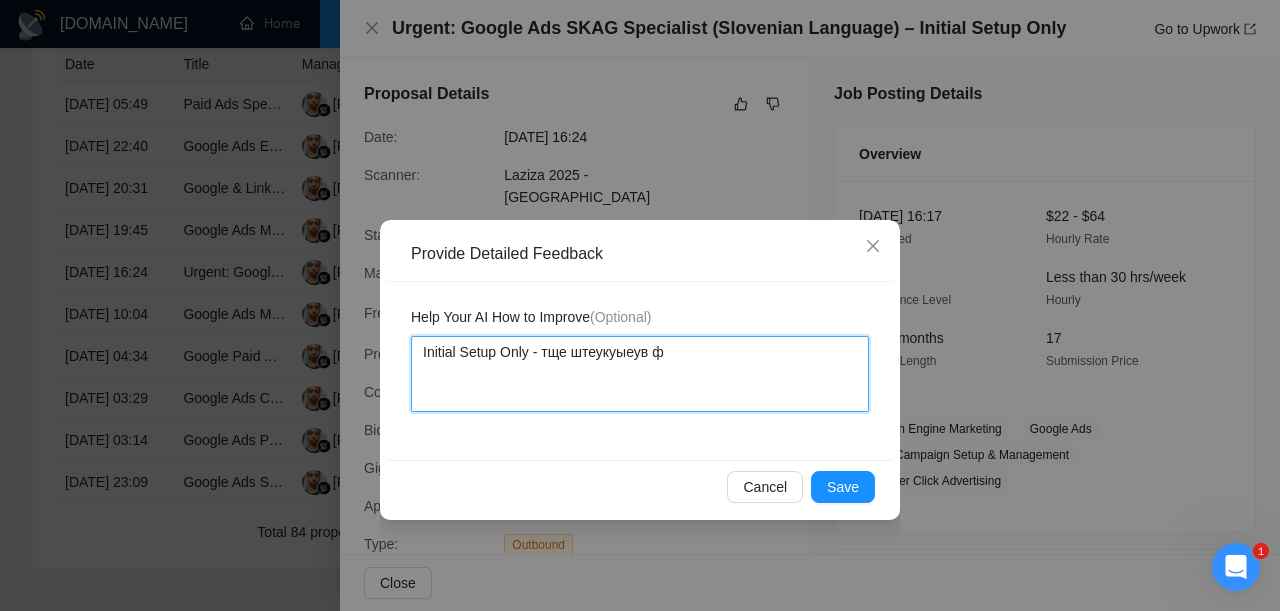 type 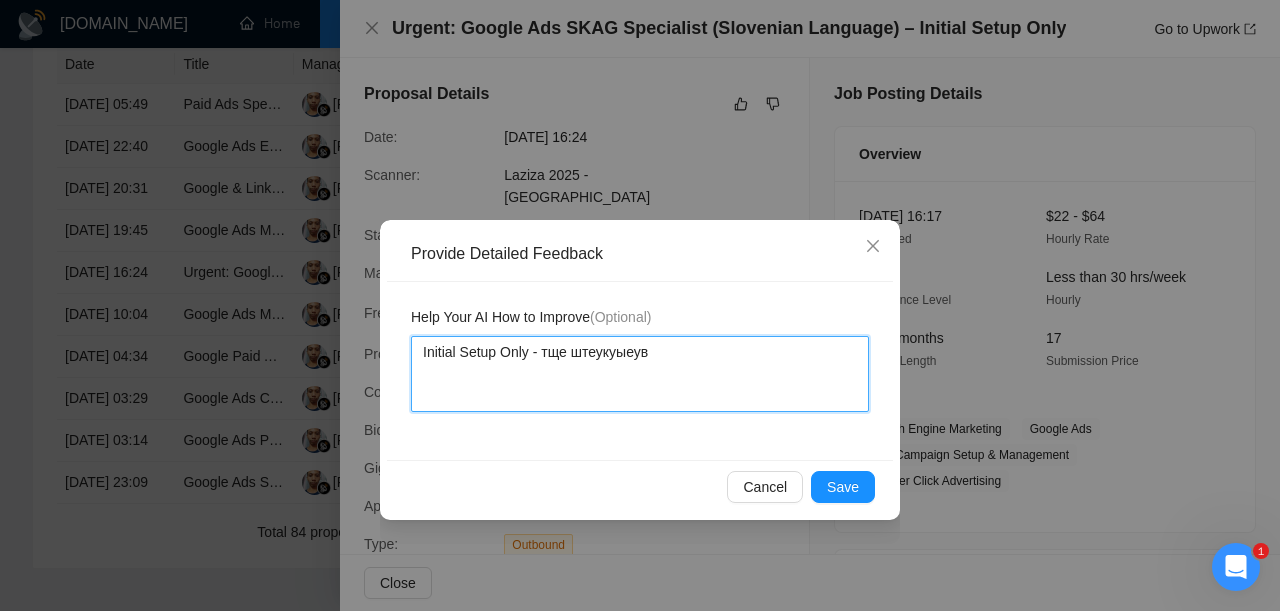 type 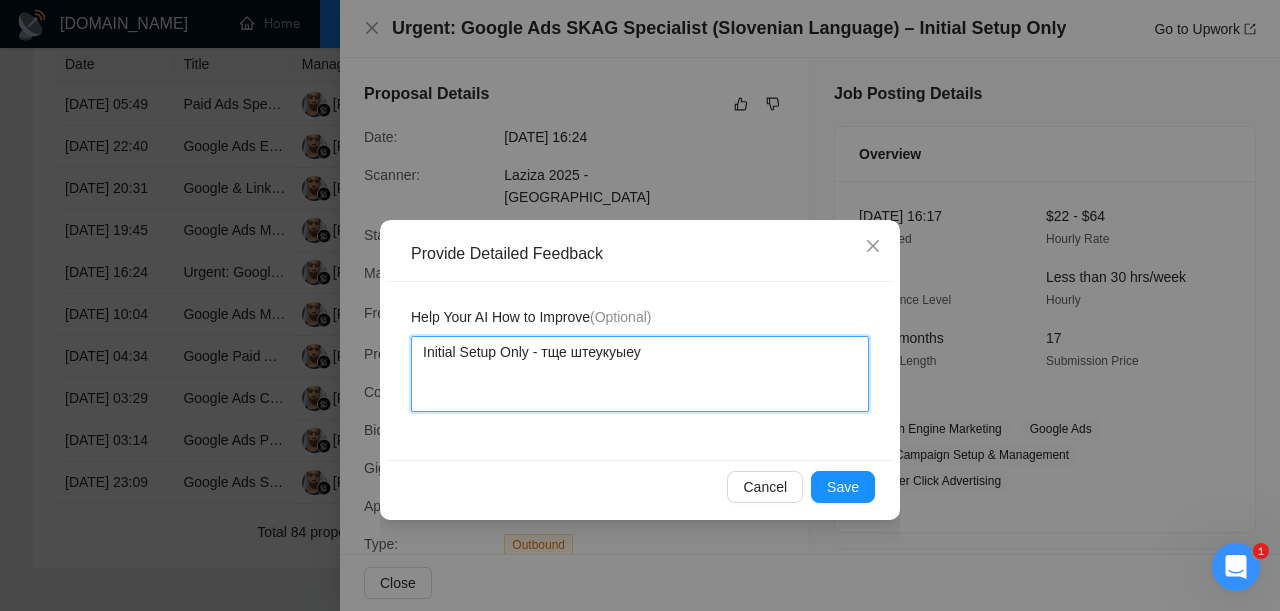 type 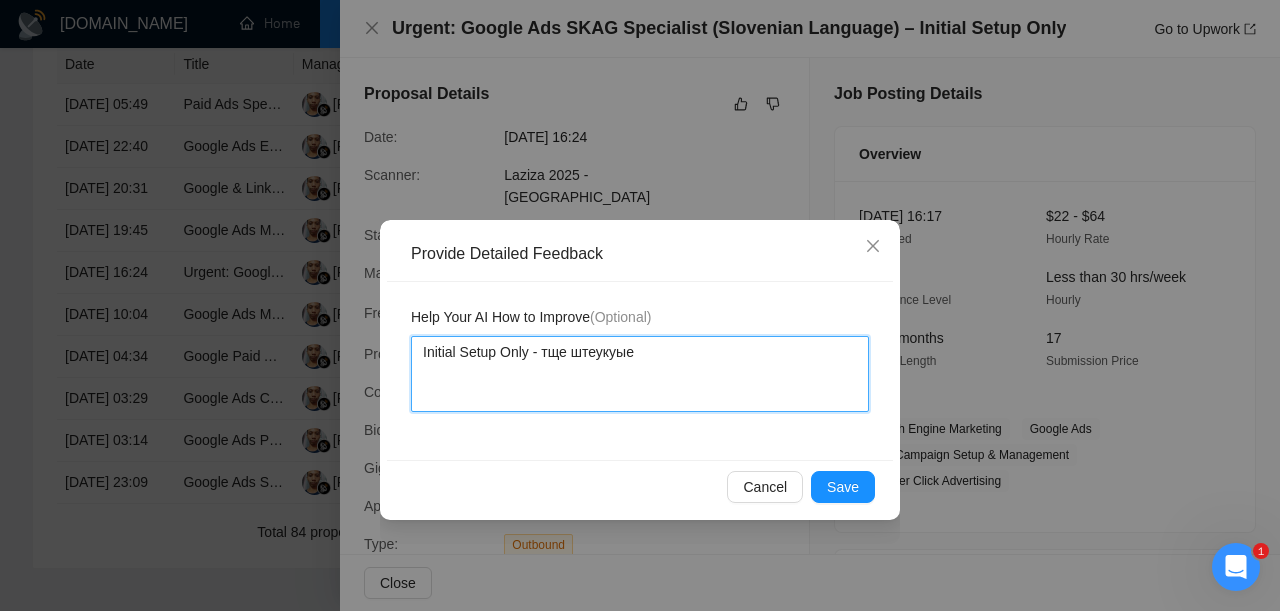type 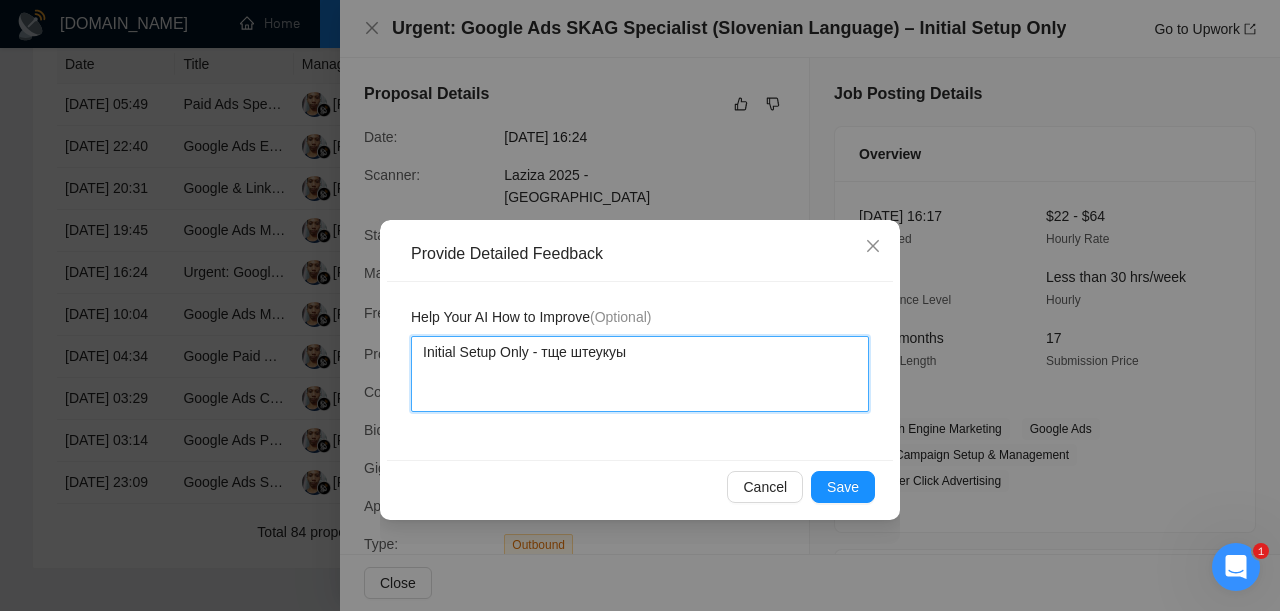 type 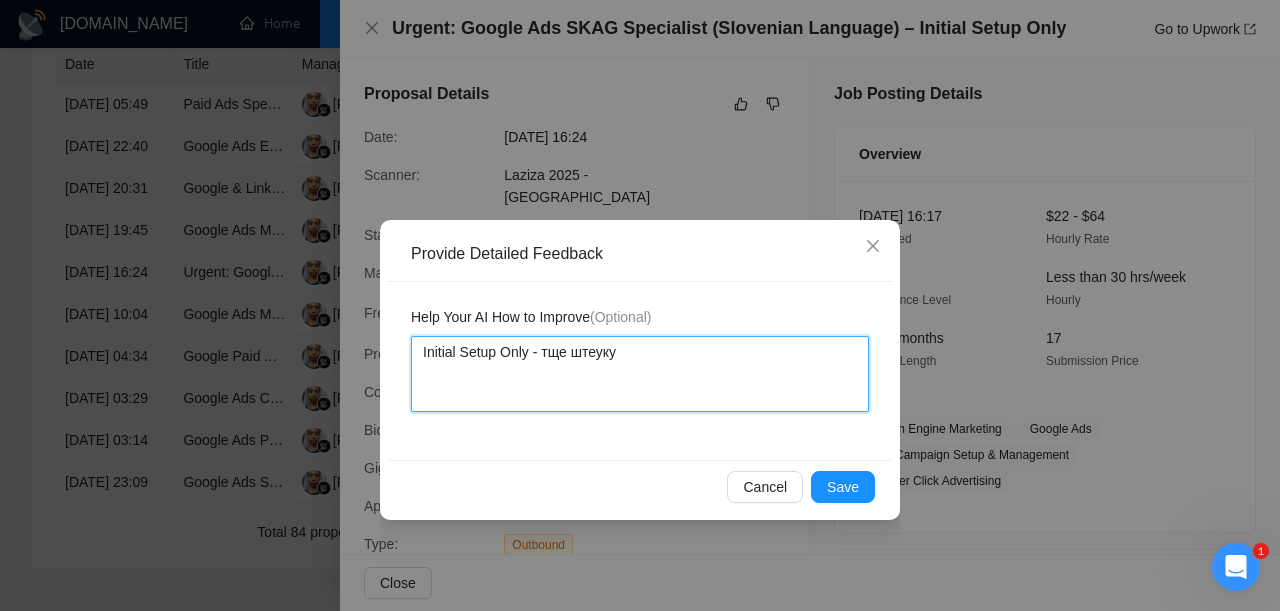type 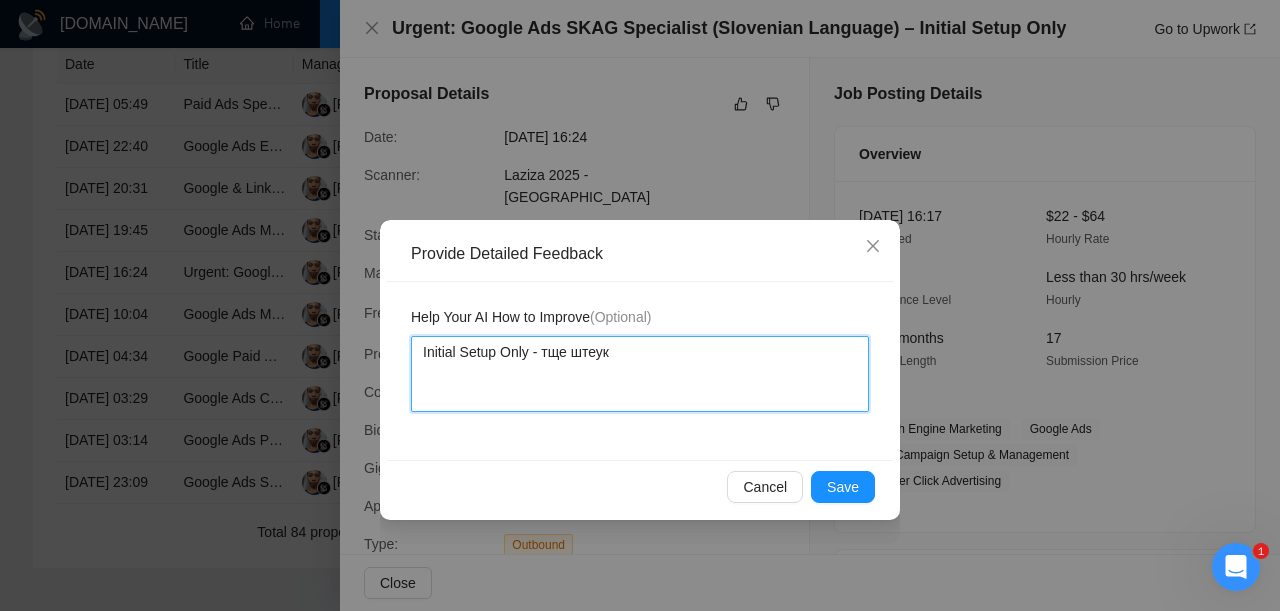 type 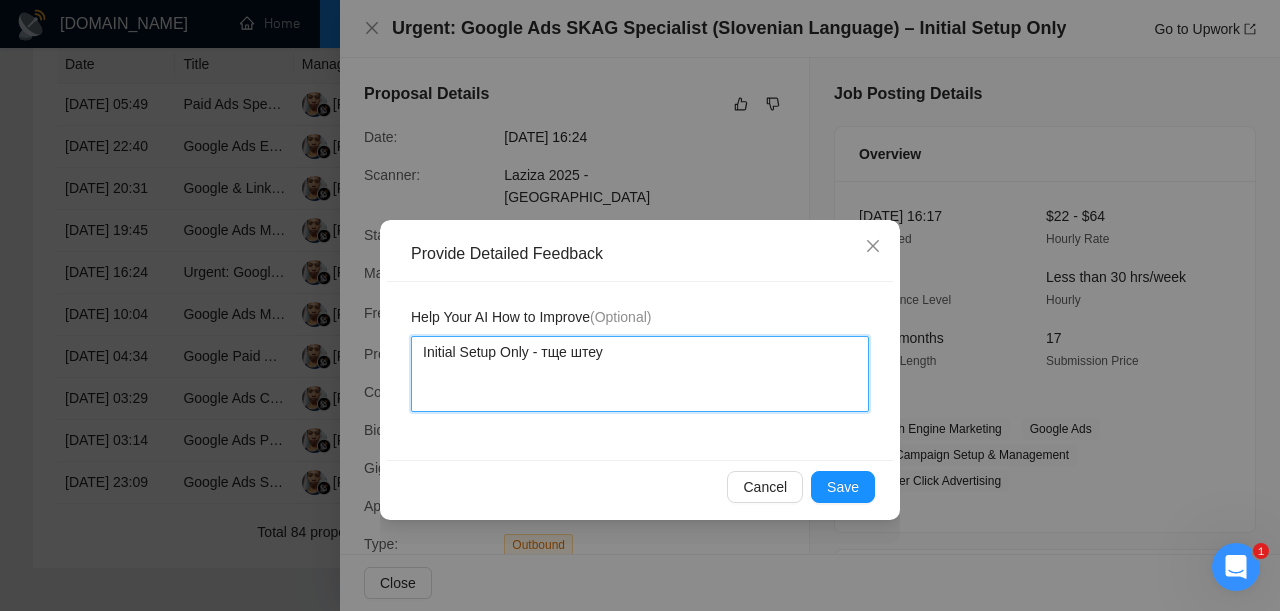 type 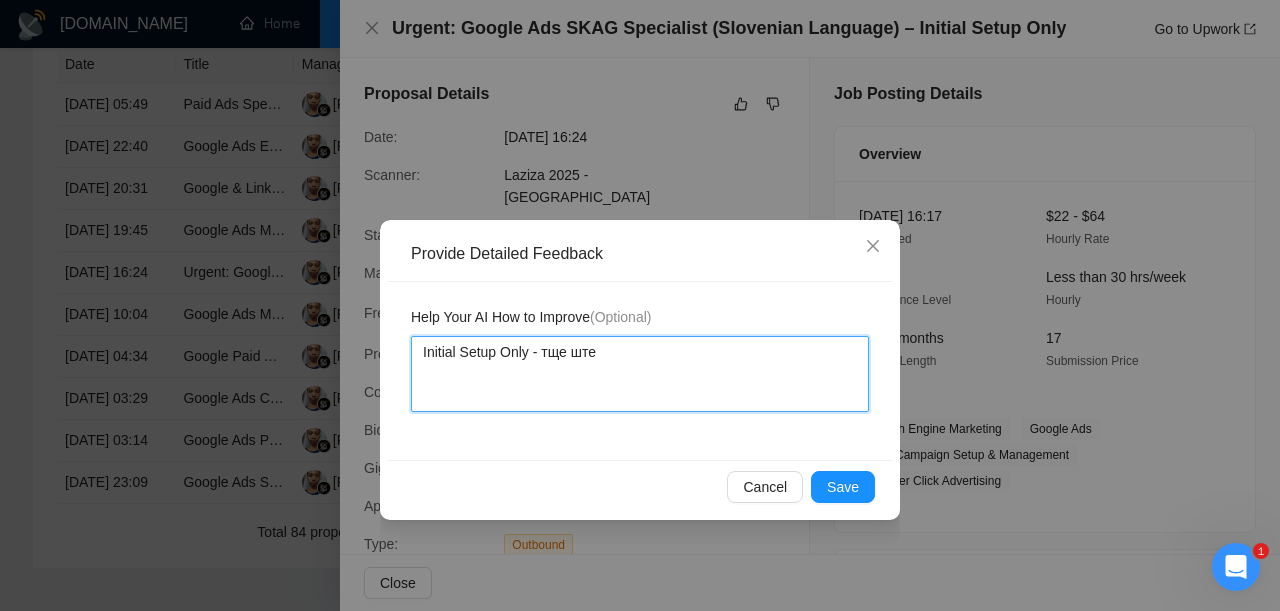 type 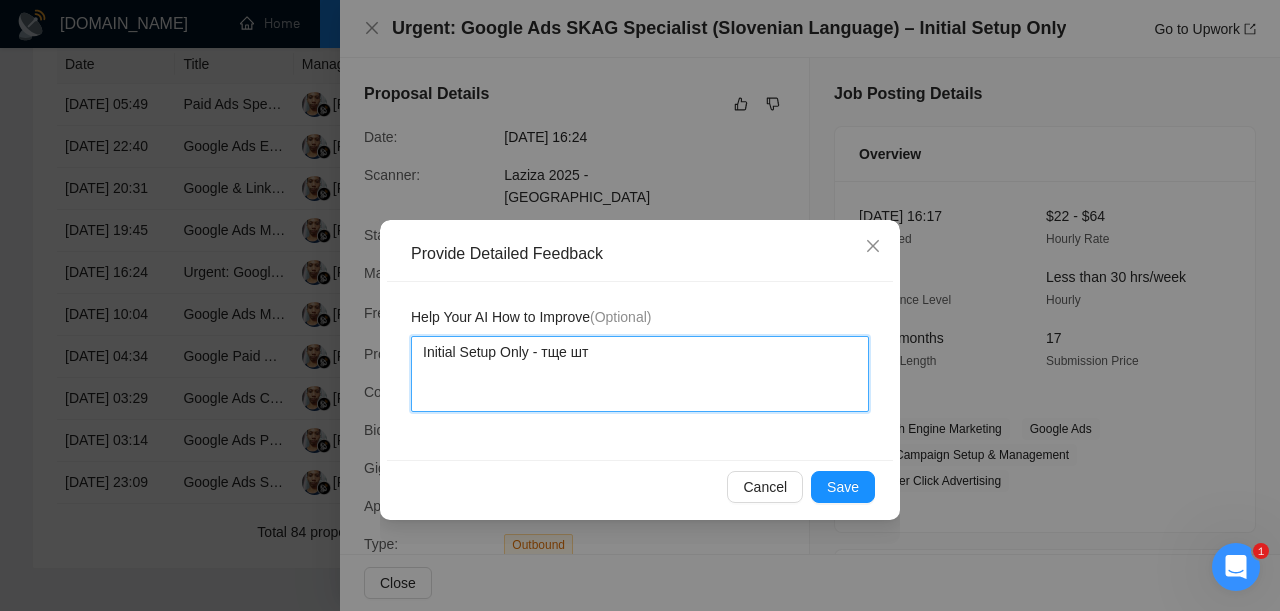 type 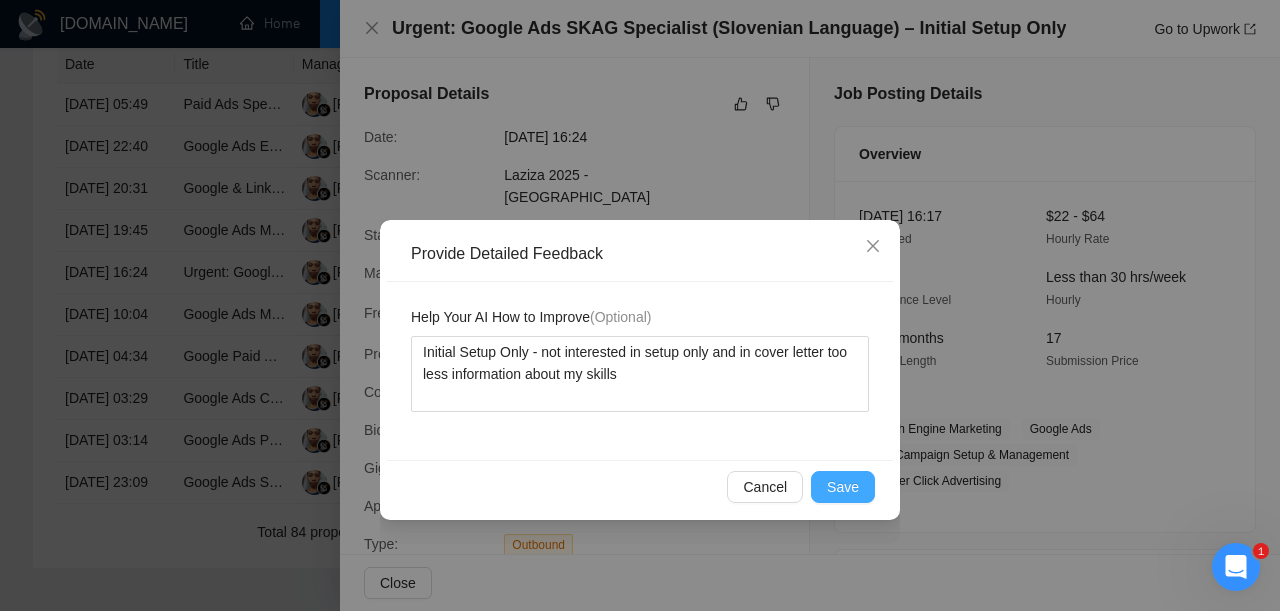 click on "Save" at bounding box center (843, 487) 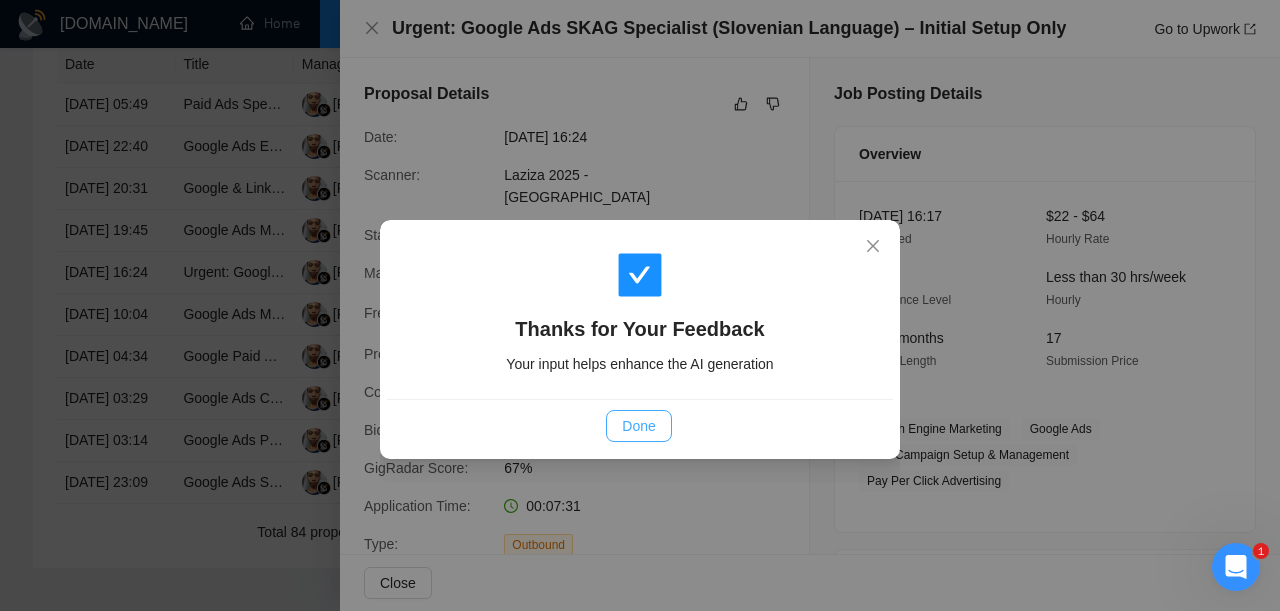 click on "Done" at bounding box center [638, 426] 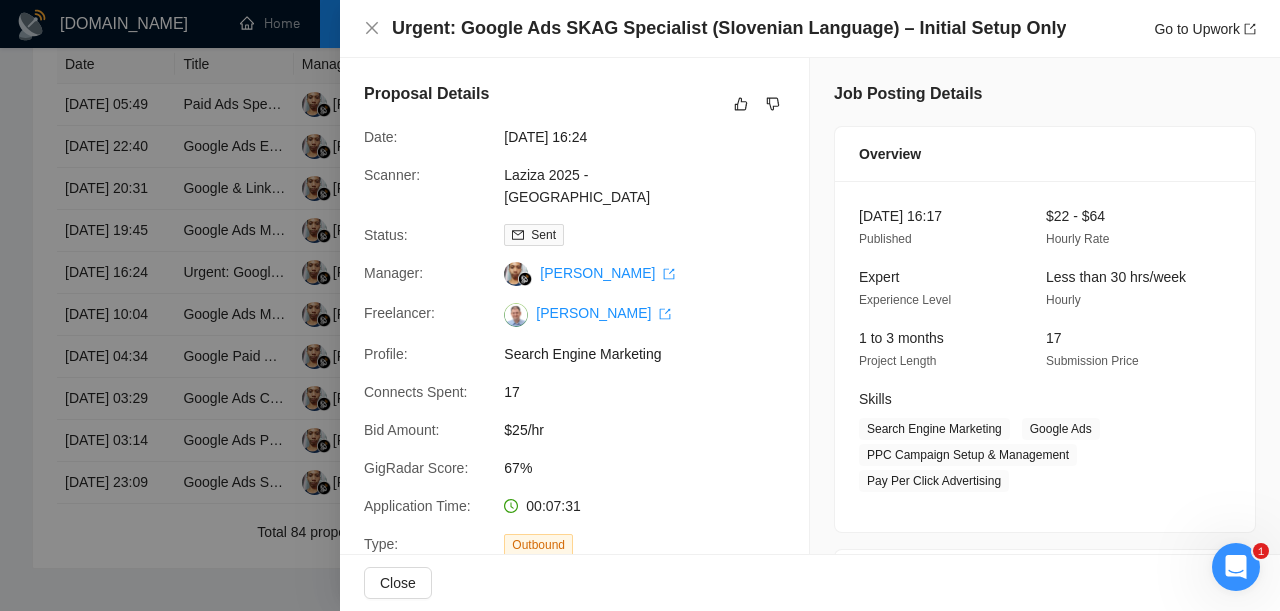 click at bounding box center [640, 305] 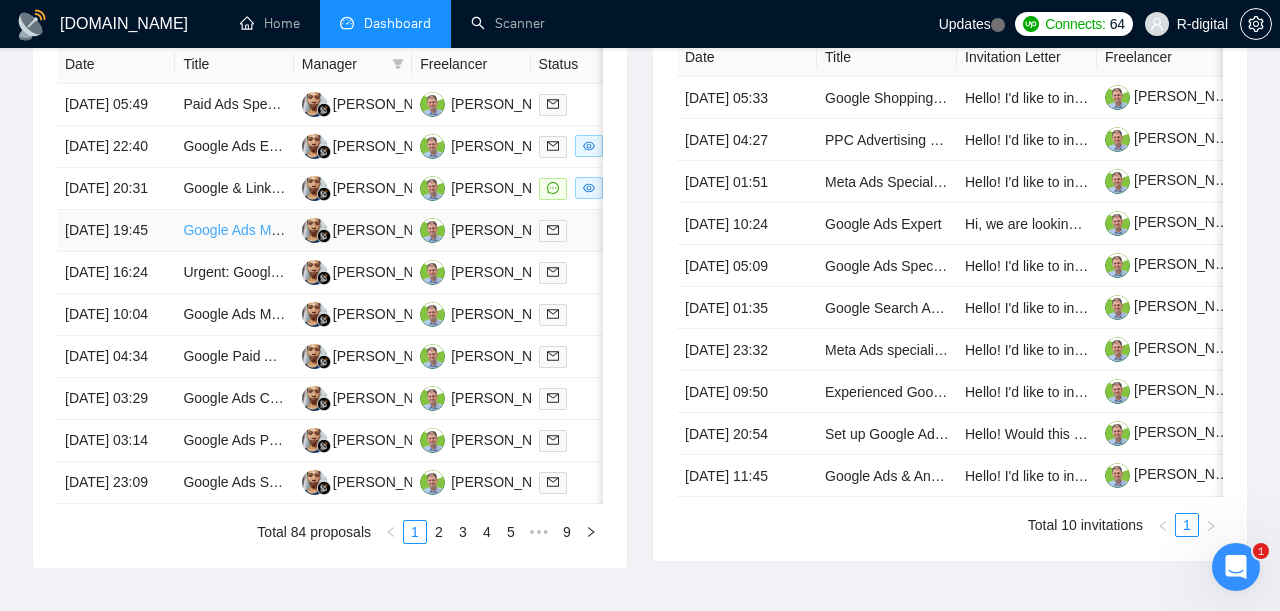 click on "Google Ads Management for Profit Scaling" at bounding box center [315, 230] 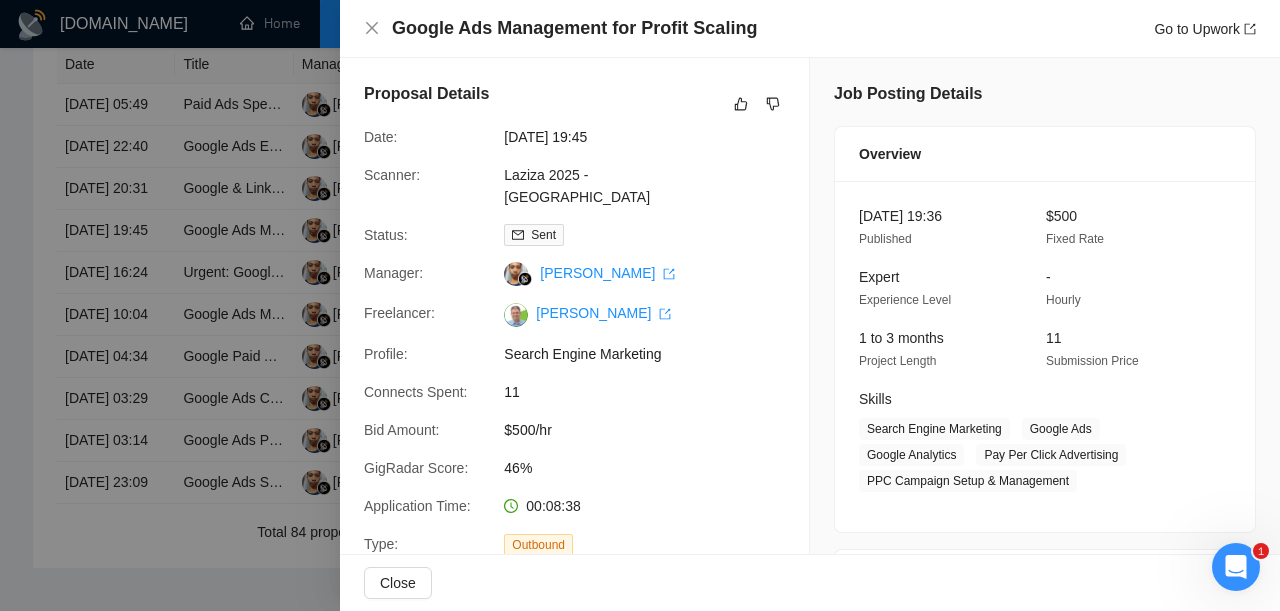 click on "Google Ads Management for Profit Scaling" at bounding box center [574, 28] 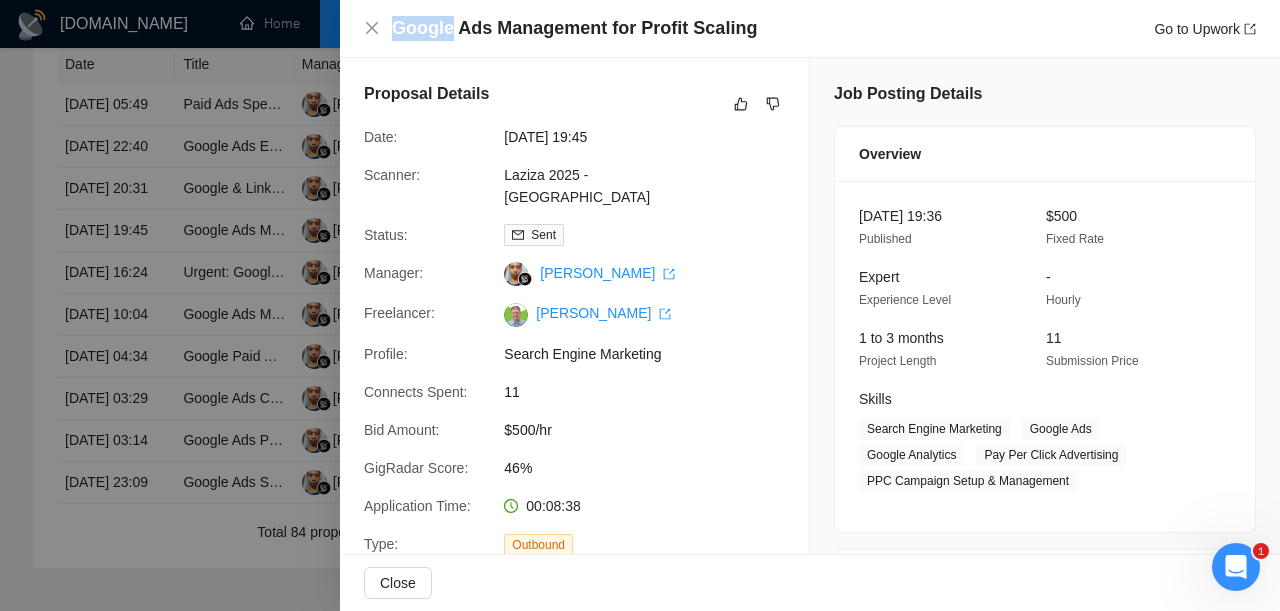 click on "Google Ads Management for Profit Scaling" at bounding box center [574, 28] 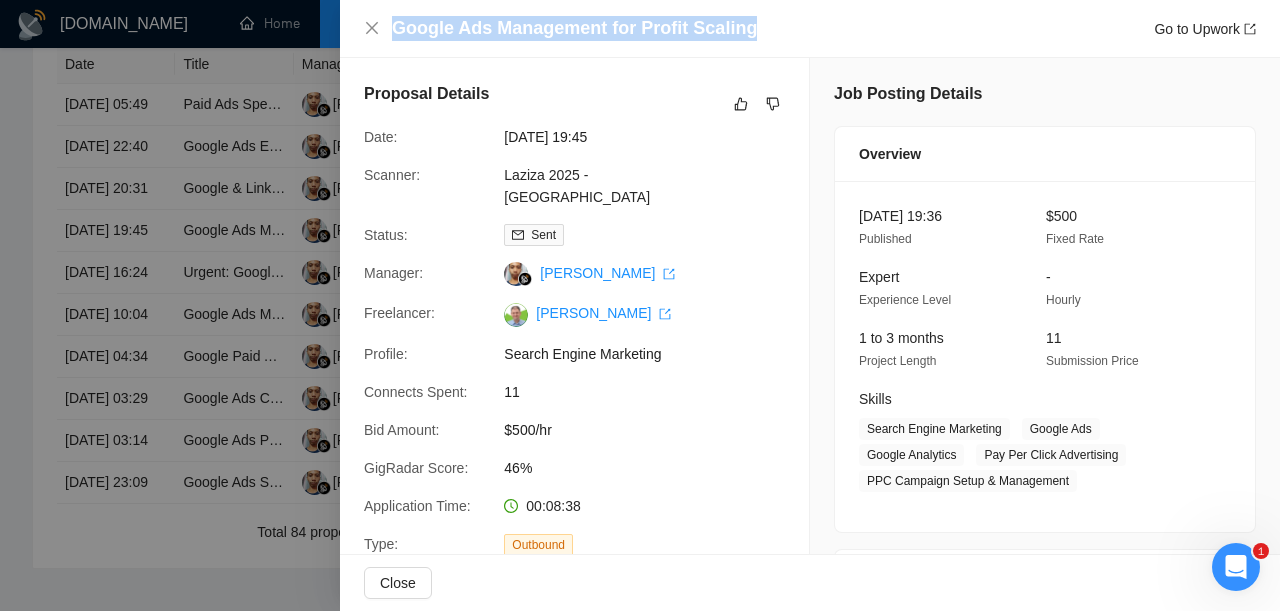 click on "Google Ads Management for Profit Scaling" at bounding box center (574, 28) 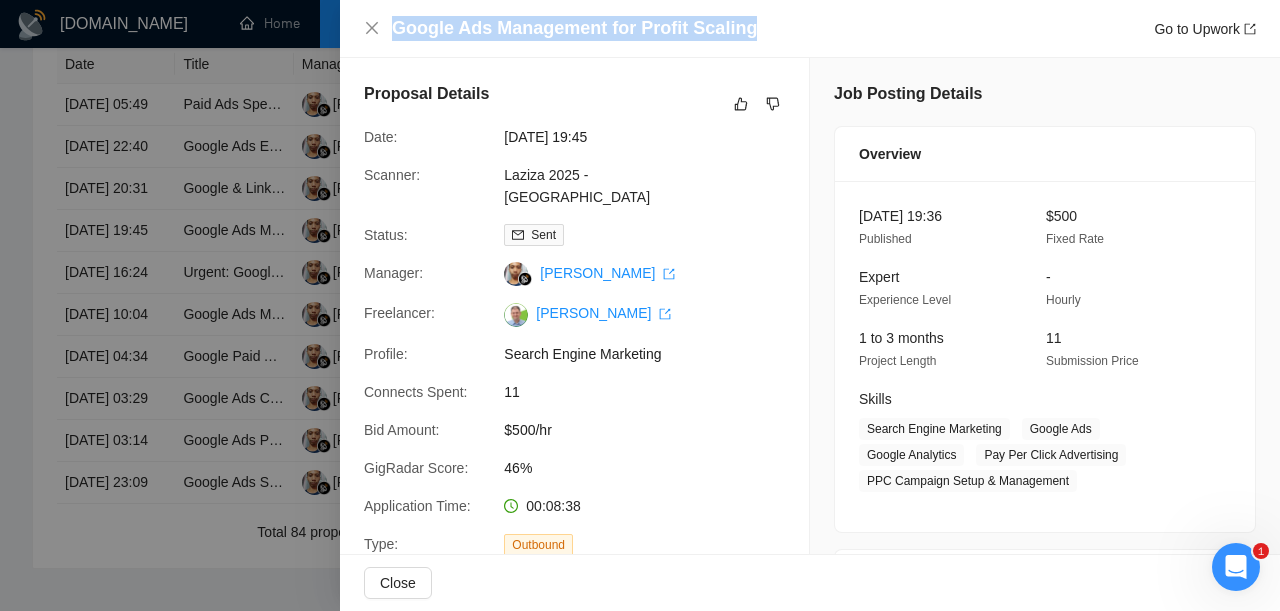 copy on "Google Ads Management for Profit Scaling" 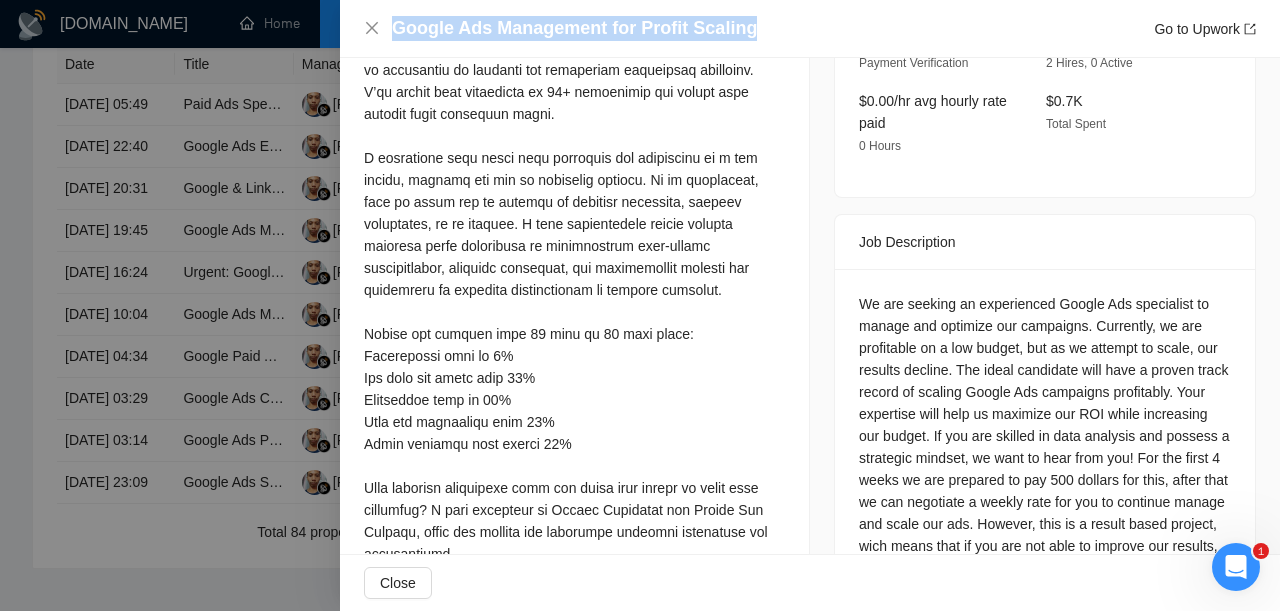 scroll, scrollTop: 725, scrollLeft: 0, axis: vertical 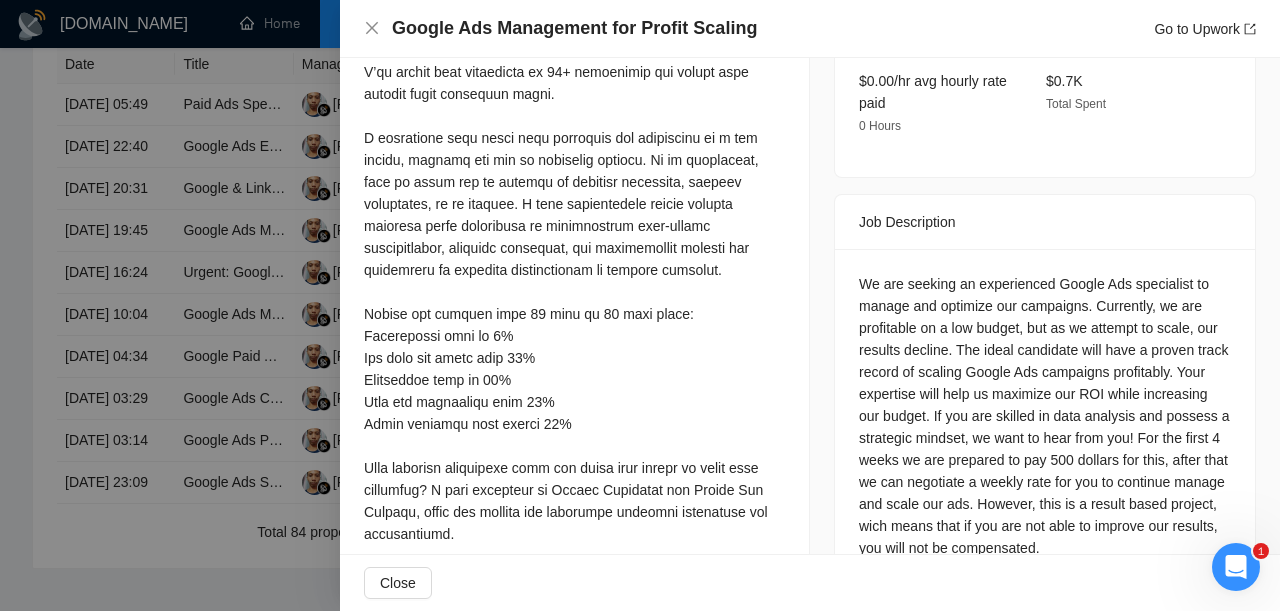 click on "We are seeking an experienced Google Ads specialist to manage and optimize our campaigns. Currently, we are profitable on a low budget, but as we attempt to scale, our results decline. The ideal candidate will have a proven track record of scaling Google Ads campaigns profitably. Your expertise will help us maximize our ROI while increasing our budget. If you are skilled in data analysis and possess a strategic mindset, we want to hear from you! For the first 4 weeks we are prepared to pay 500 dollars for this, after that we can negotiate a weekly rate for you to continue manage and scale our ads. However, this is a result based project, wich means that if you are not able to improve our results, you will not be compensated." at bounding box center (1045, 416) 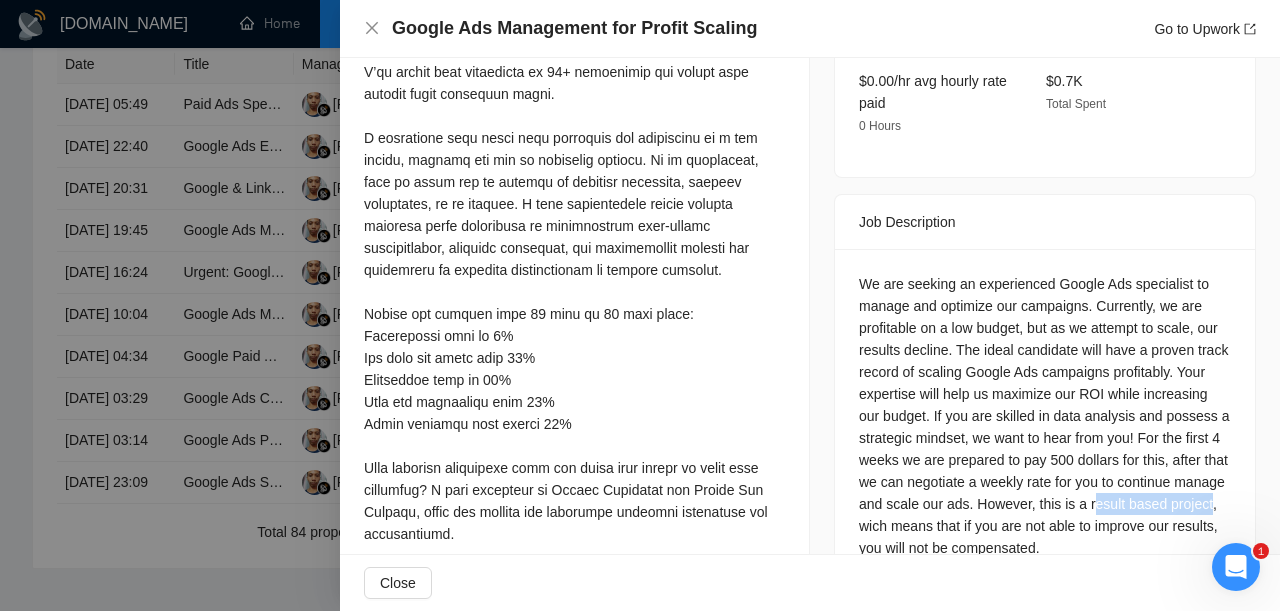 drag, startPoint x: 1042, startPoint y: 476, endPoint x: 916, endPoint y: 469, distance: 126.1943 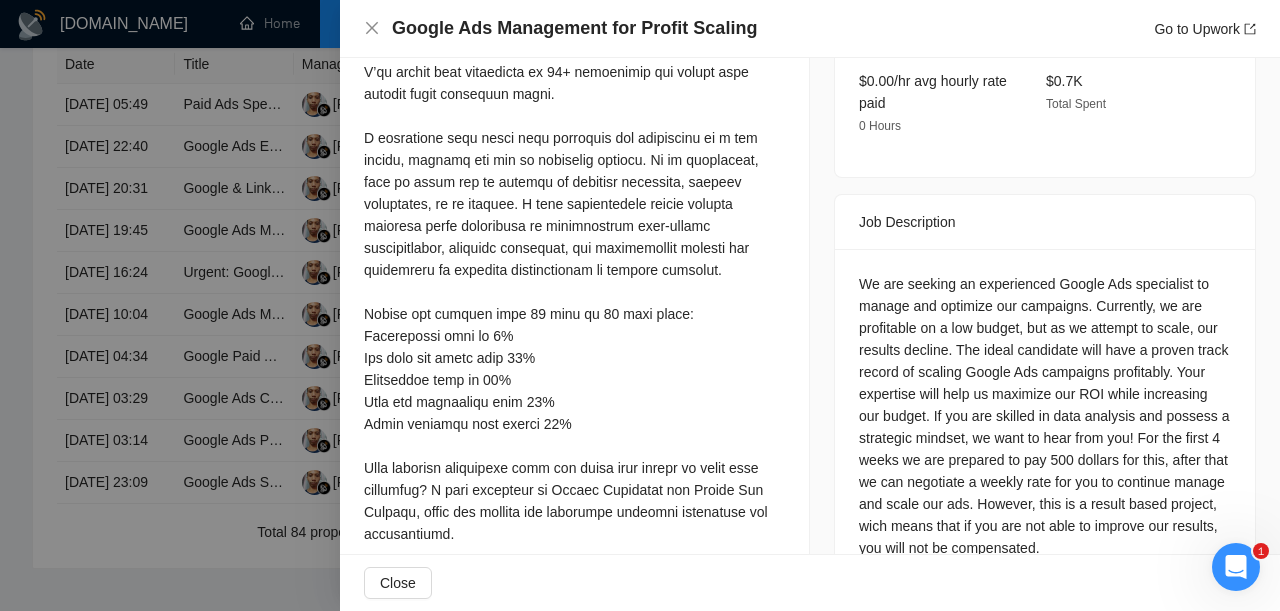 click on "We are seeking an experienced Google Ads specialist to manage and optimize our campaigns. Currently, we are profitable on a low budget, but as we attempt to scale, our results decline. The ideal candidate will have a proven track record of scaling Google Ads campaigns profitably. Your expertise will help us maximize our ROI while increasing our budget. If you are skilled in data analysis and possess a strategic mindset, we want to hear from you! For the first 4 weeks we are prepared to pay 500 dollars for this, after that we can negotiate a weekly rate for you to continue manage and scale our ads. However, this is a result based project, wich means that if you are not able to improve our results, you will not be compensated." at bounding box center [1045, 416] 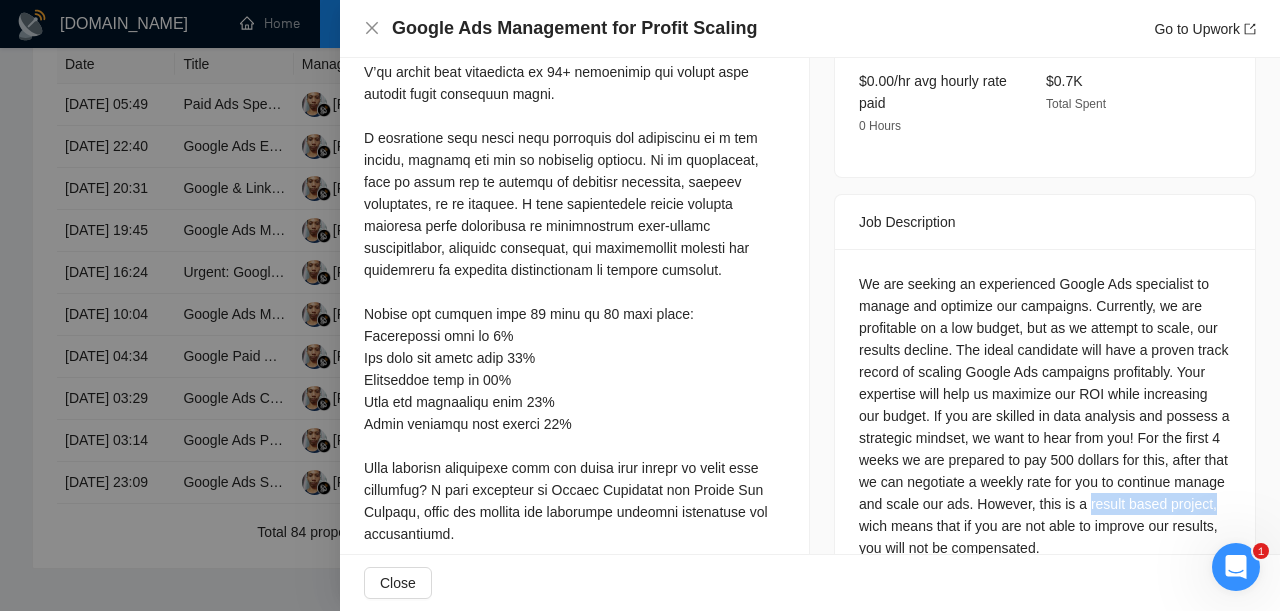 drag, startPoint x: 912, startPoint y: 484, endPoint x: 1039, endPoint y: 481, distance: 127.03543 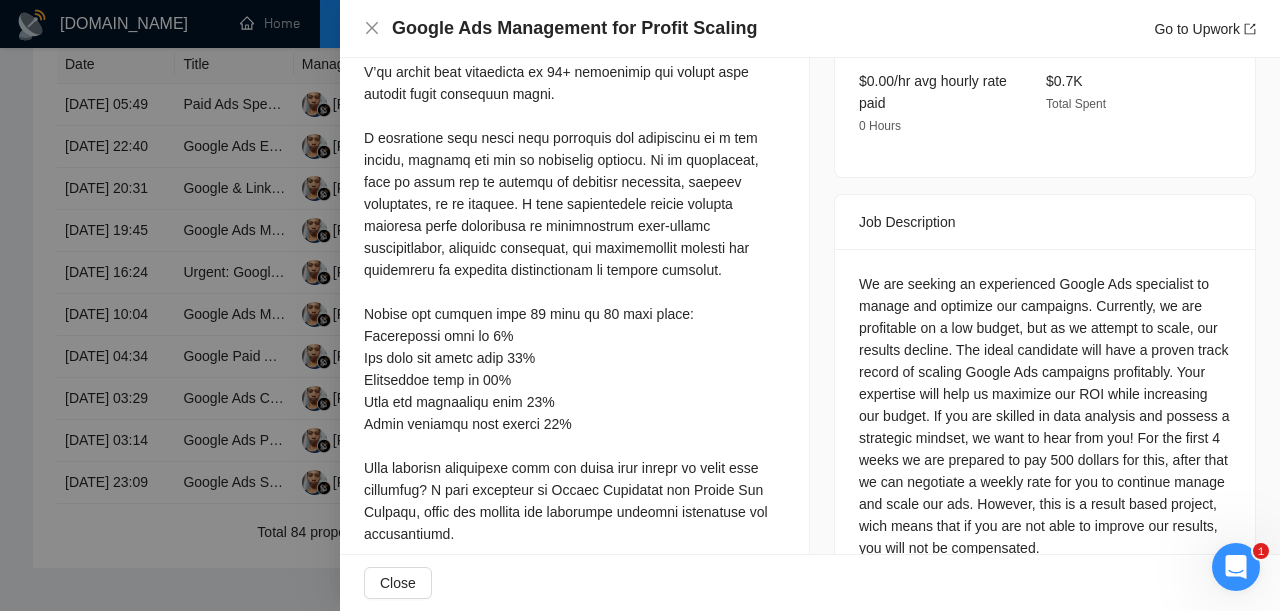 click on "Google Ads Management for Profit Scaling" at bounding box center (574, 28) 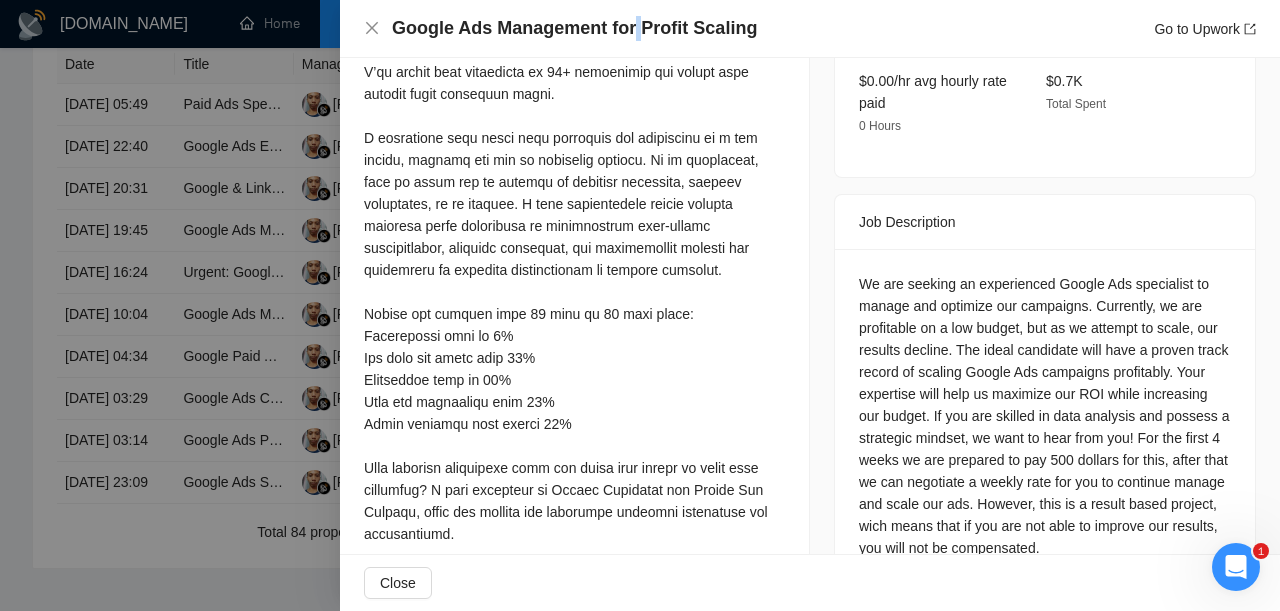 click on "Google Ads Management for Profit Scaling" at bounding box center [574, 28] 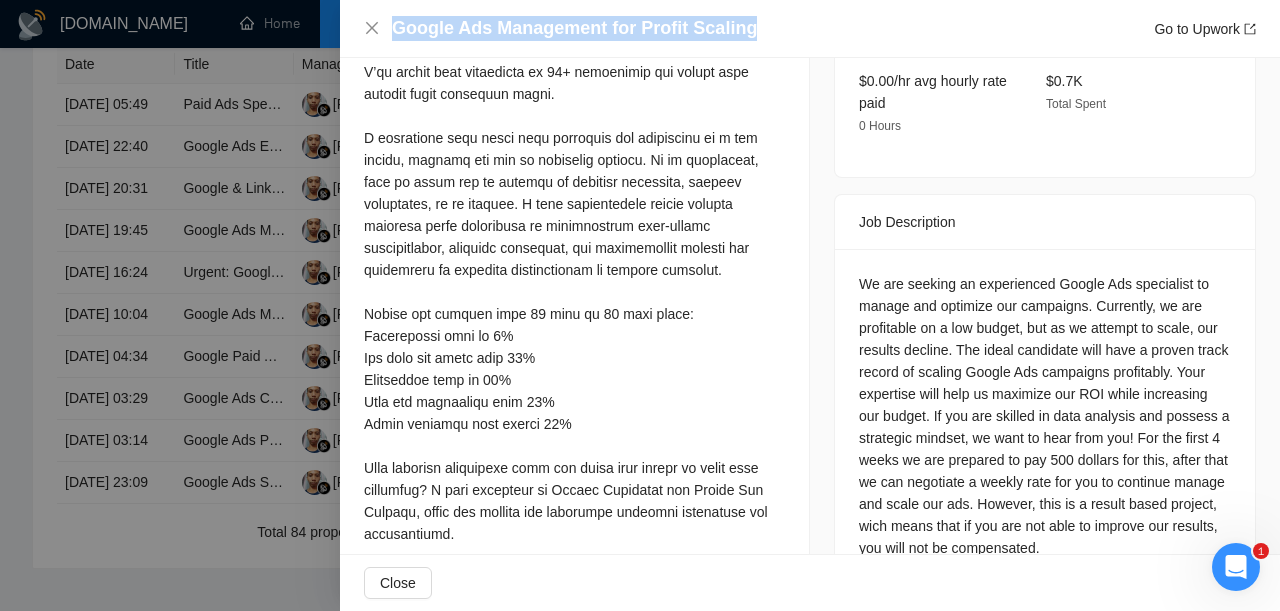 click on "Google Ads Management for Profit Scaling" at bounding box center (574, 28) 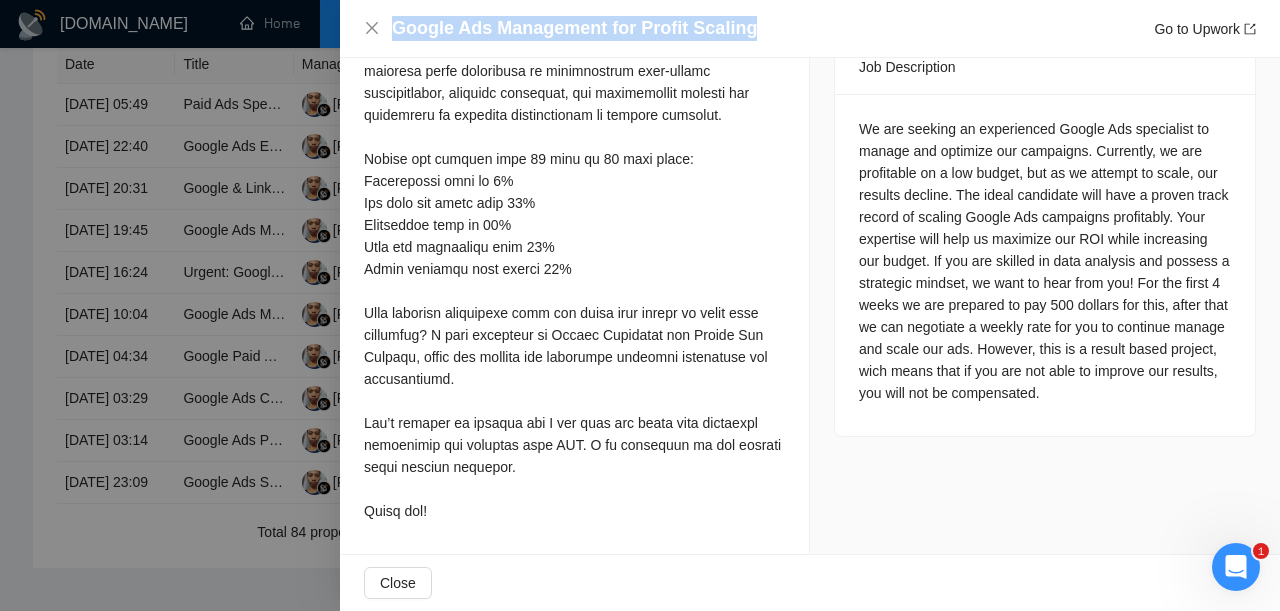 scroll, scrollTop: 880, scrollLeft: 0, axis: vertical 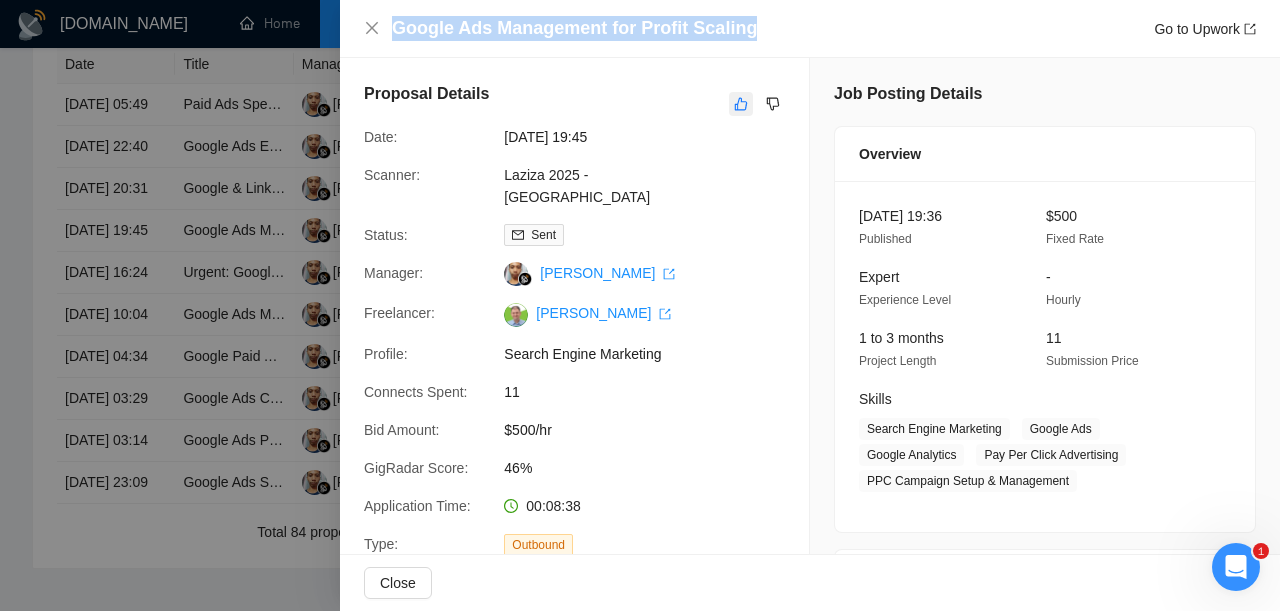 click 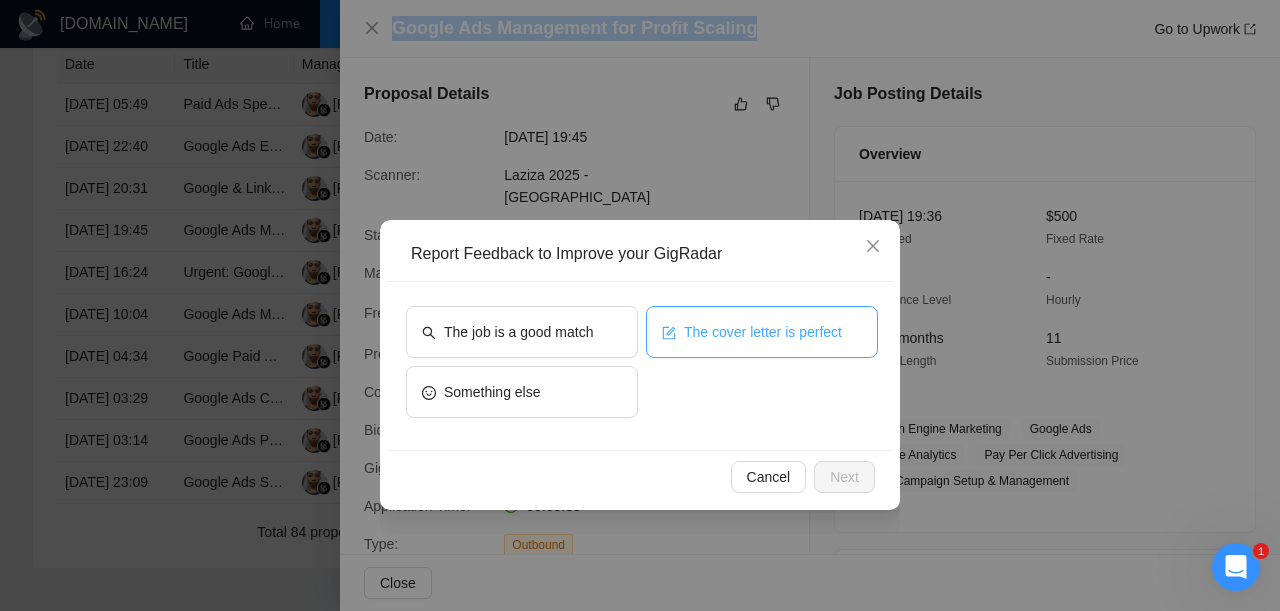 click on "The cover letter is perfect" at bounding box center (763, 332) 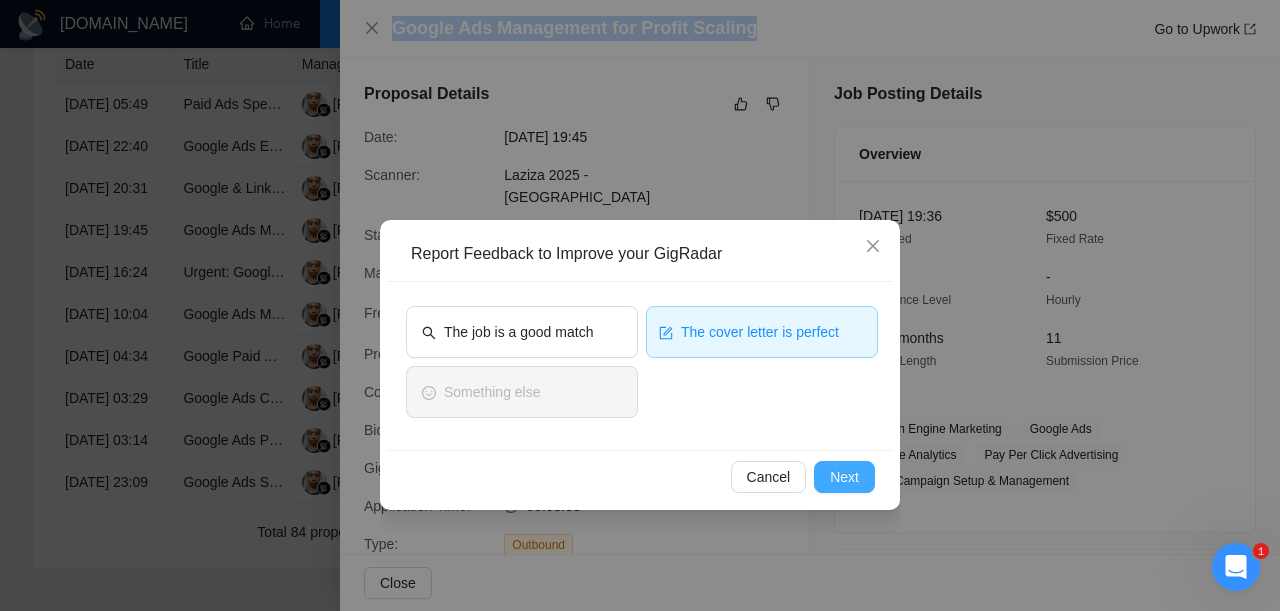 click on "Next" at bounding box center [844, 477] 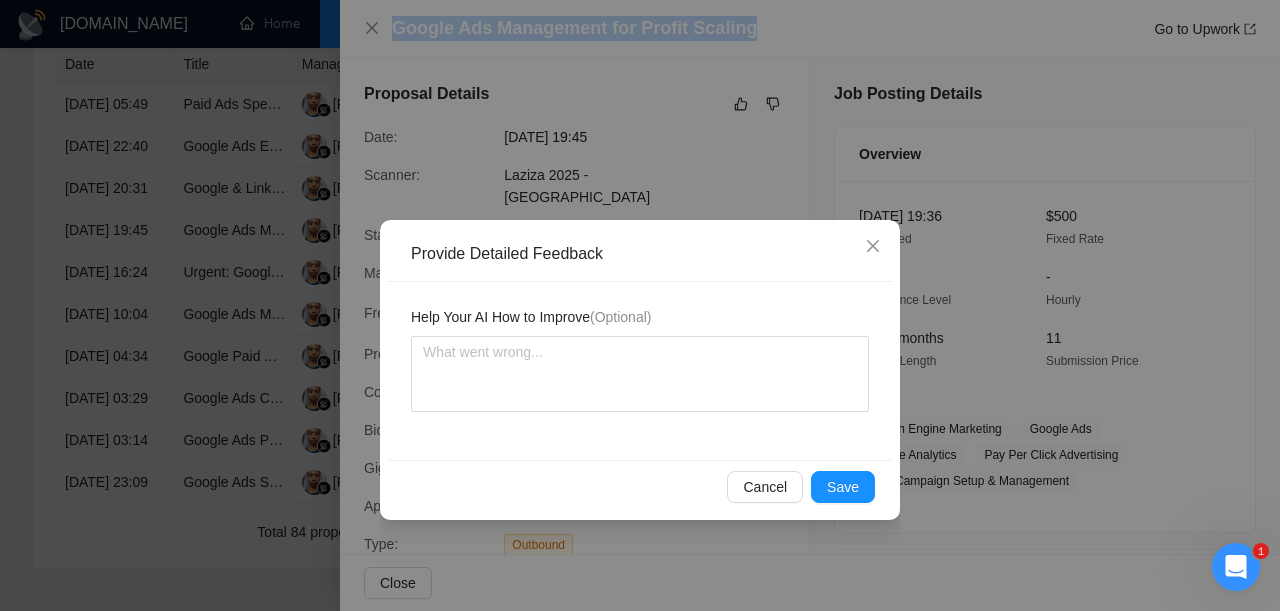 click on "Save" at bounding box center [843, 487] 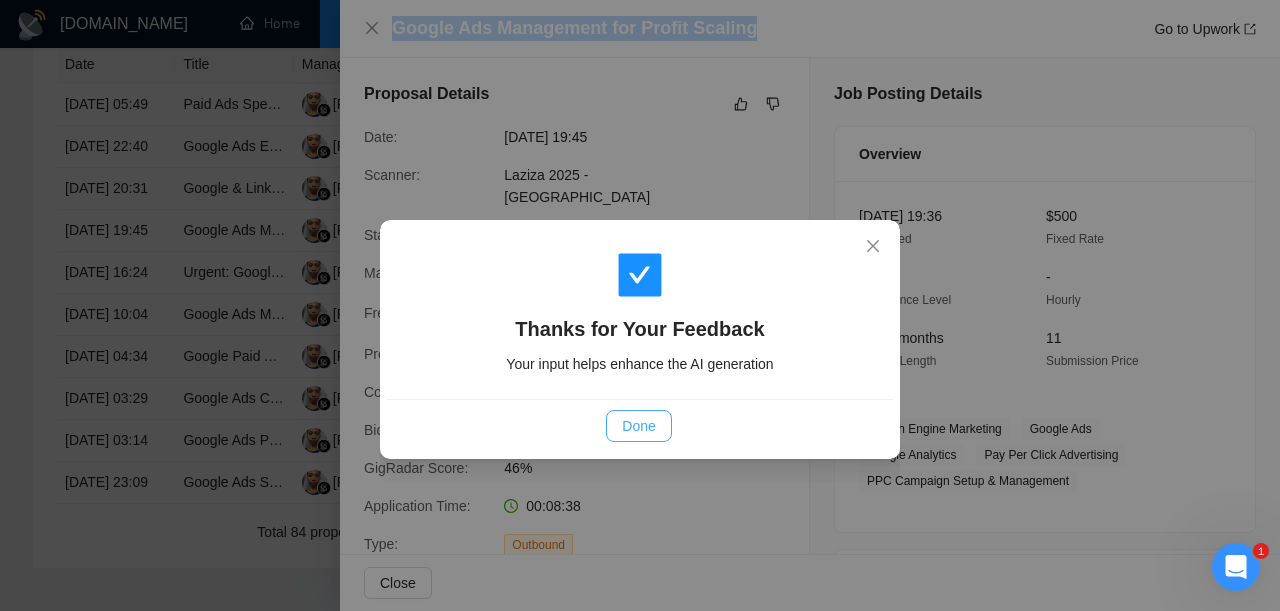 click on "Done" at bounding box center [638, 426] 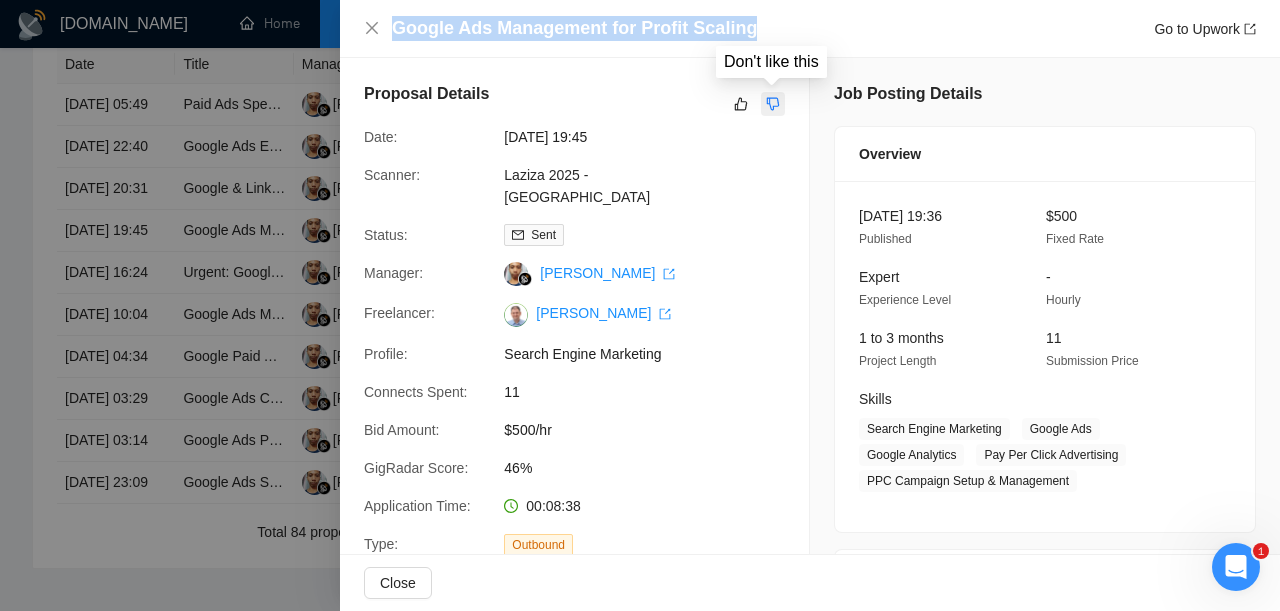 click at bounding box center [773, 104] 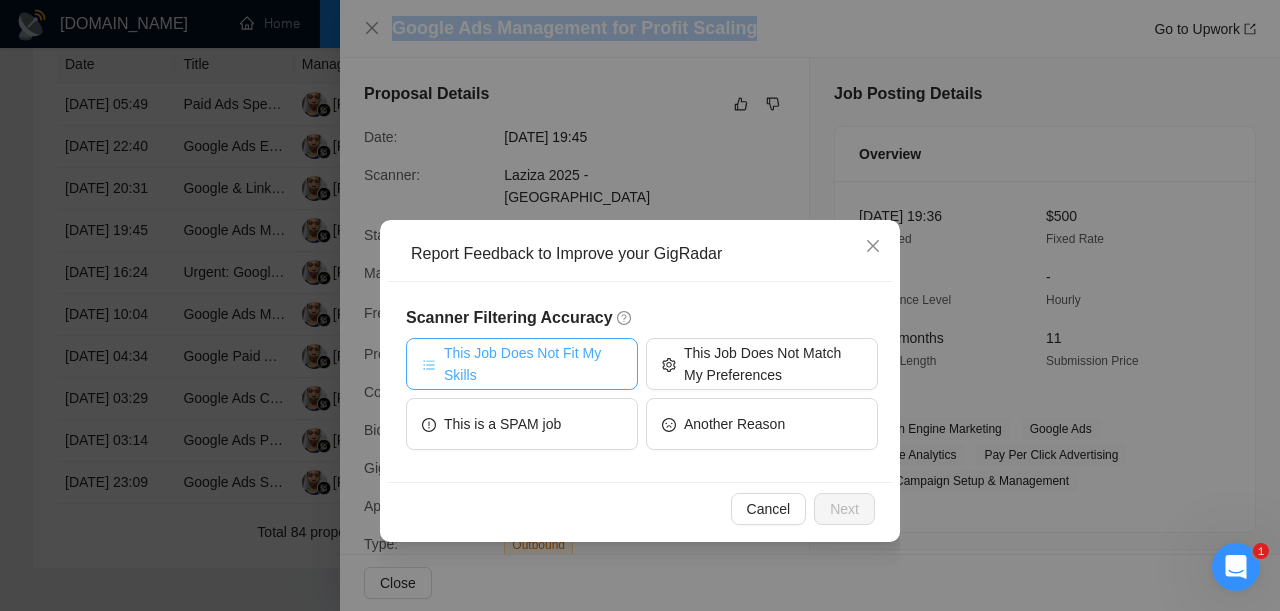 click on "This Job Does Not Fit My Skills" at bounding box center [533, 364] 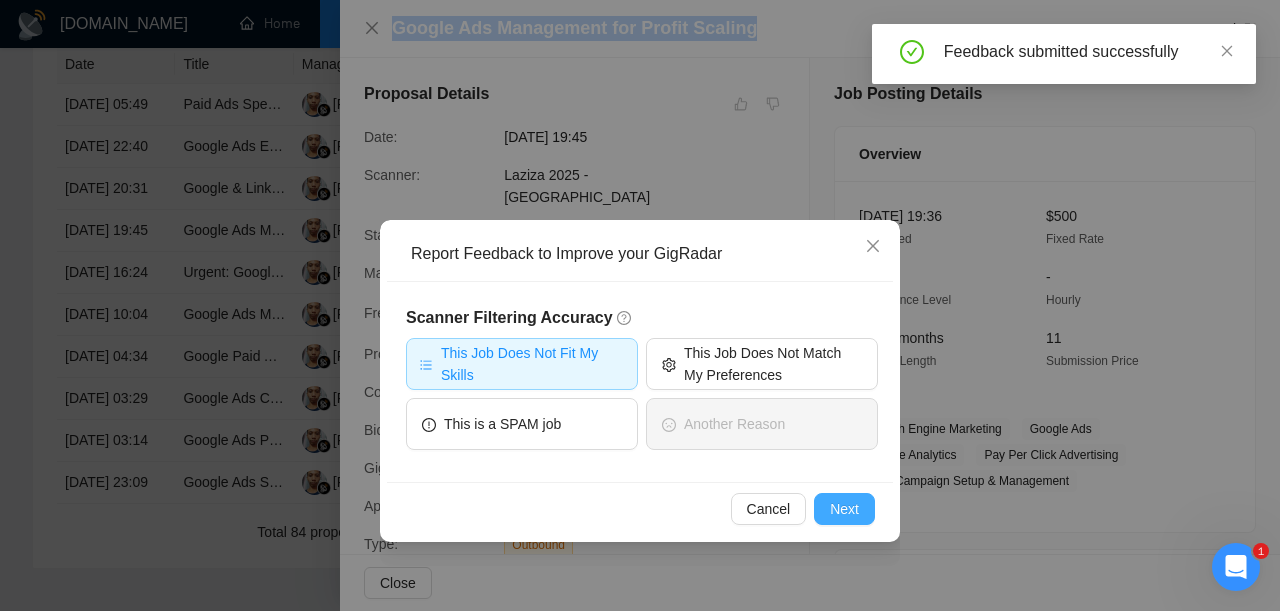 click on "Next" at bounding box center [844, 509] 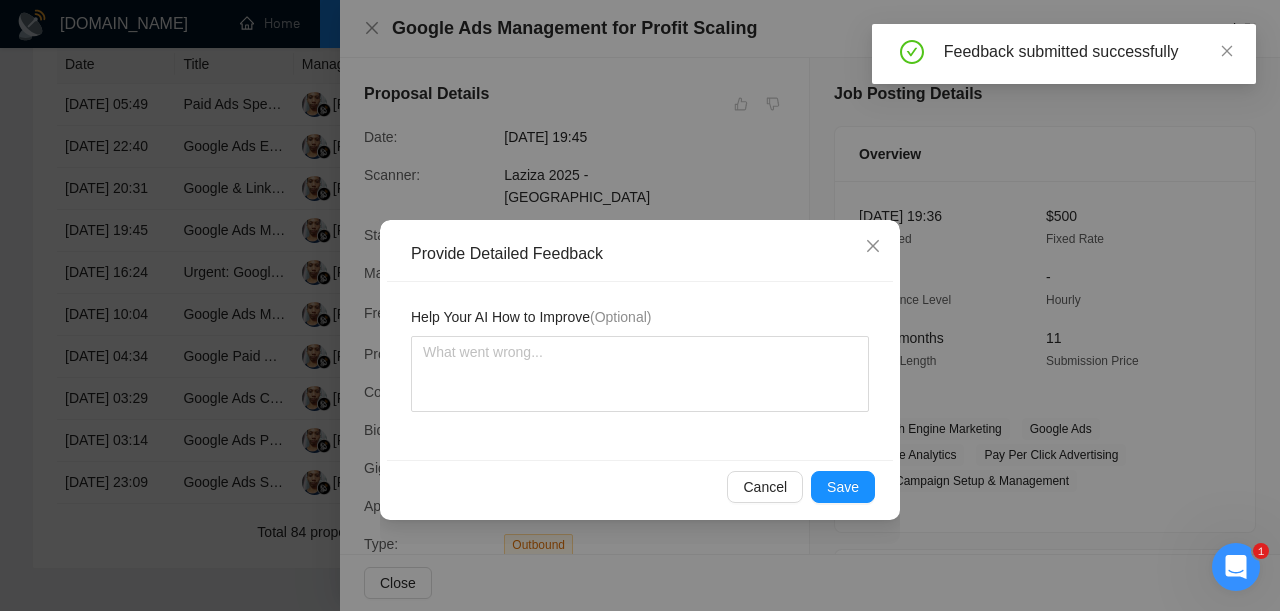 click on "Help Your AI How to Improve  (Optional)" at bounding box center (640, 371) 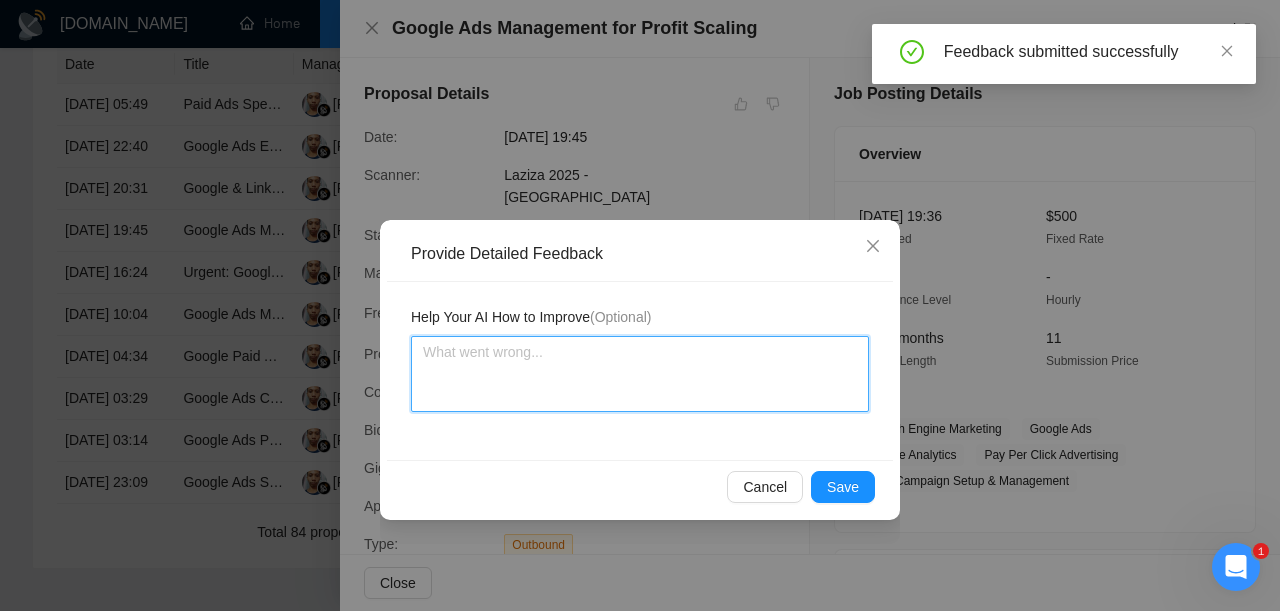 click at bounding box center (640, 374) 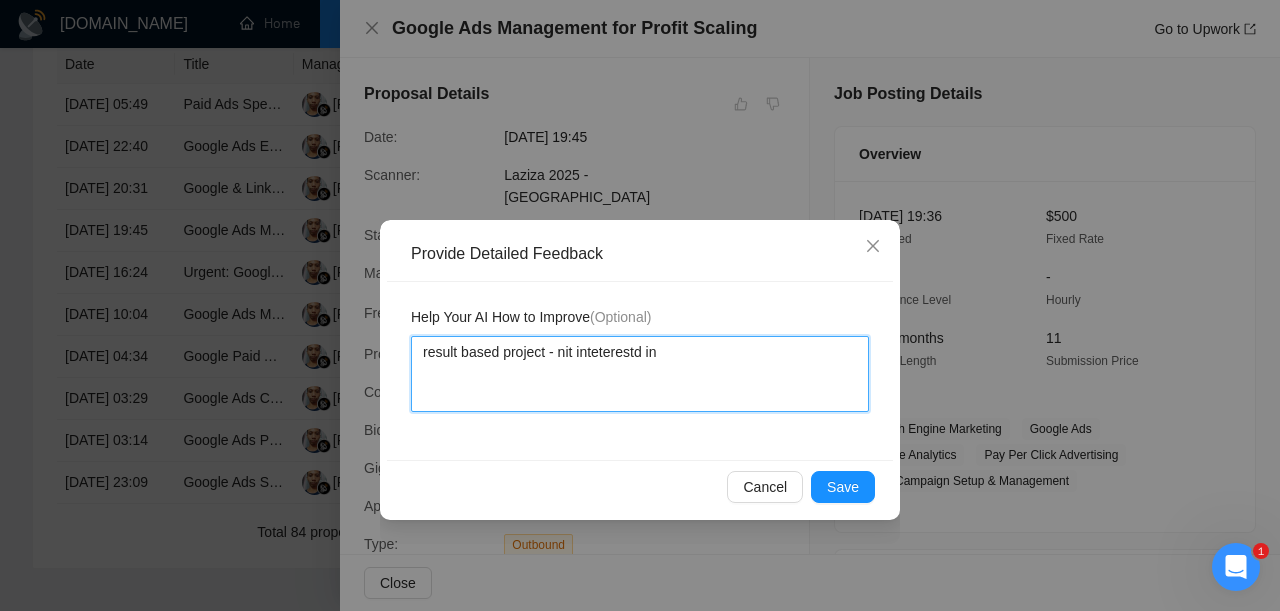 click on "result based project - nit inteterestd in" at bounding box center [640, 374] 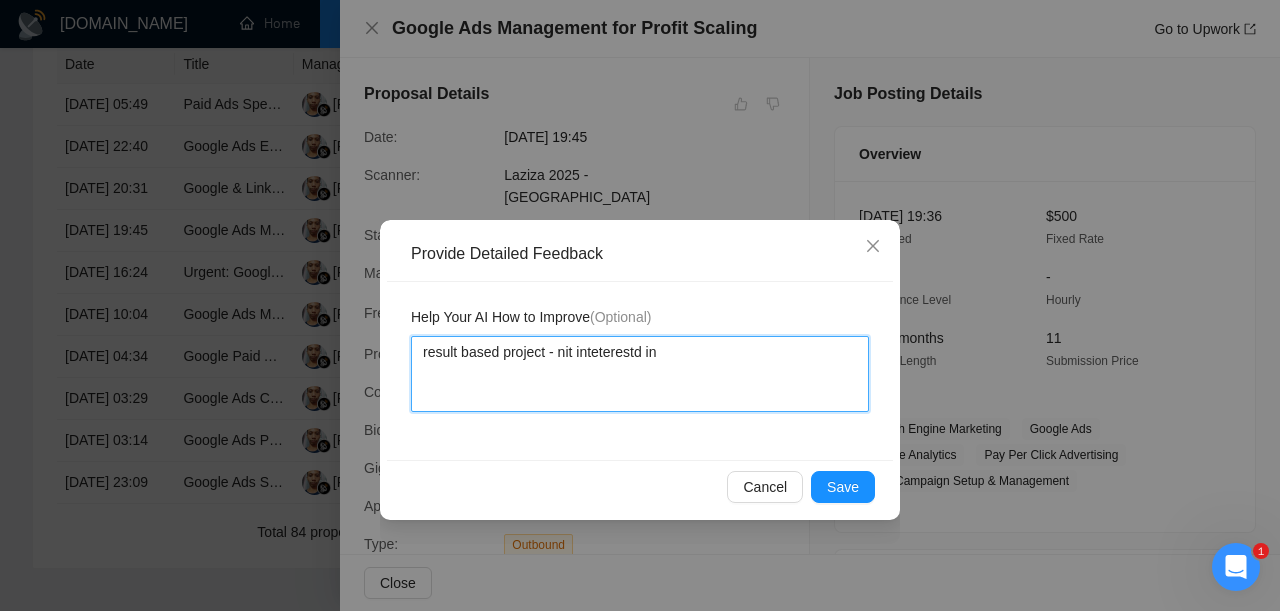 click on "result based project - nit inteterestd in" at bounding box center [640, 374] 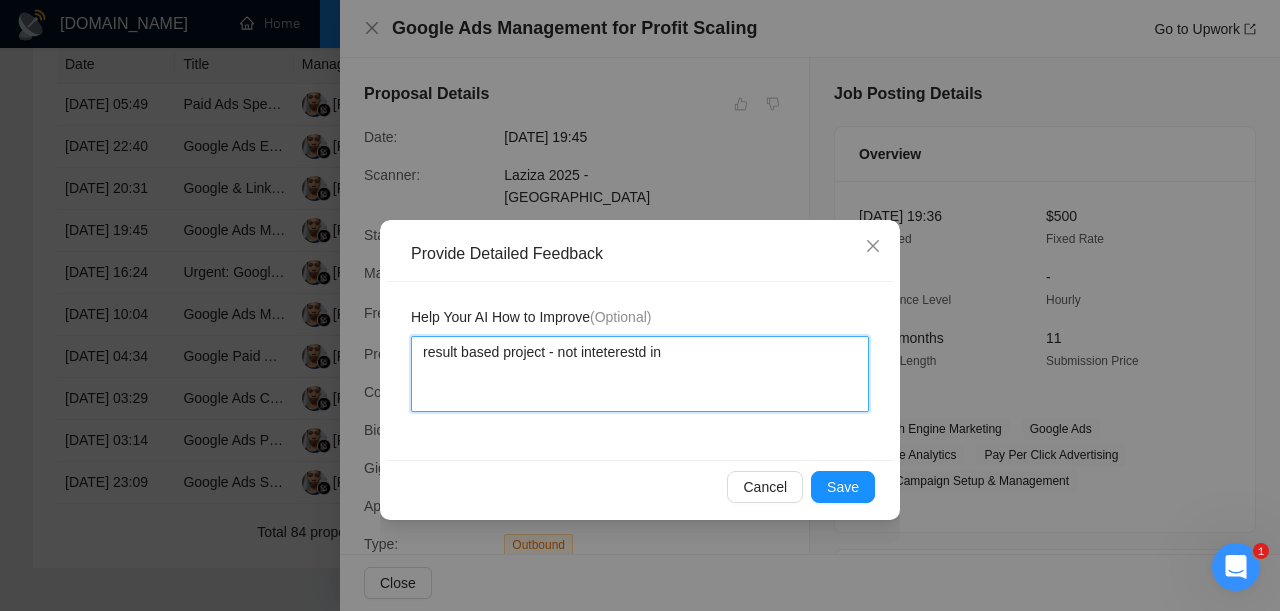 click on "result based project - not inteterestd in" at bounding box center (640, 374) 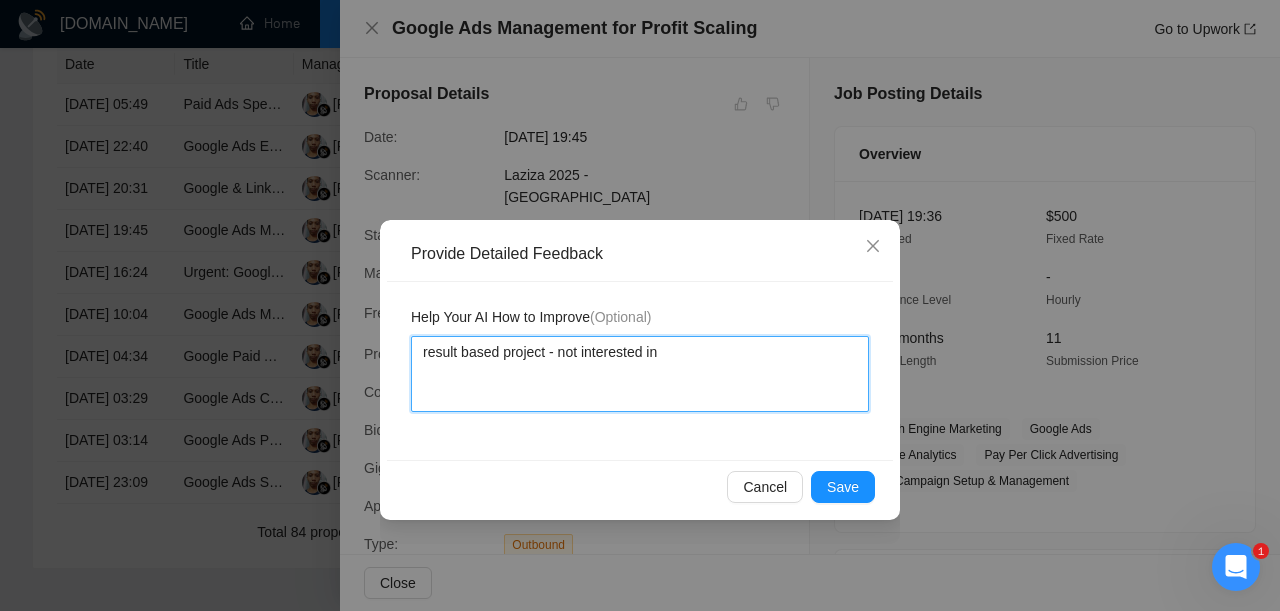 click on "result based project - not interested in" at bounding box center [640, 374] 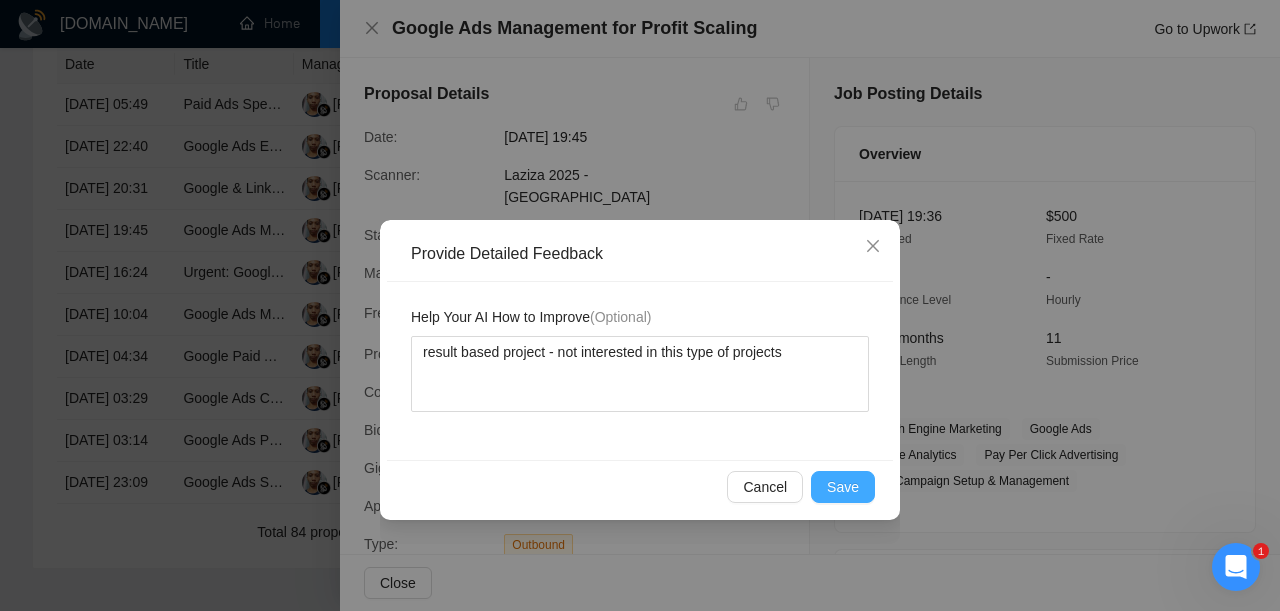 click on "Save" at bounding box center [843, 487] 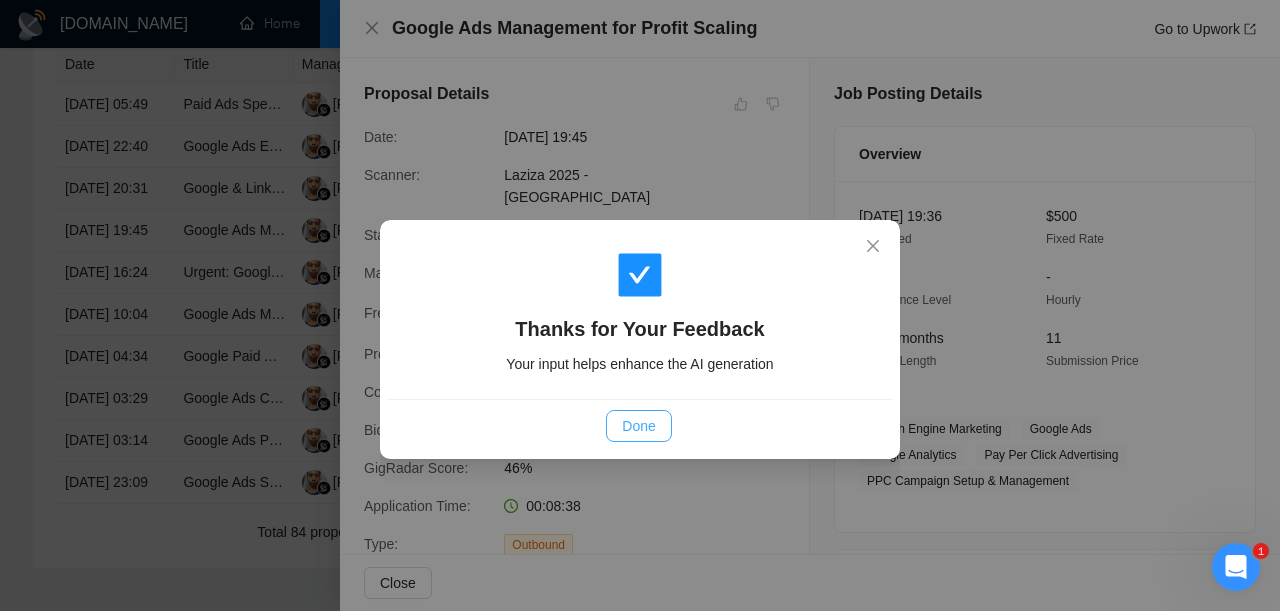 click on "Done" at bounding box center [638, 426] 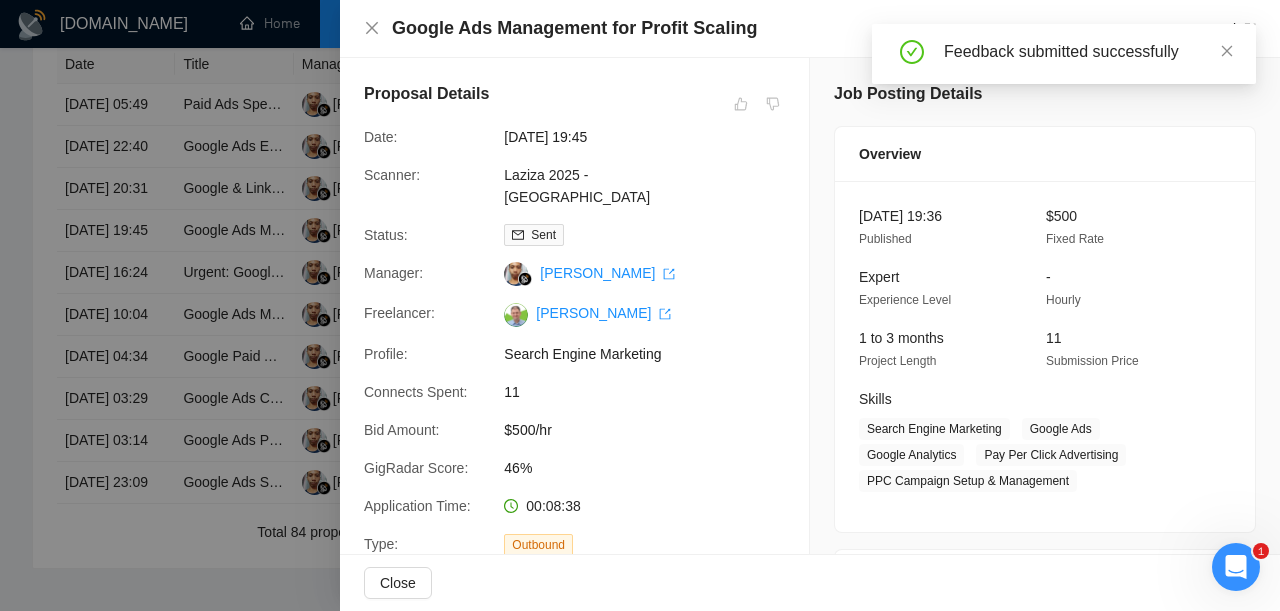 click at bounding box center (640, 305) 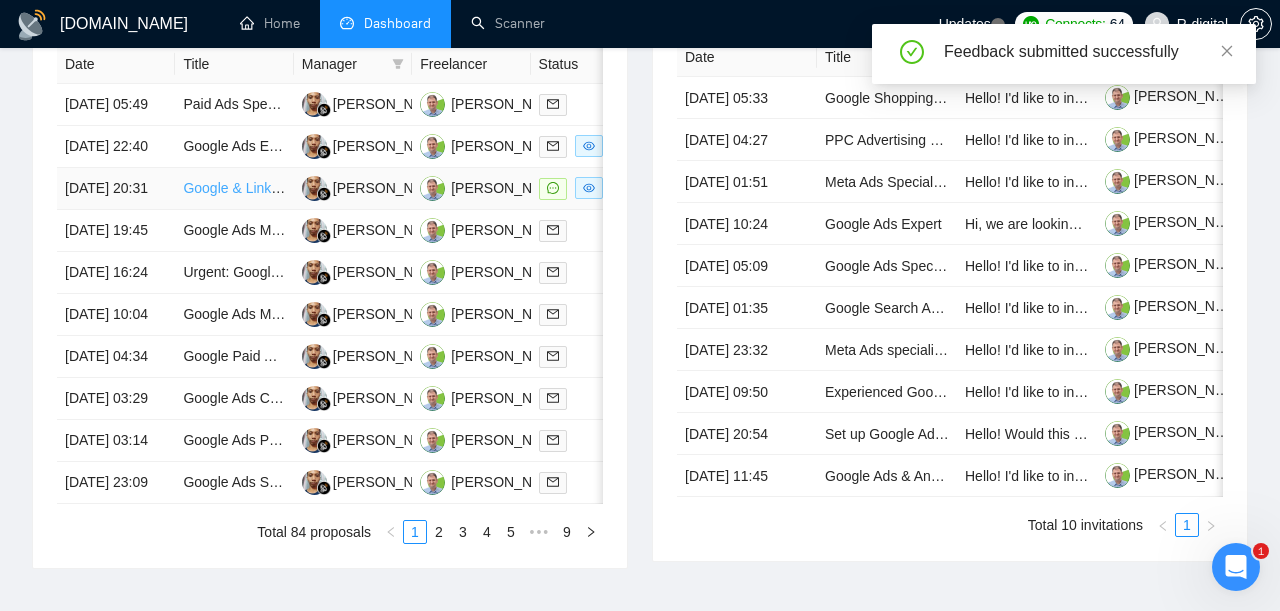 click on "Google & LinkedIn Ads Specialist (Tech Enterprise Niche)" at bounding box center (361, 188) 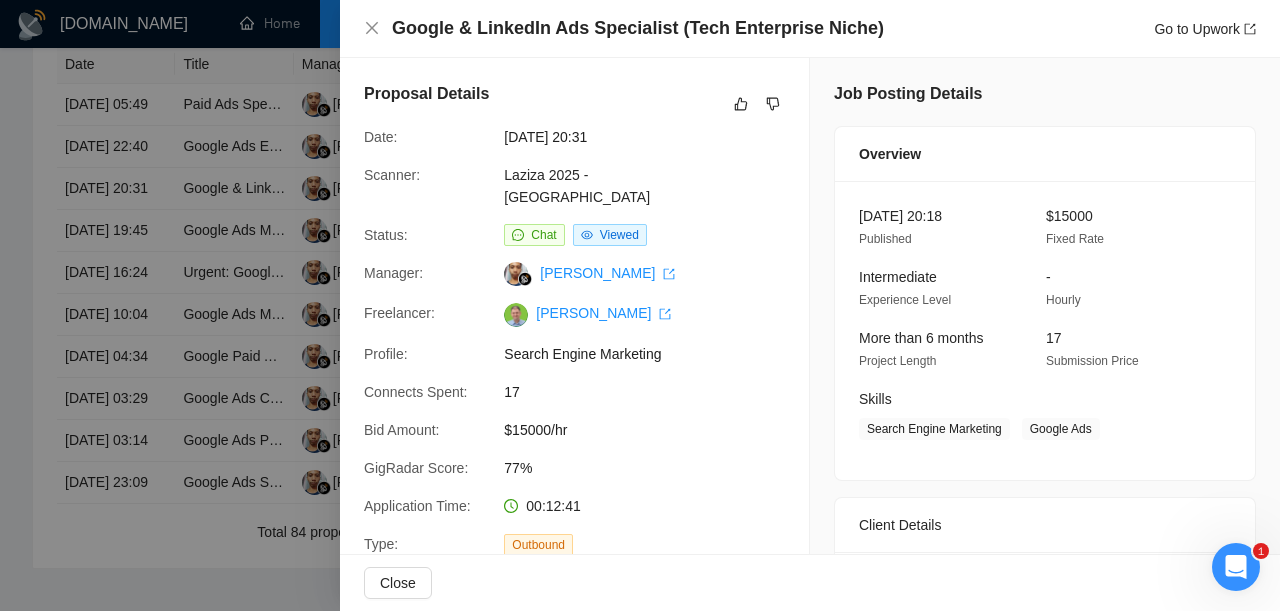 click on "Google & LinkedIn Ads Specialist (Tech Enterprise Niche)" at bounding box center (638, 28) 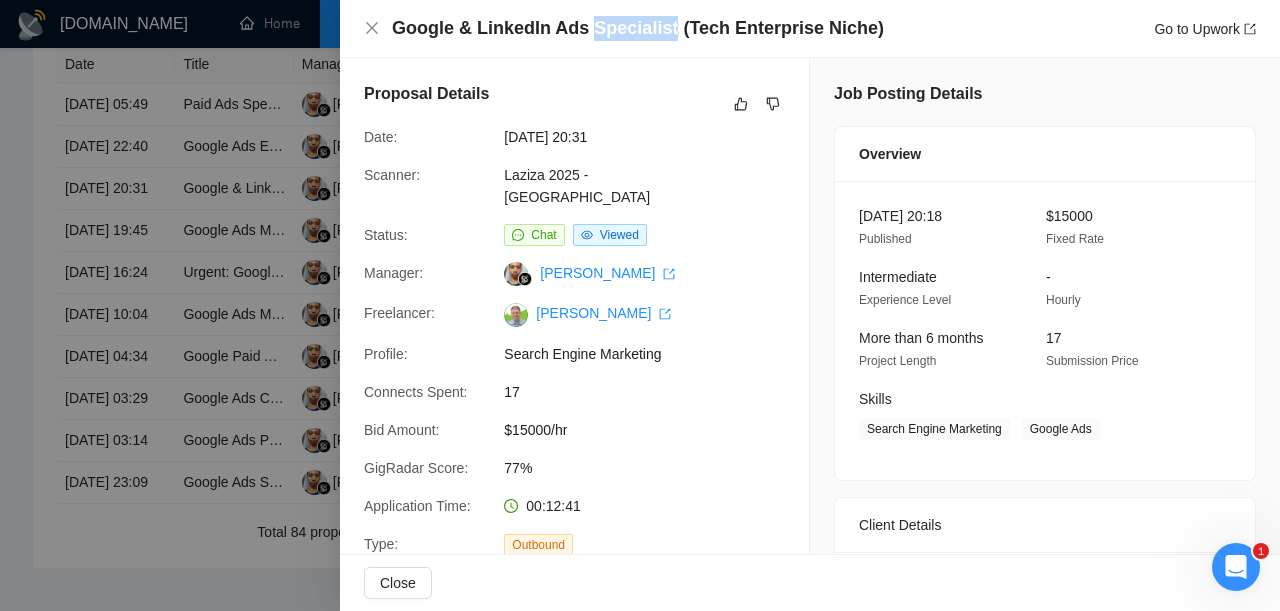 click on "Google & LinkedIn Ads Specialist (Tech Enterprise Niche)" at bounding box center (638, 28) 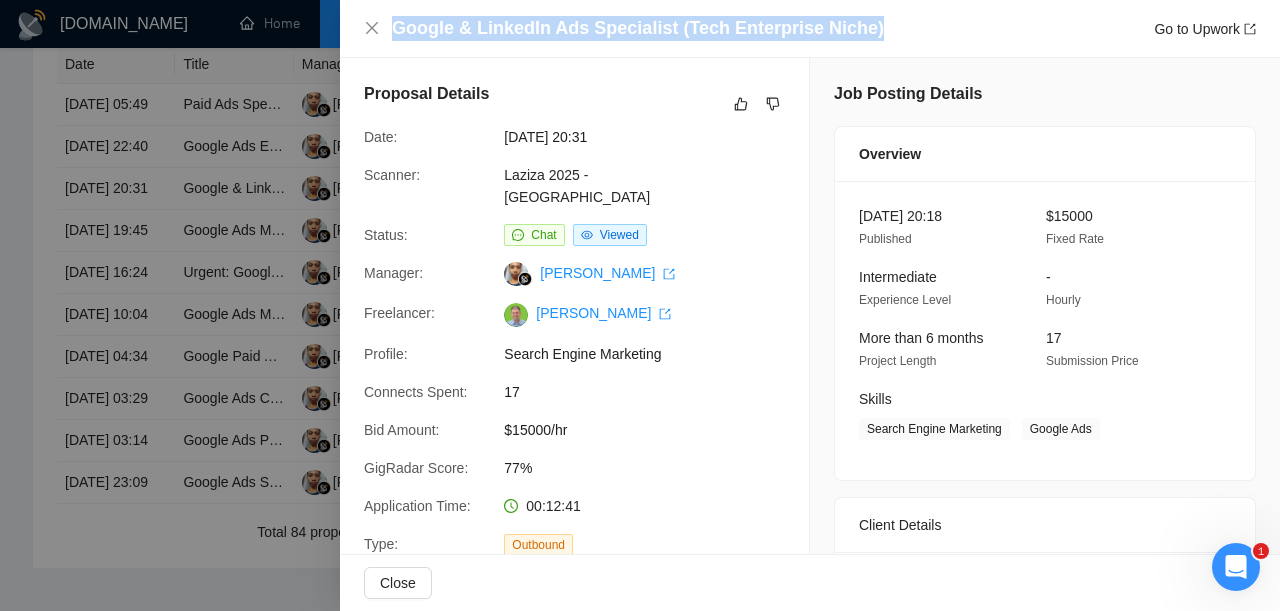click on "Google & LinkedIn Ads Specialist (Tech Enterprise Niche)" at bounding box center [638, 28] 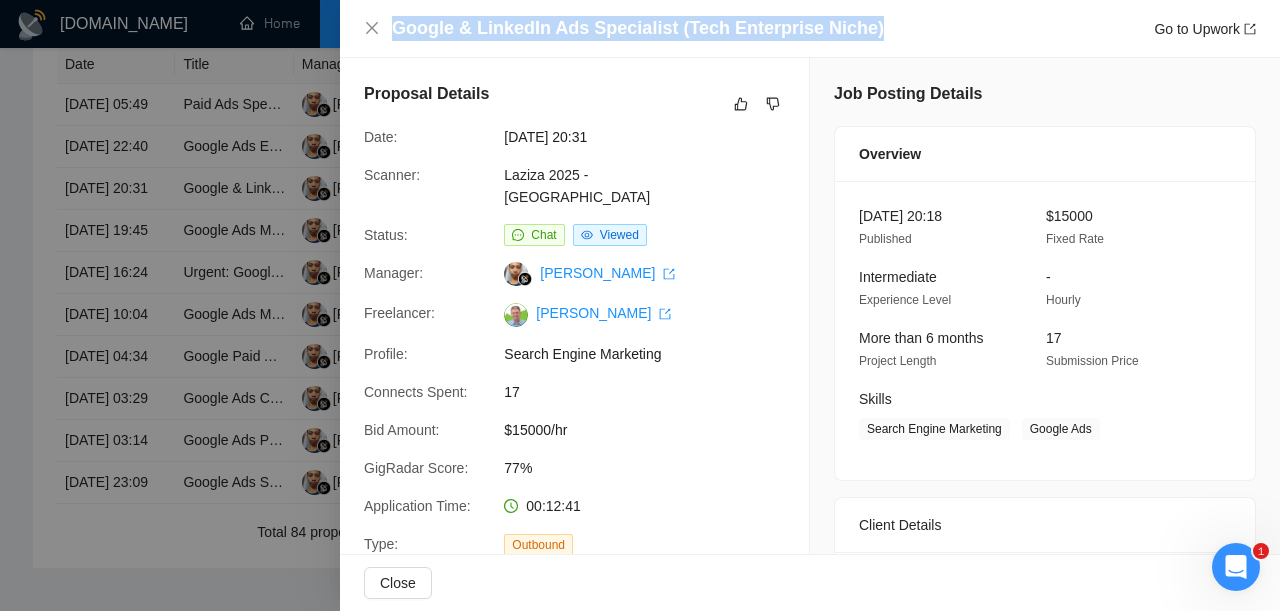 copy on "Google & LinkedIn Ads Specialist (Tech Enterprise Niche)" 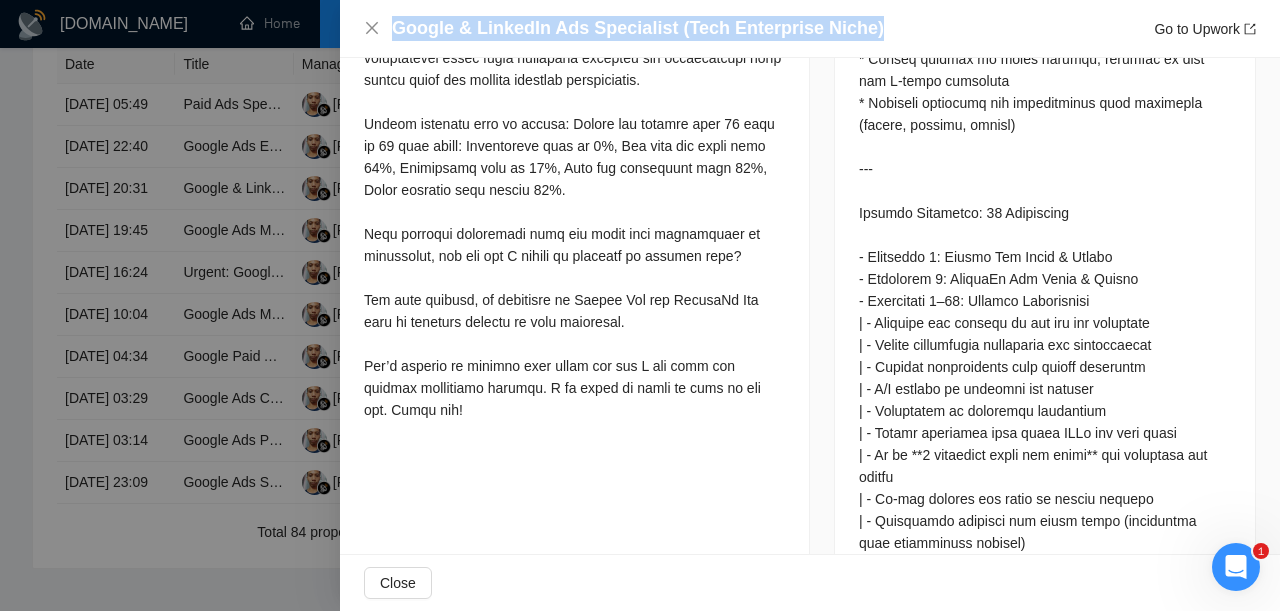 scroll, scrollTop: 1433, scrollLeft: 0, axis: vertical 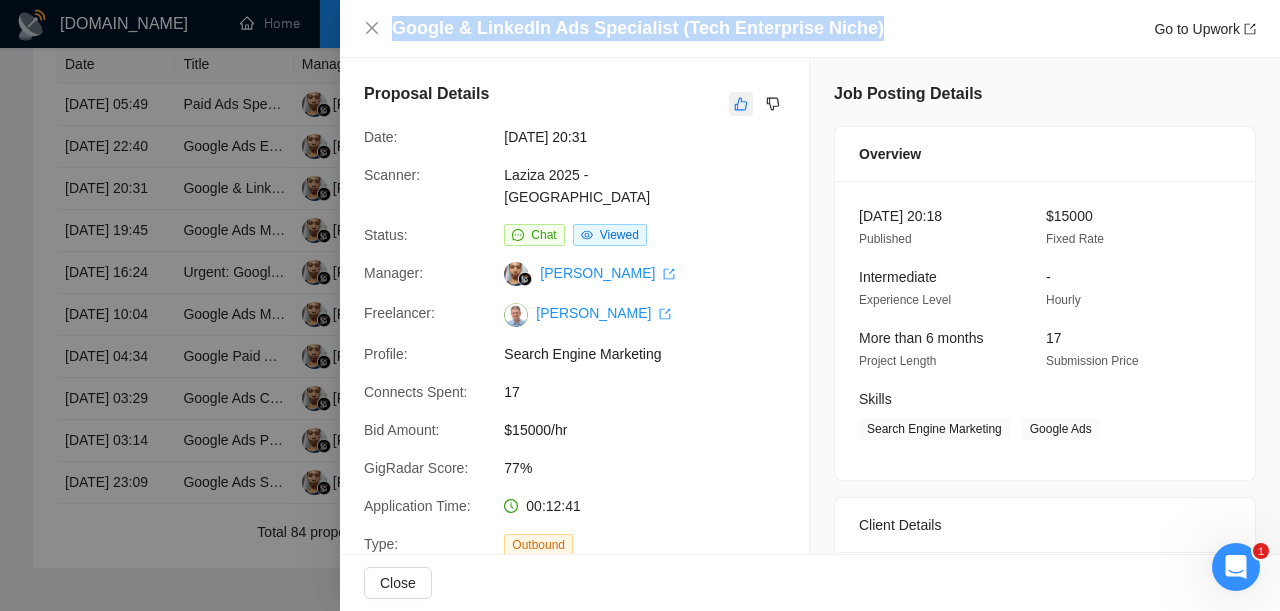 click at bounding box center [741, 104] 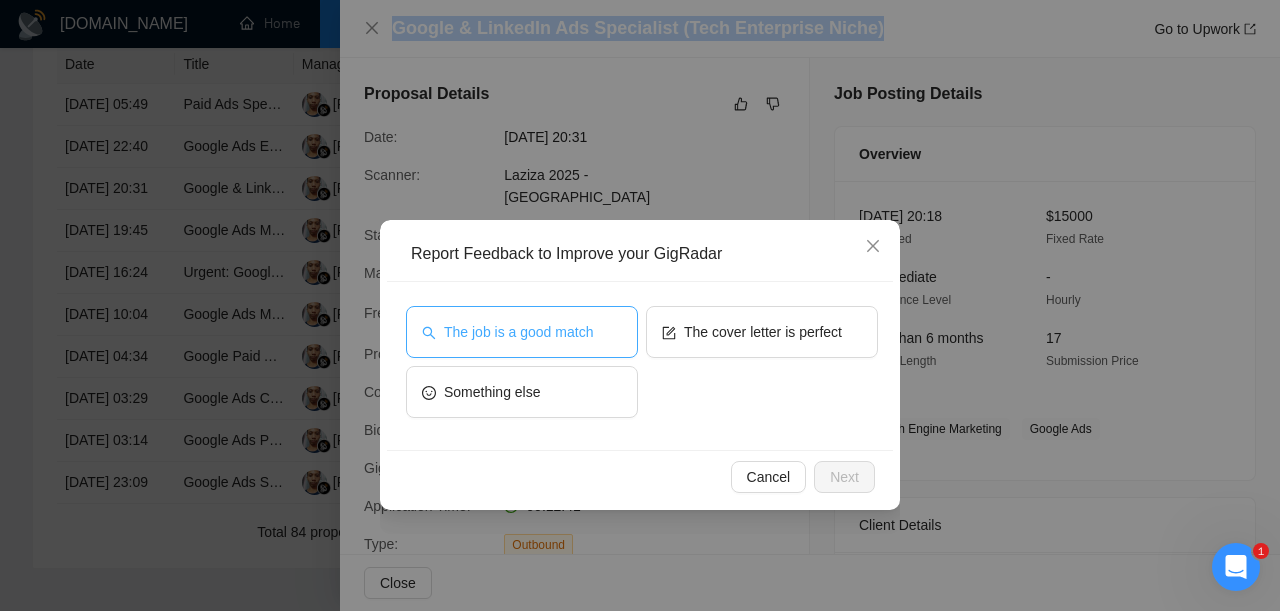 click on "The job is a good match" at bounding box center (522, 332) 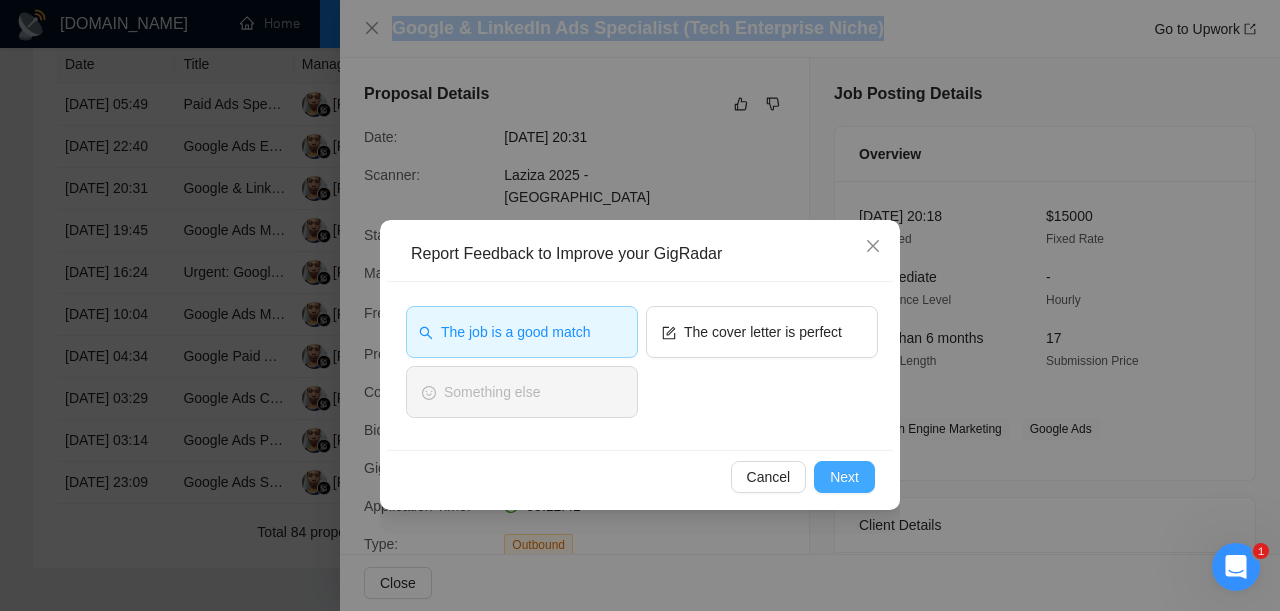 click on "Next" at bounding box center [844, 477] 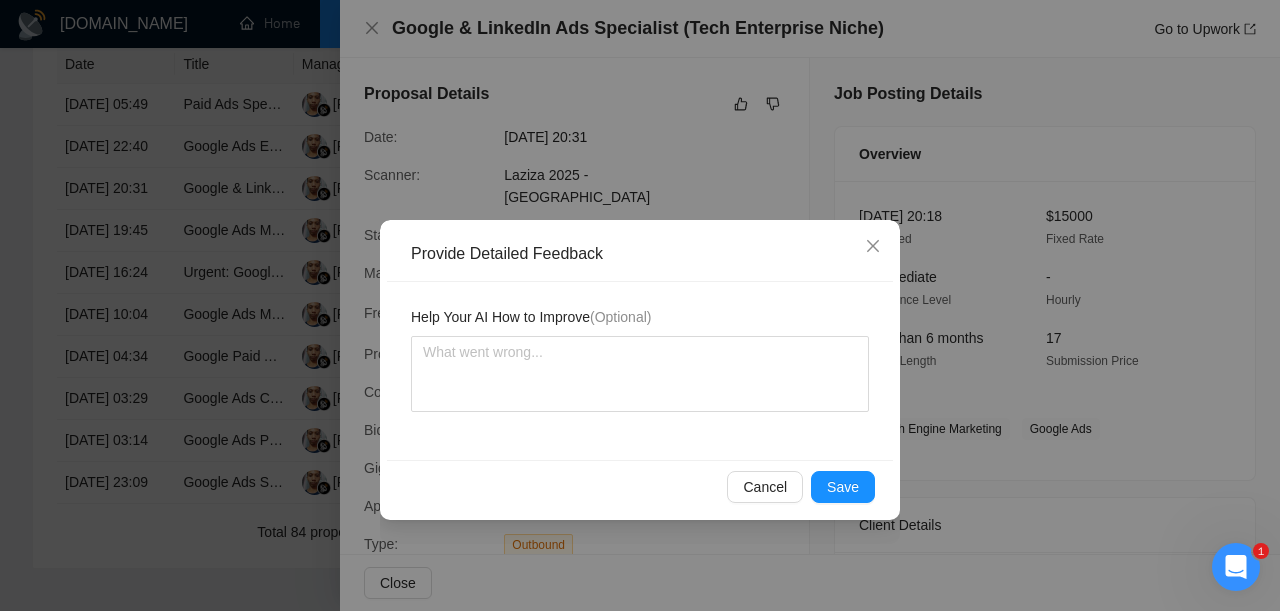 click on "Cancel Save" at bounding box center (640, 486) 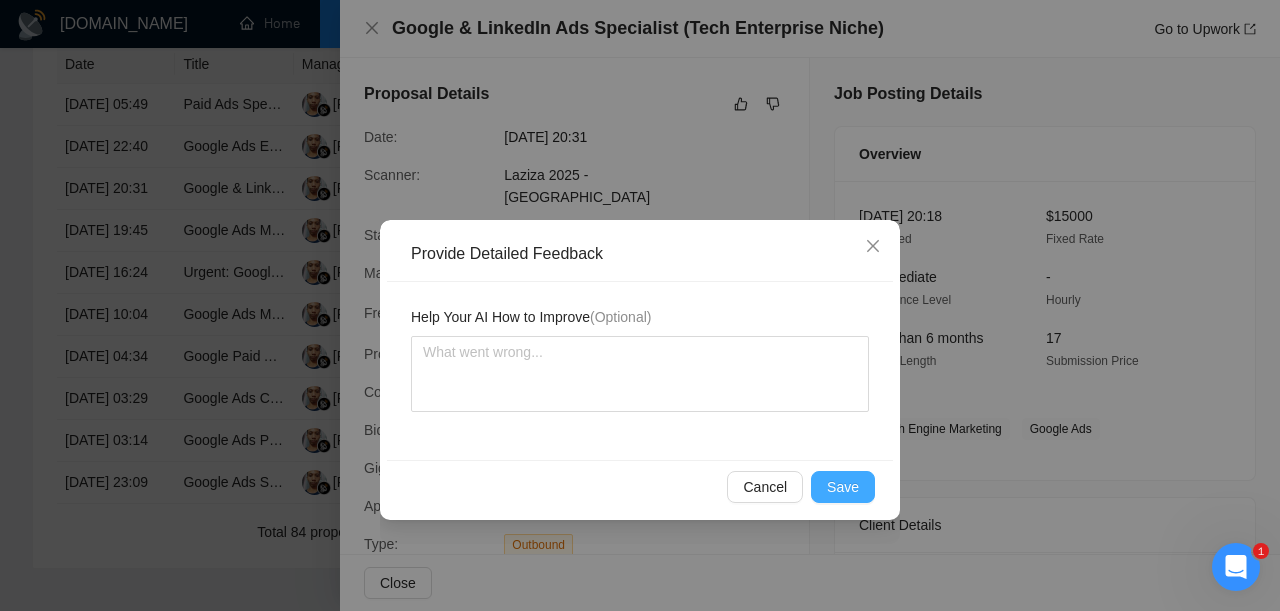 click on "Save" at bounding box center [843, 487] 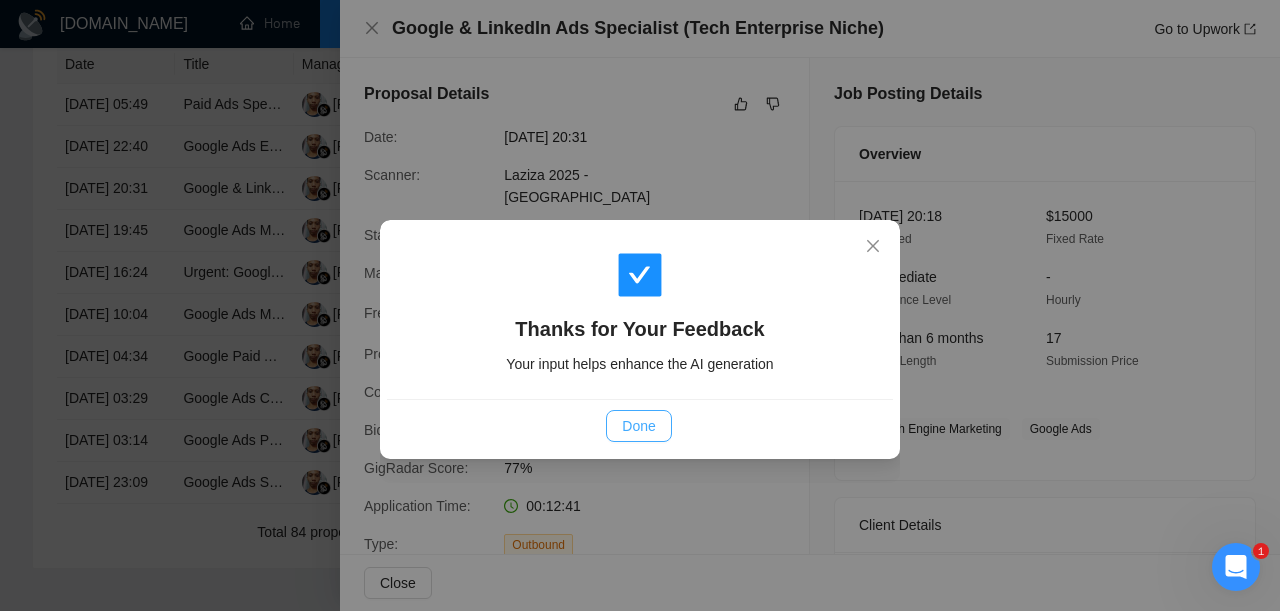 click on "Done" at bounding box center [638, 426] 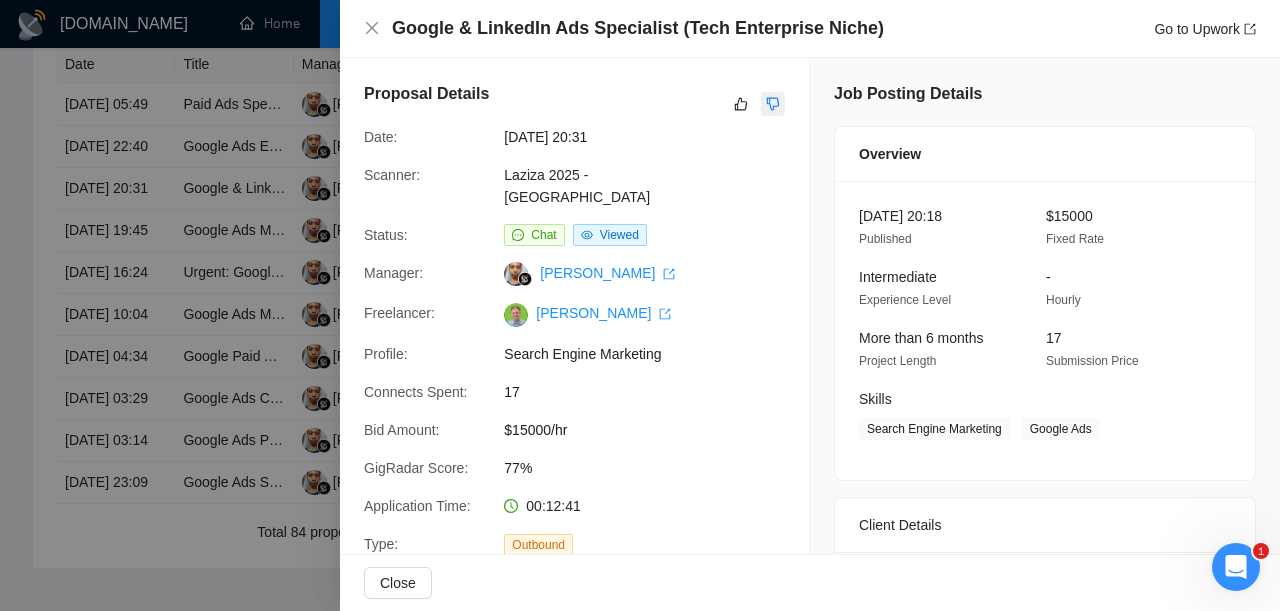 click 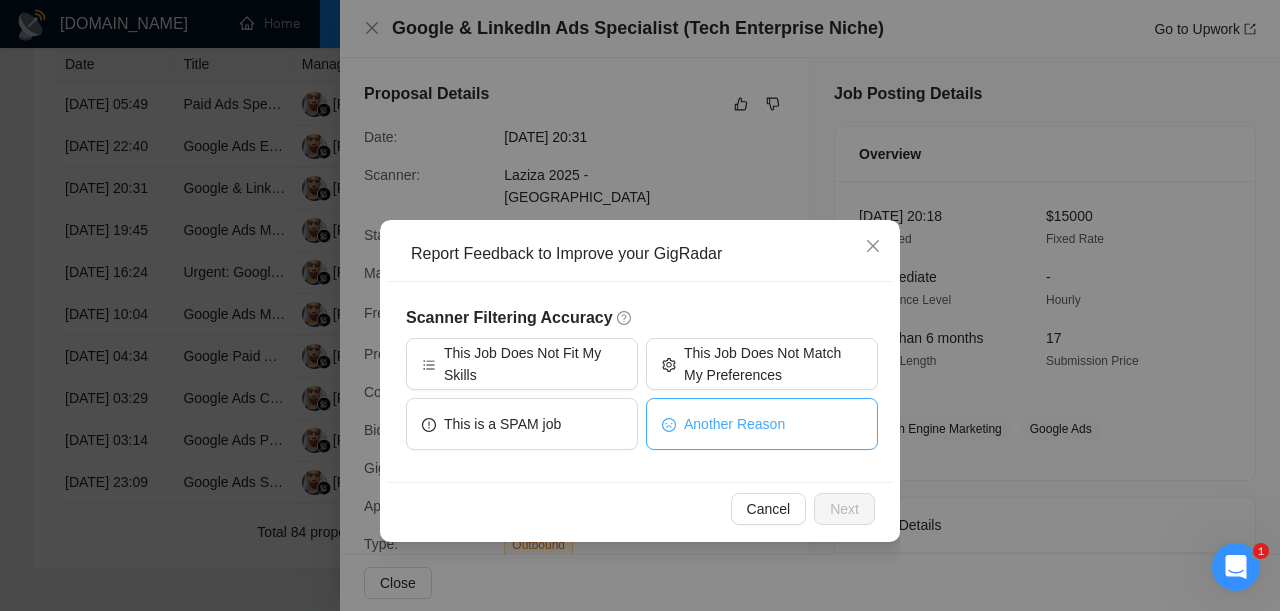 click on "Another Reason" at bounding box center [734, 424] 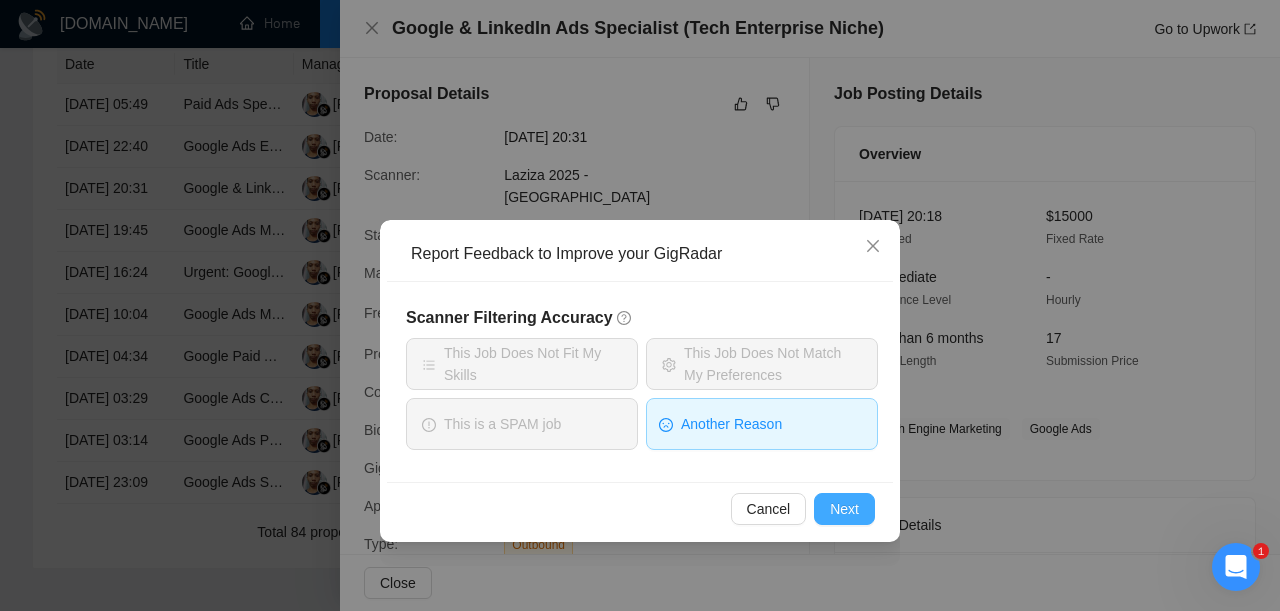 click on "Next" at bounding box center (844, 509) 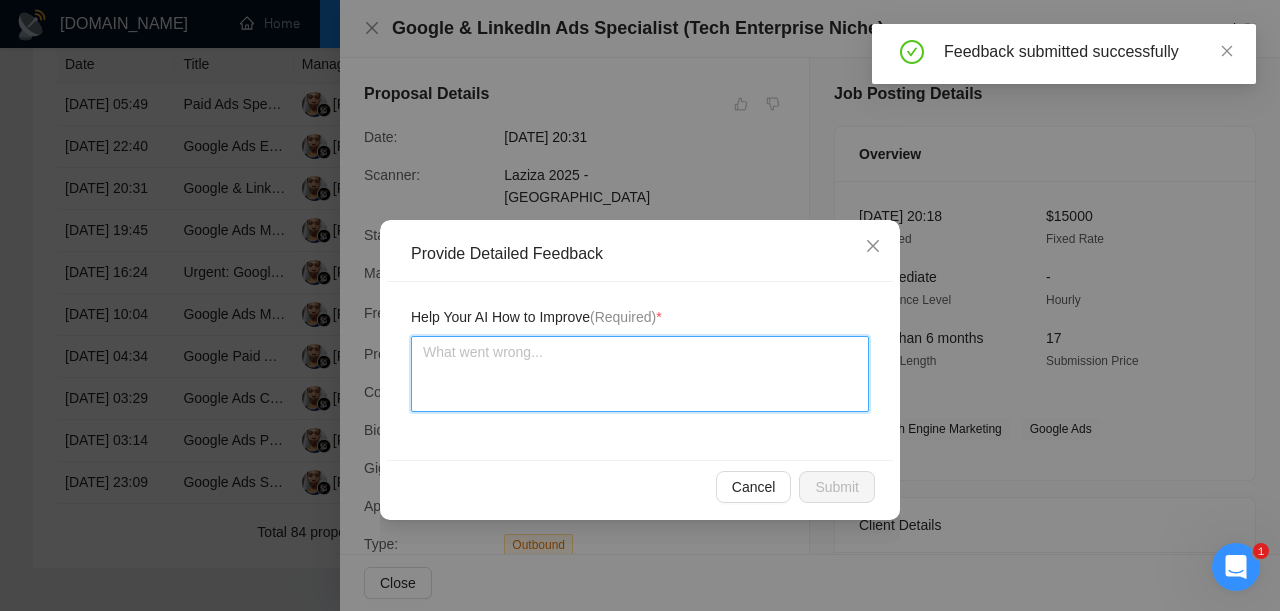 click at bounding box center (640, 374) 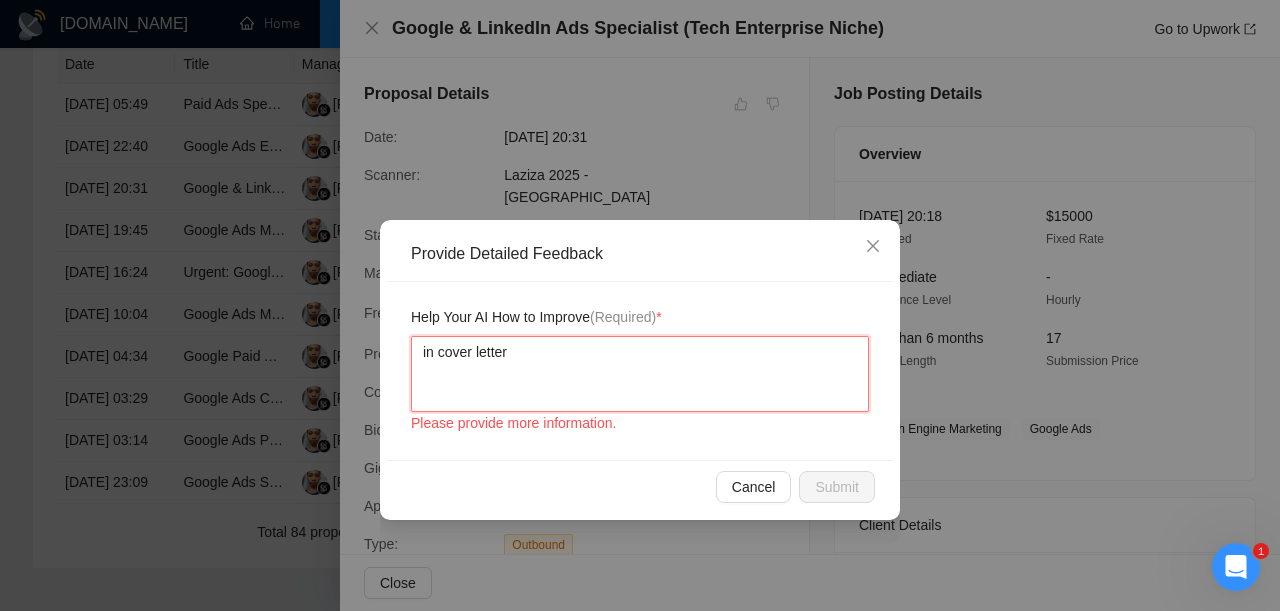 paste on "Recently, I received feedback from a client:  - не четабельно" 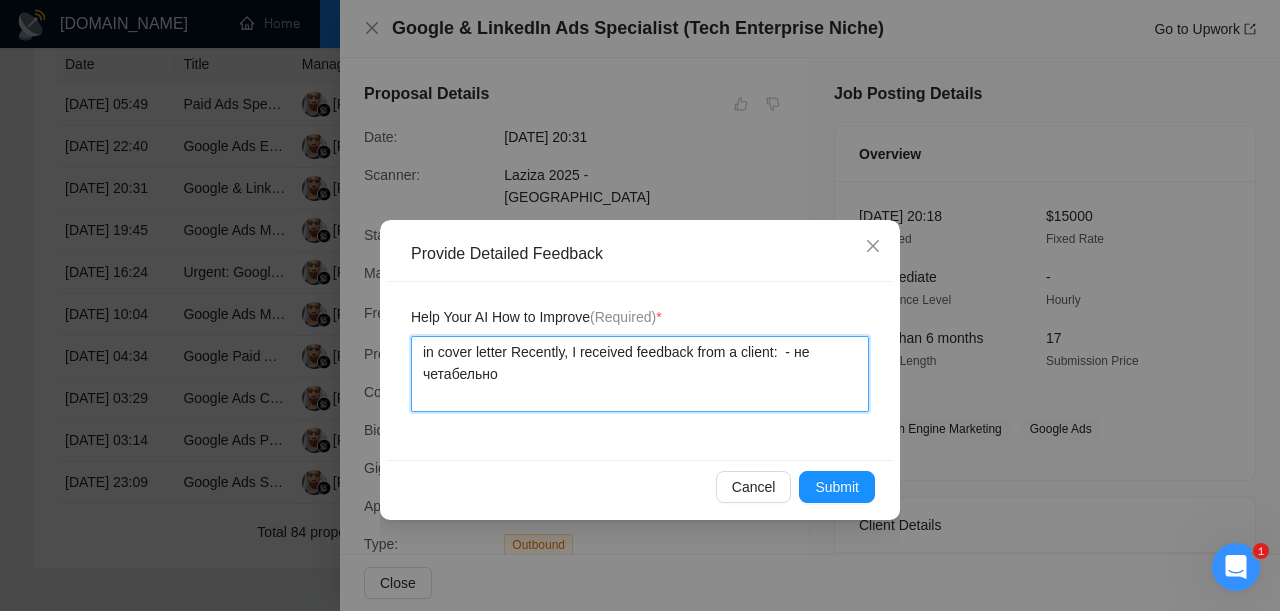 drag, startPoint x: 606, startPoint y: 380, endPoint x: 798, endPoint y: 355, distance: 193.62076 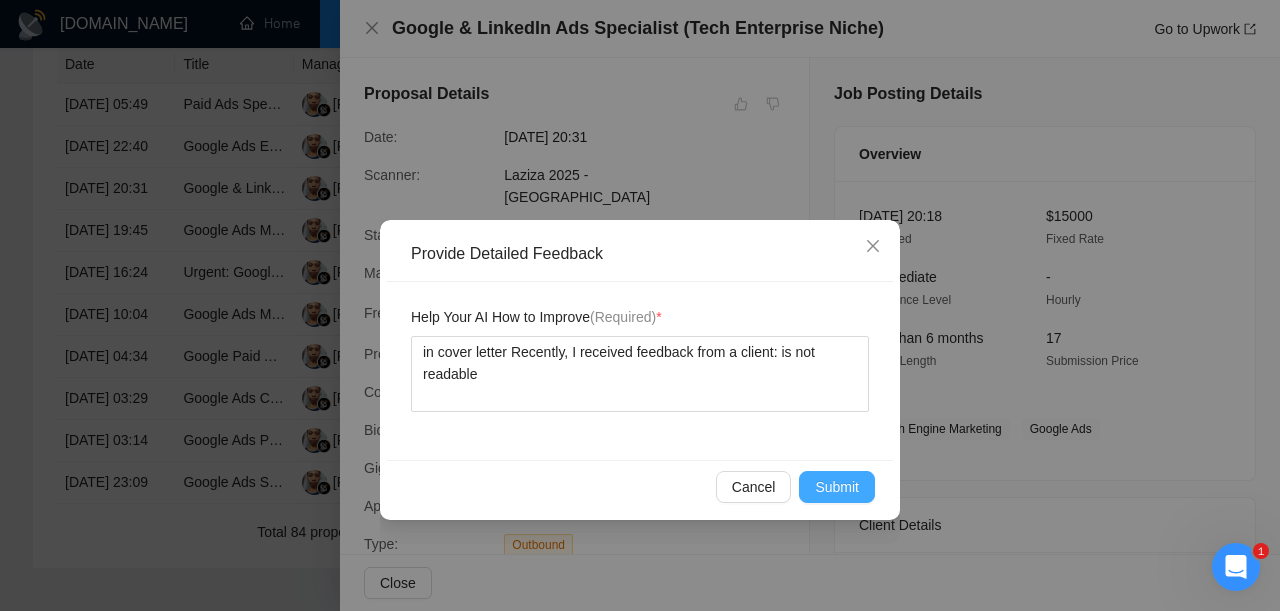 click on "Submit" at bounding box center [837, 487] 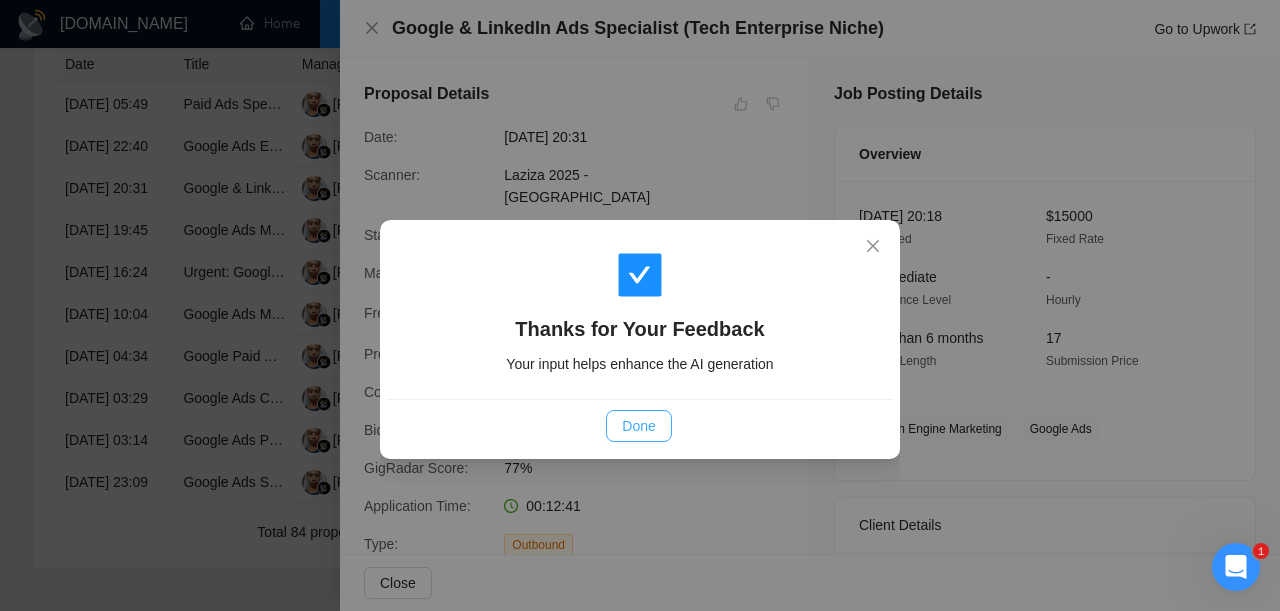 click on "Done" at bounding box center (638, 426) 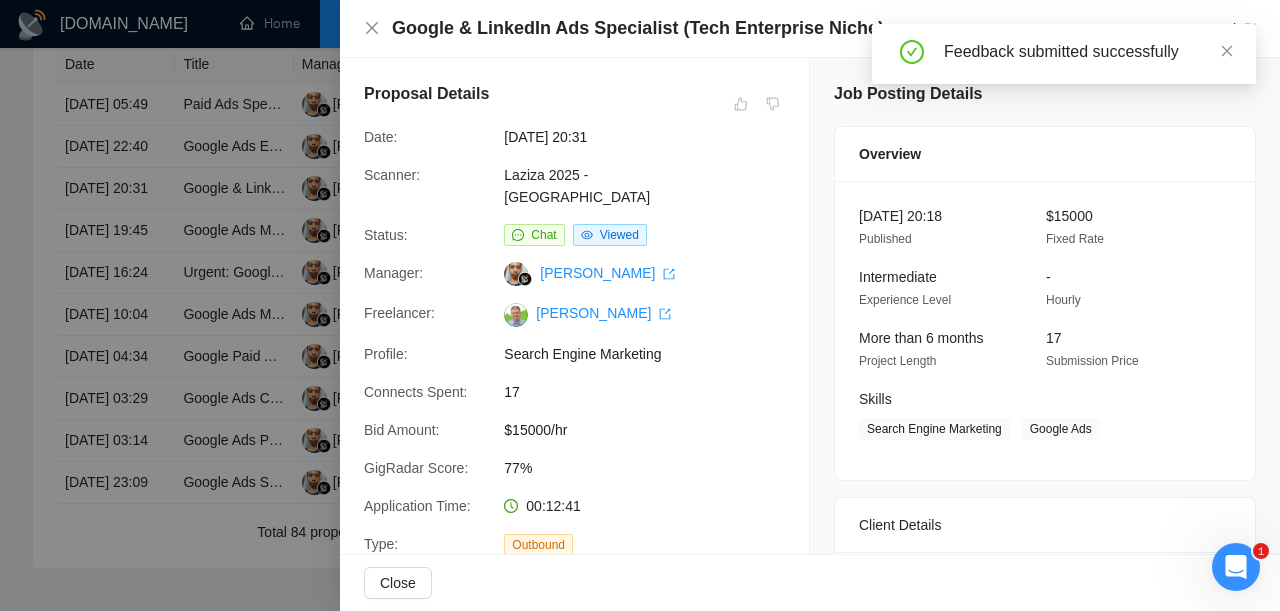 click at bounding box center (640, 305) 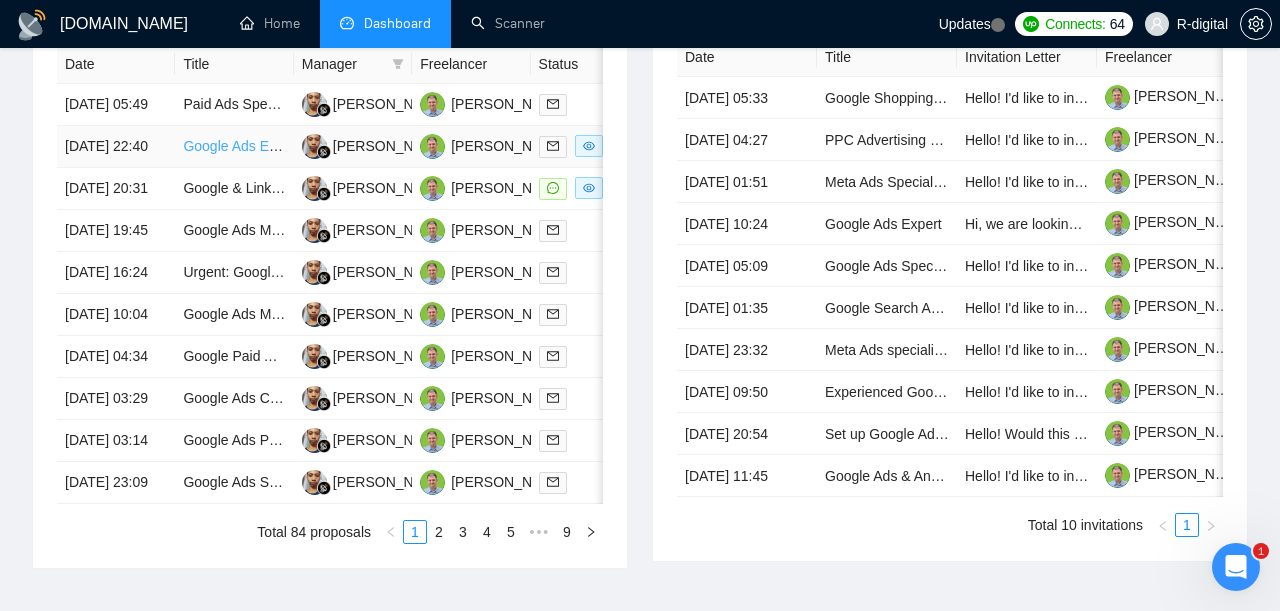 click on "Google Ads Expert / Team for Online Casinos" at bounding box center (323, 146) 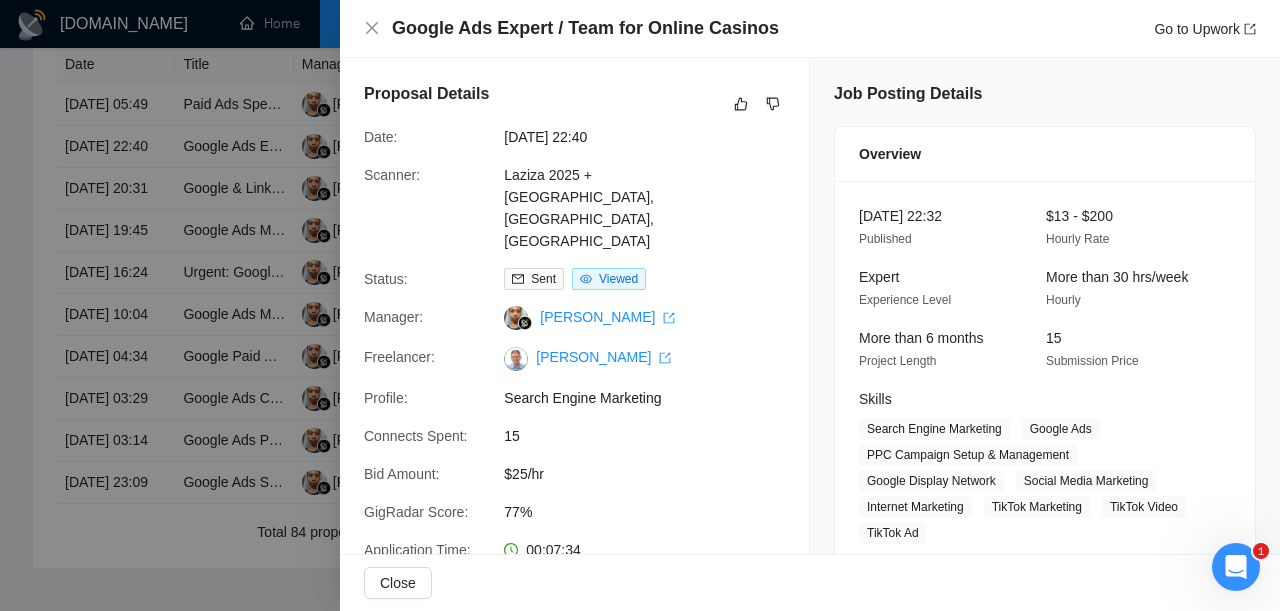 click on "Google Ads Expert / Team for Online Casinos" at bounding box center (585, 28) 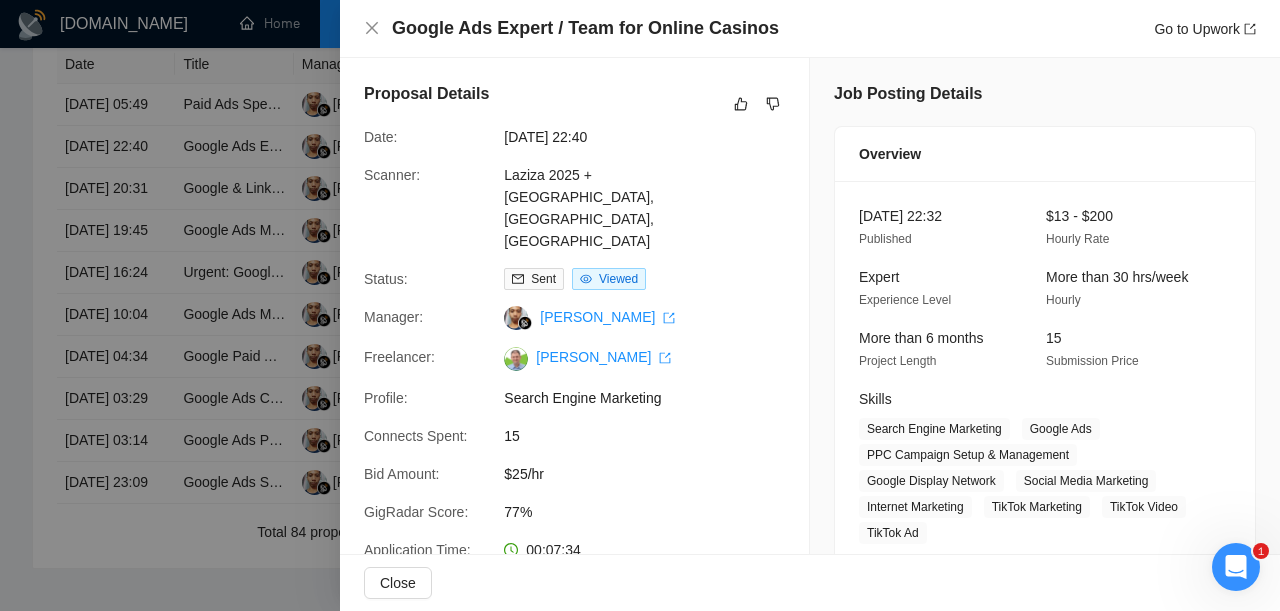 click on "Google Ads Expert / Team for Online Casinos" at bounding box center [585, 28] 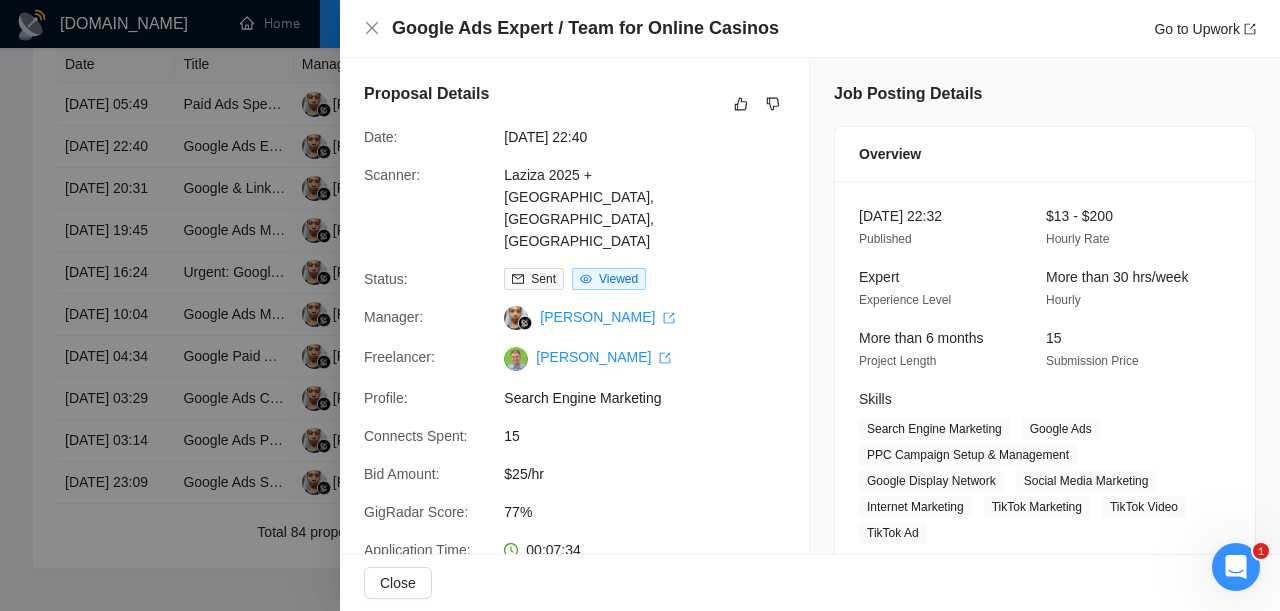 click on "Google Ads Expert / Team for Online Casinos" at bounding box center [585, 28] 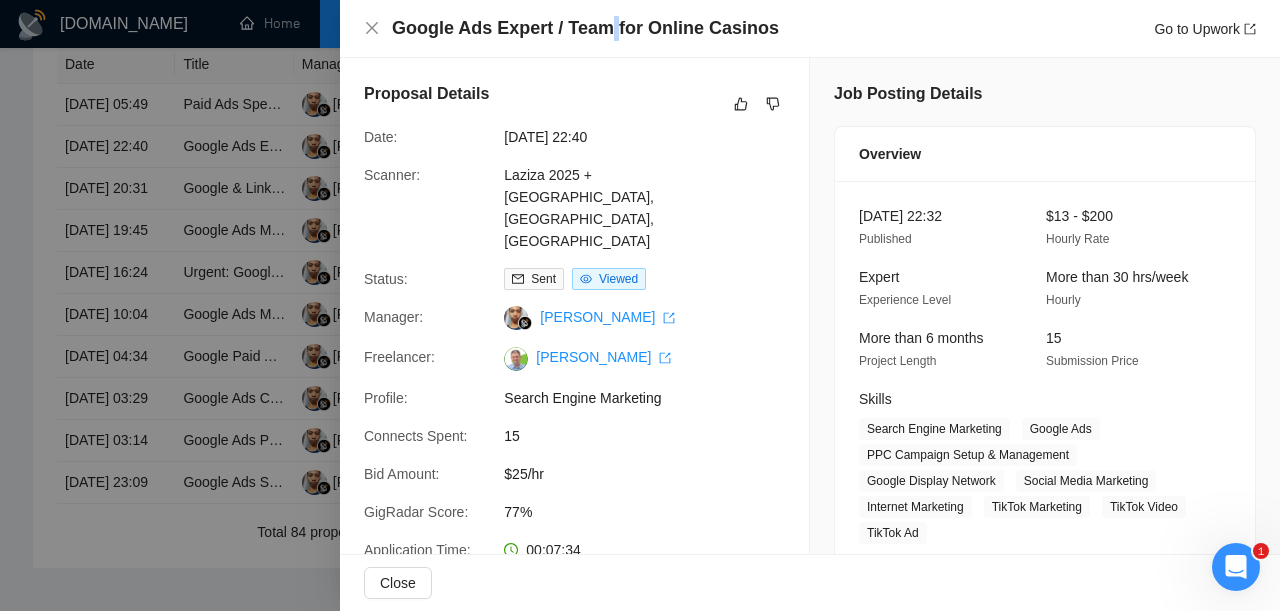 click on "Google Ads Expert / Team for Online Casinos" at bounding box center (585, 28) 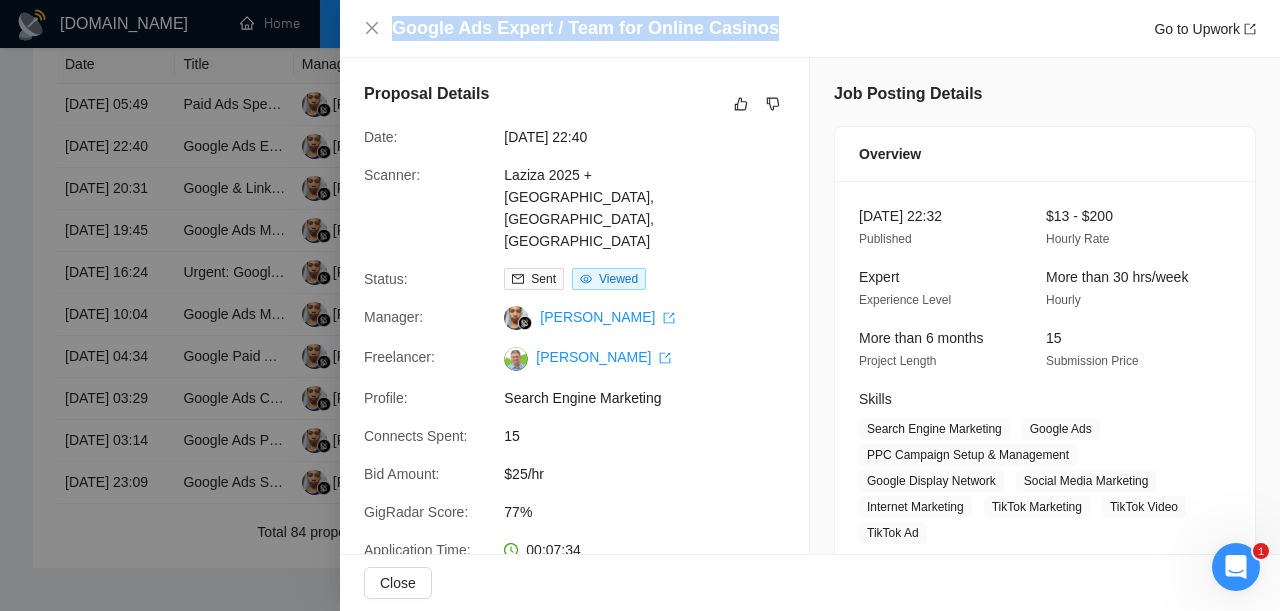 click on "Google Ads Expert / Team for Online Casinos" at bounding box center [585, 28] 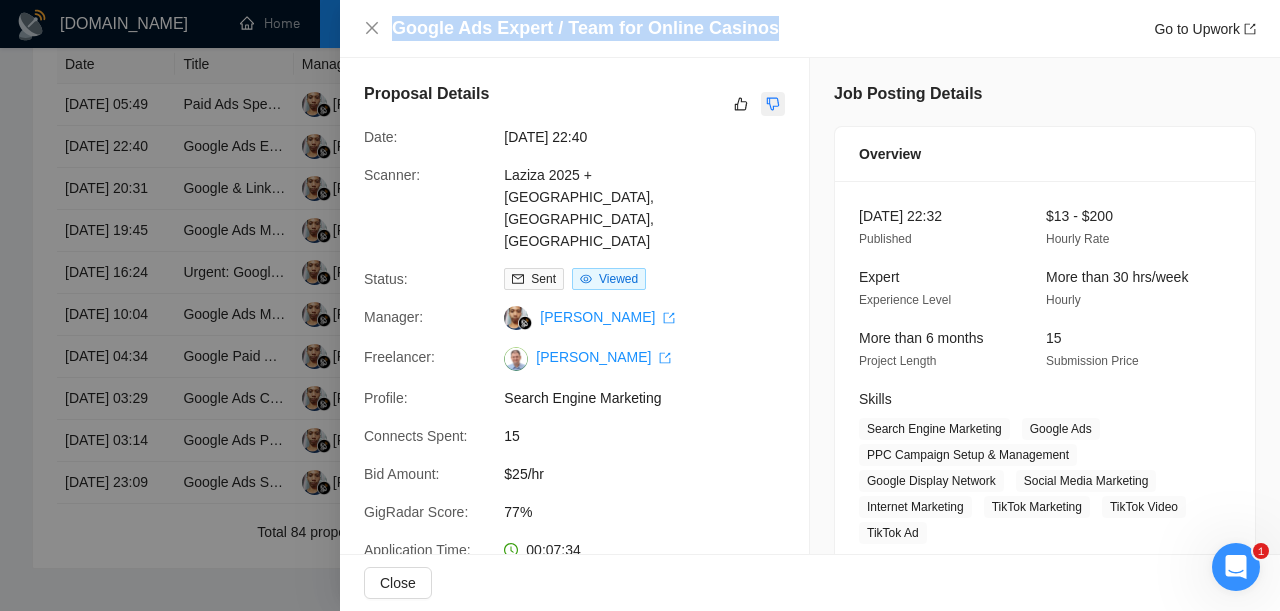 scroll, scrollTop: 0, scrollLeft: 0, axis: both 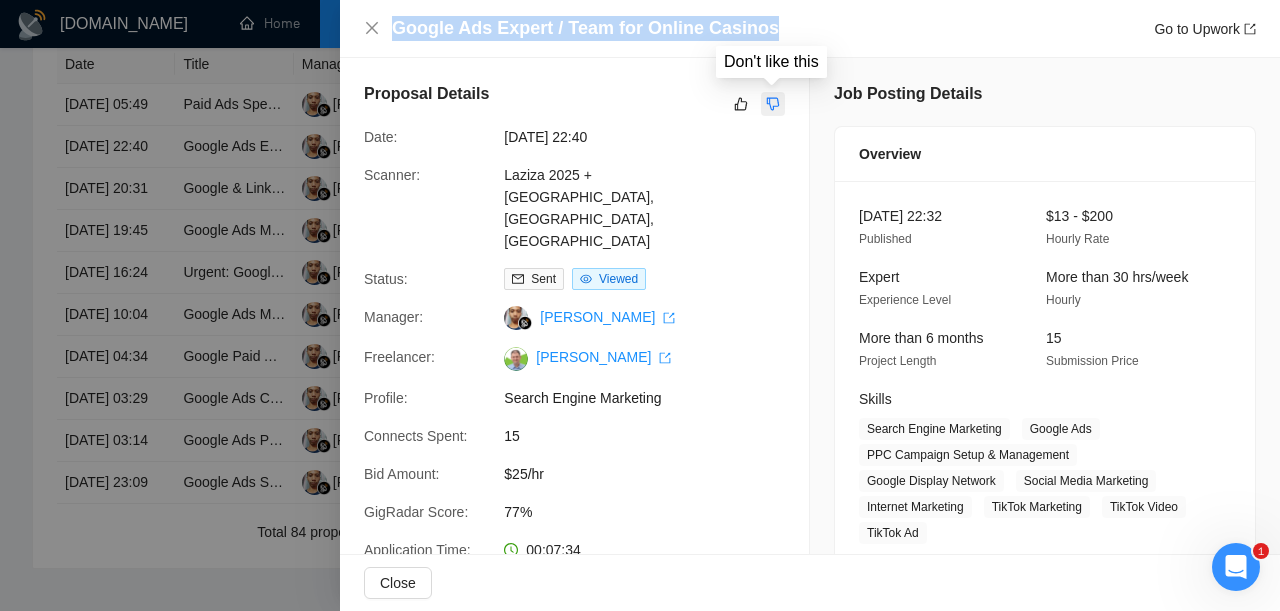 click 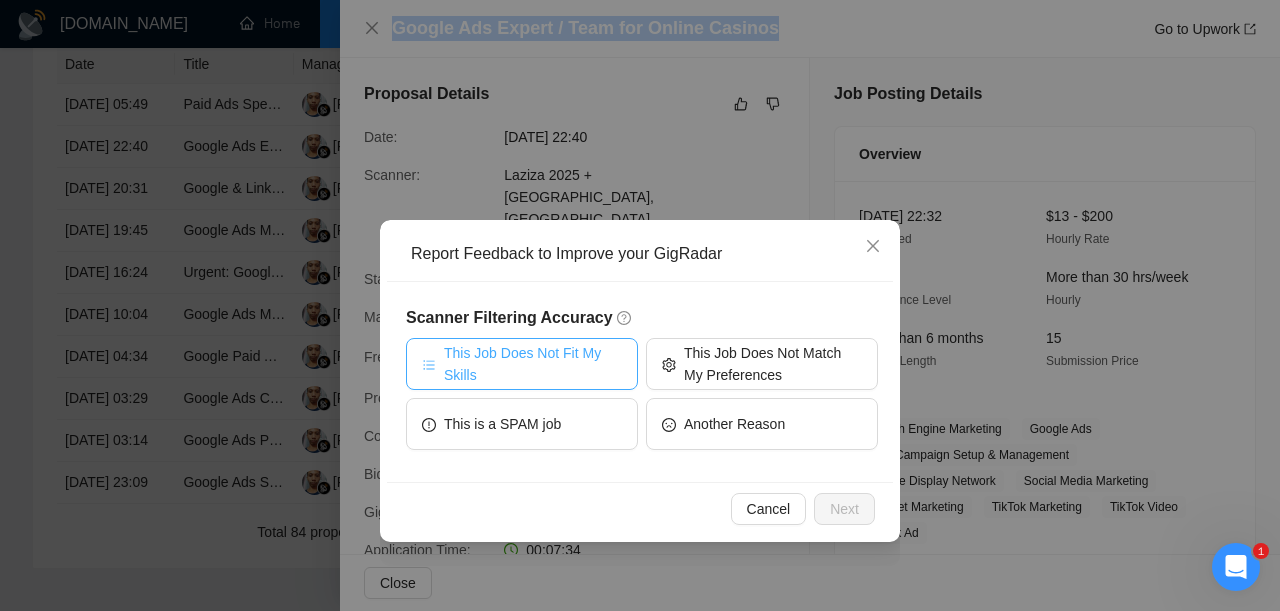 click on "This Job Does Not Fit My Skills" at bounding box center (522, 364) 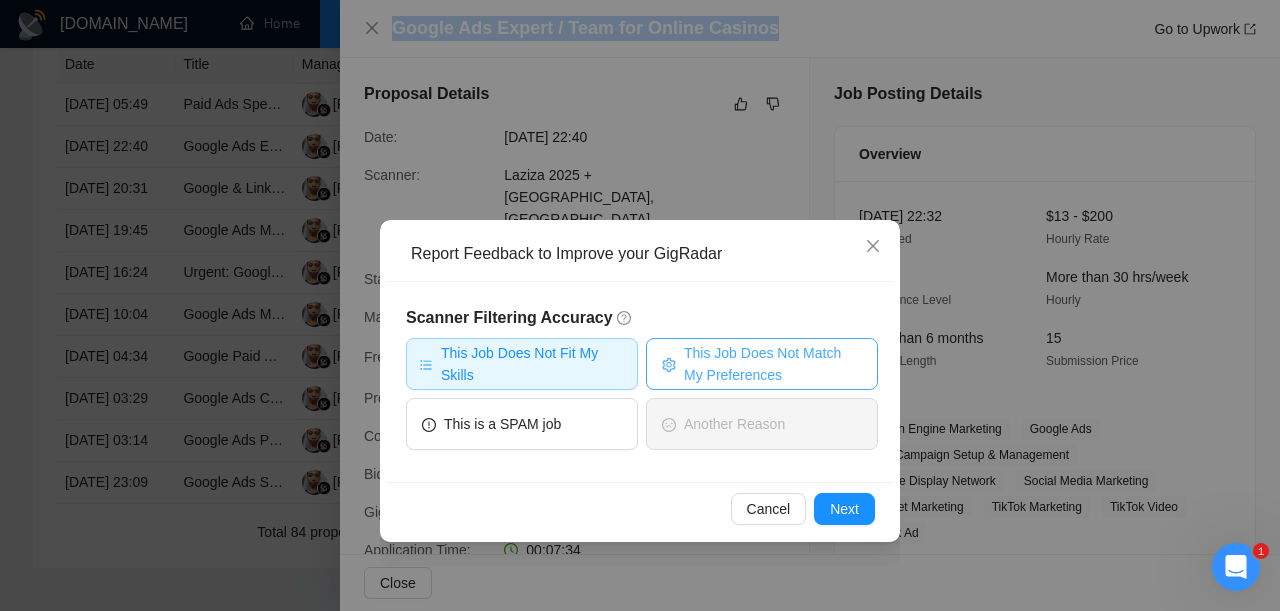 click on "This Job Does Not Match My Preferences" at bounding box center (773, 364) 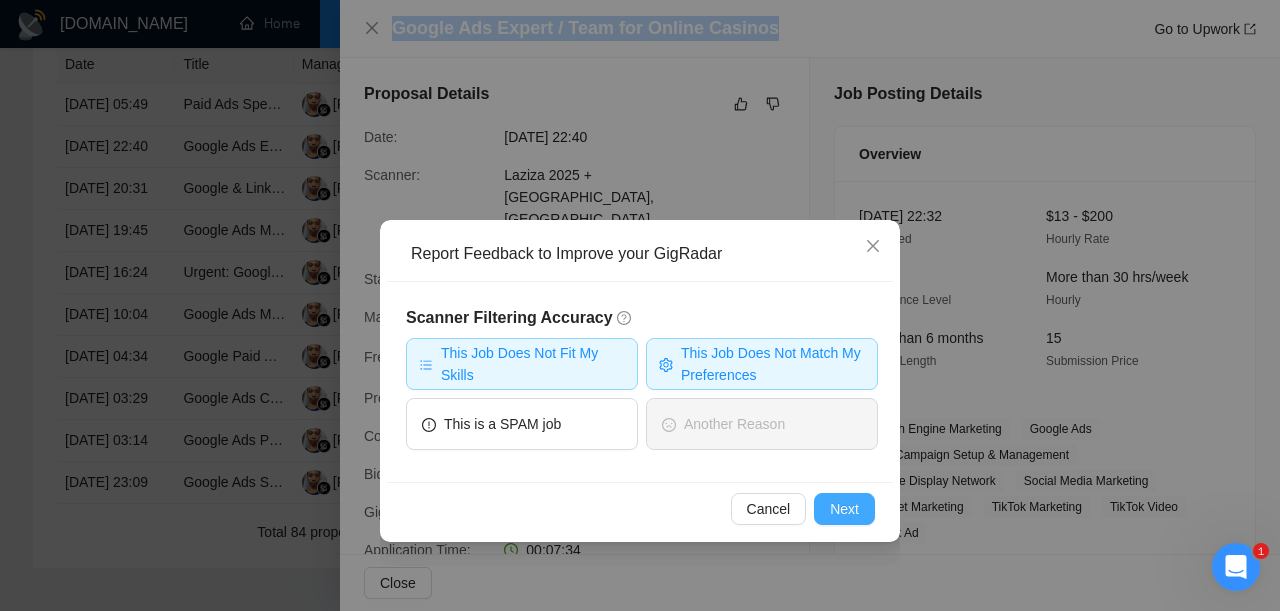 click on "Next" at bounding box center (844, 509) 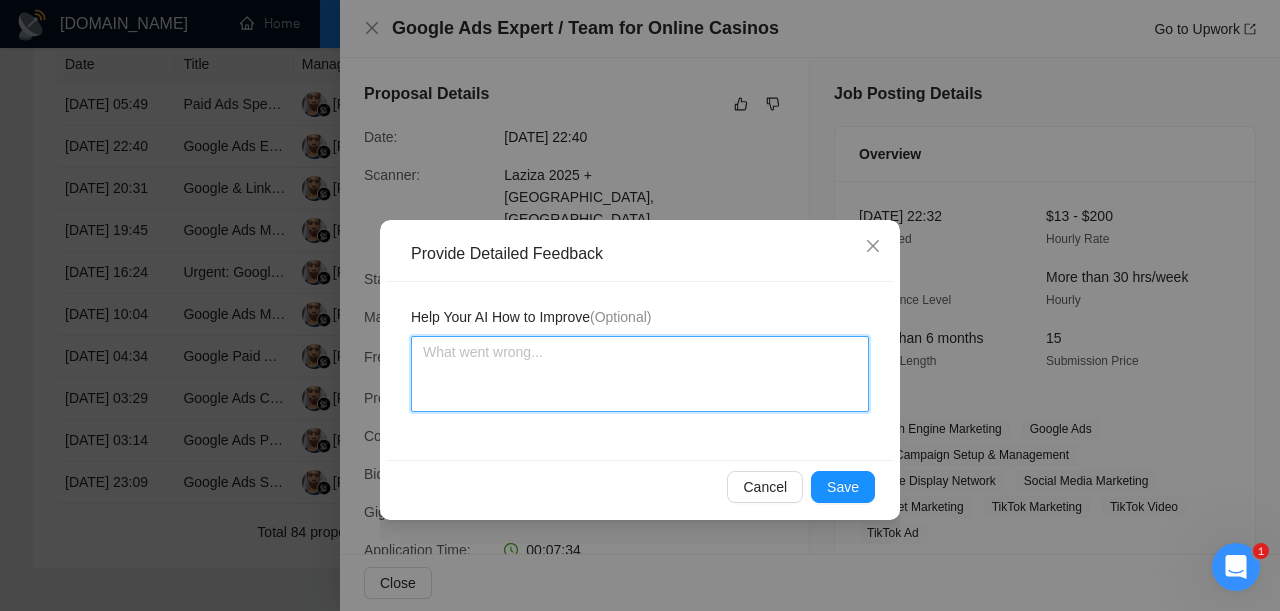 click at bounding box center (640, 374) 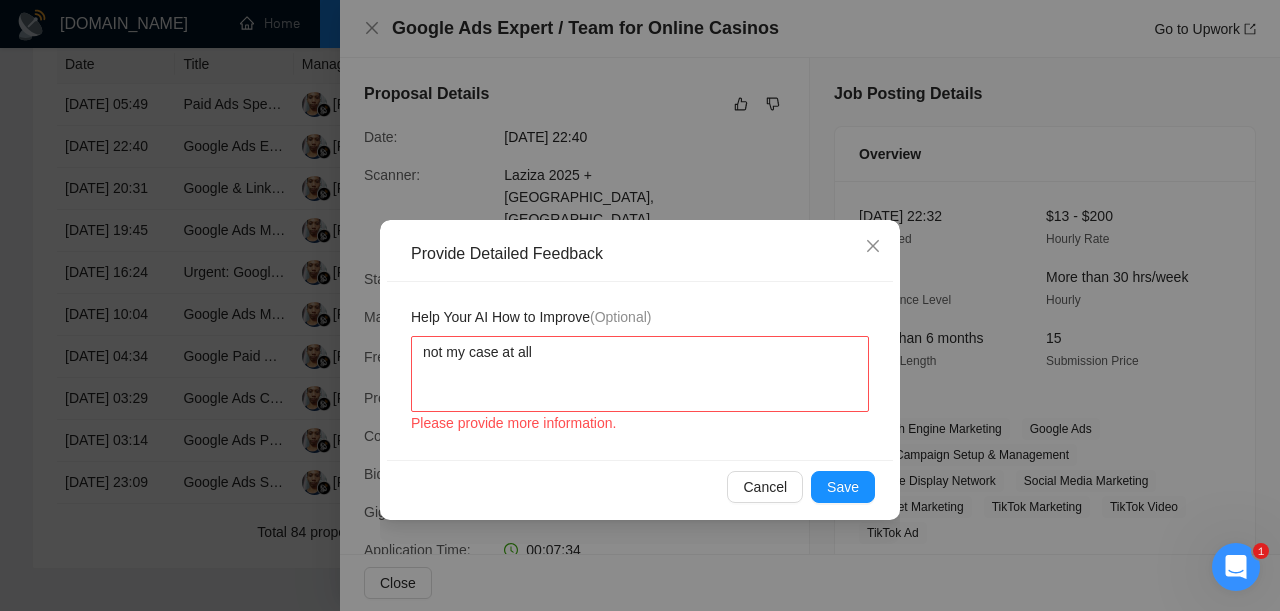 click on "Cancel Save" at bounding box center (640, 486) 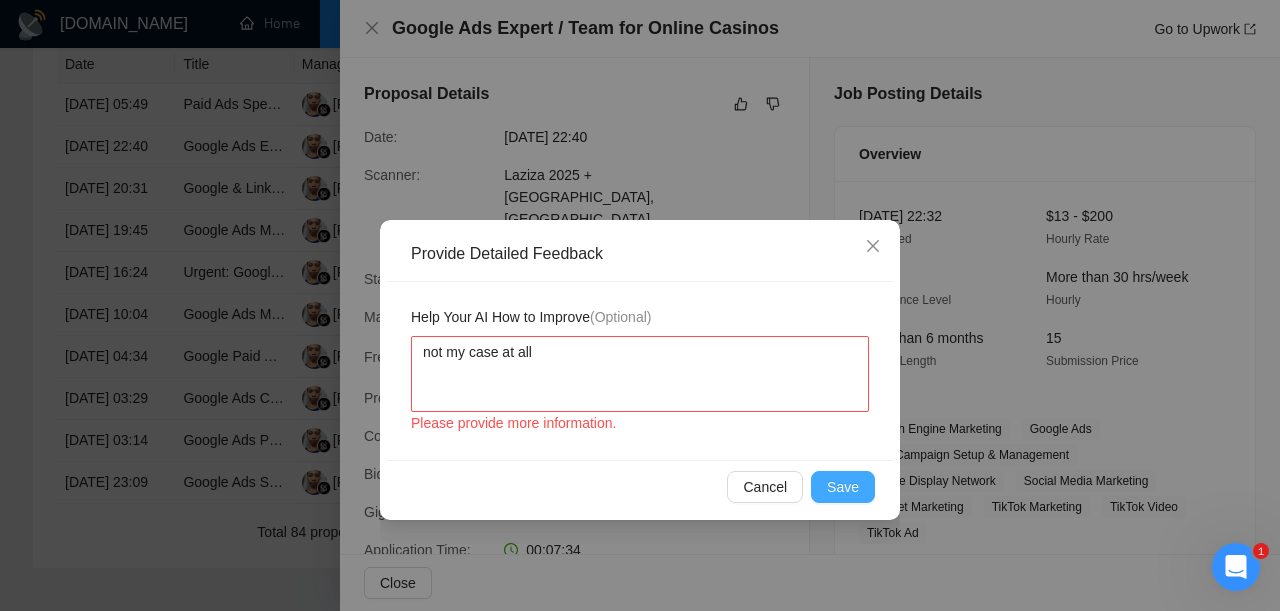 click on "Save" at bounding box center (843, 487) 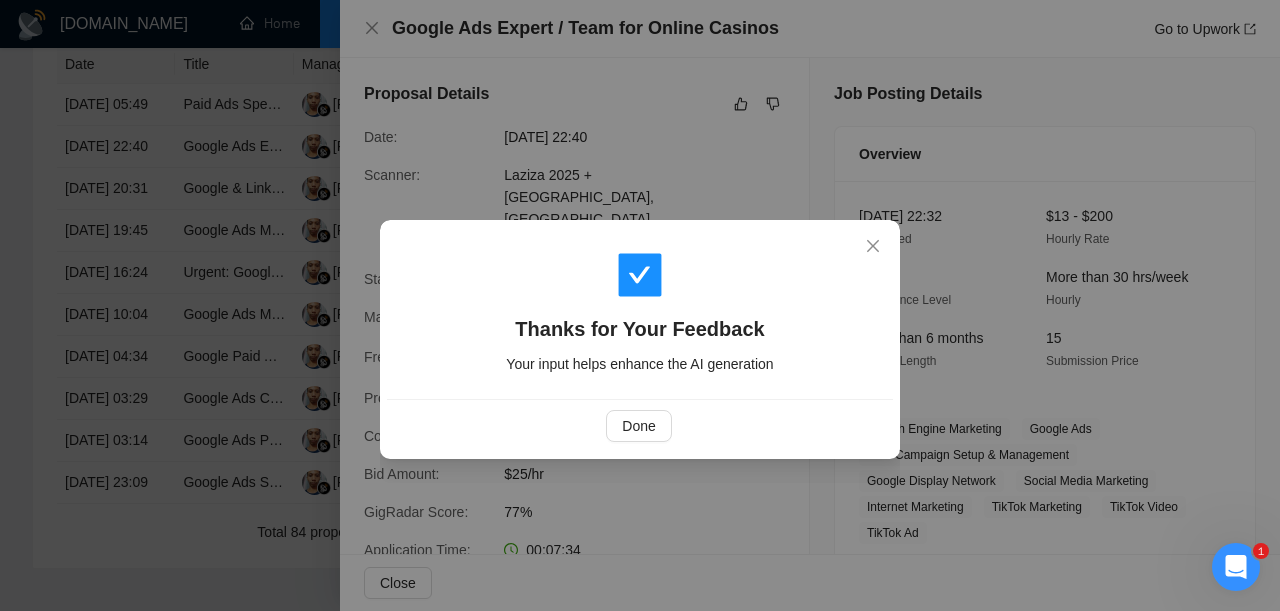 click on "Done" at bounding box center (639, 426) 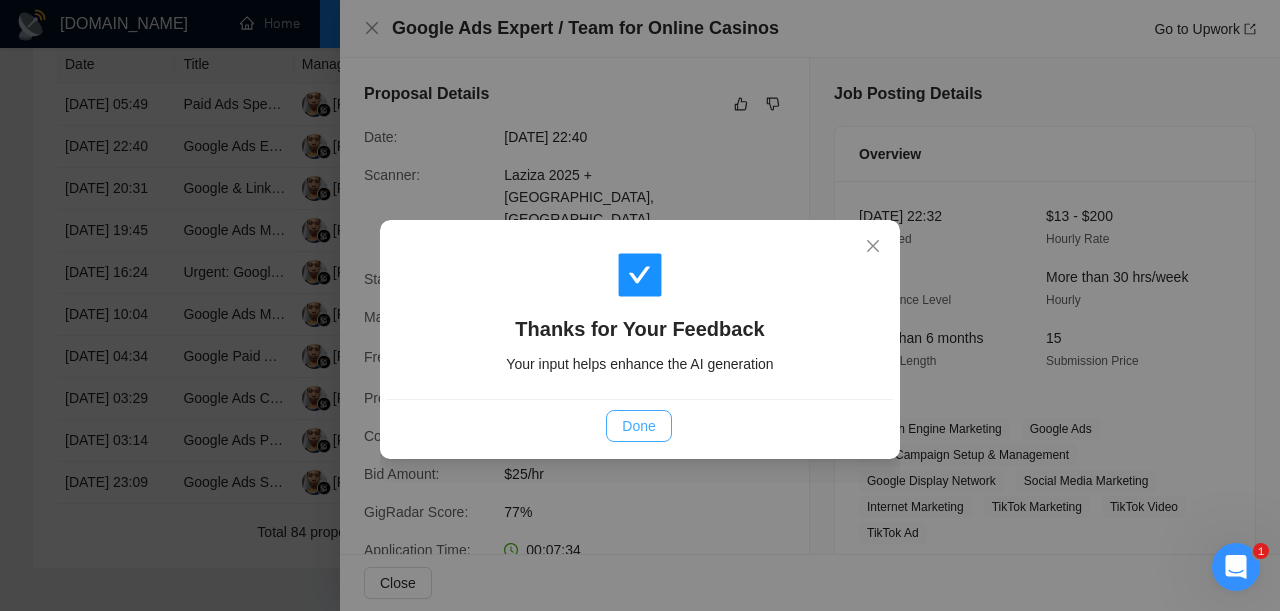 click on "Done" at bounding box center (638, 426) 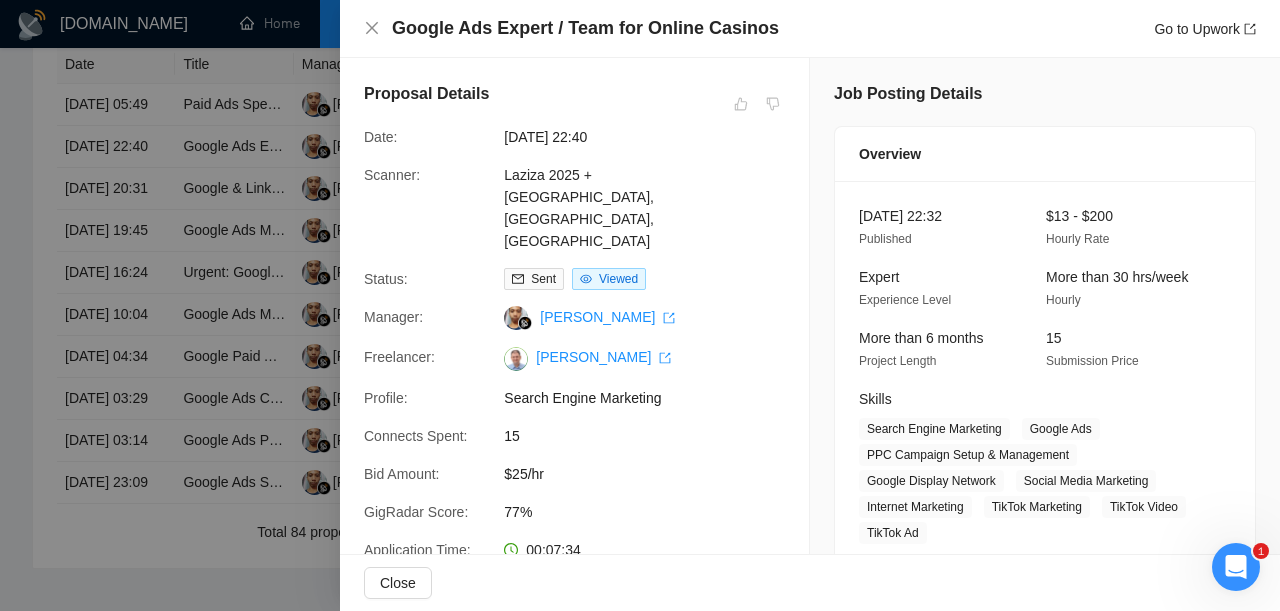 click at bounding box center (640, 305) 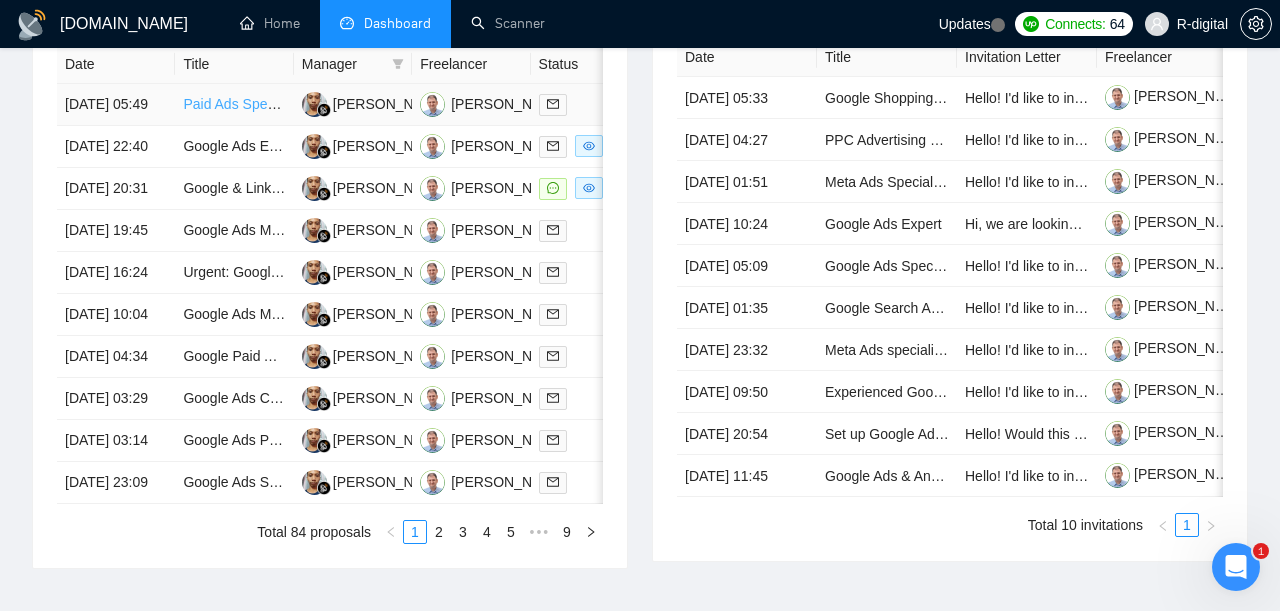 click on "Paid Ads Specialist" at bounding box center (242, 104) 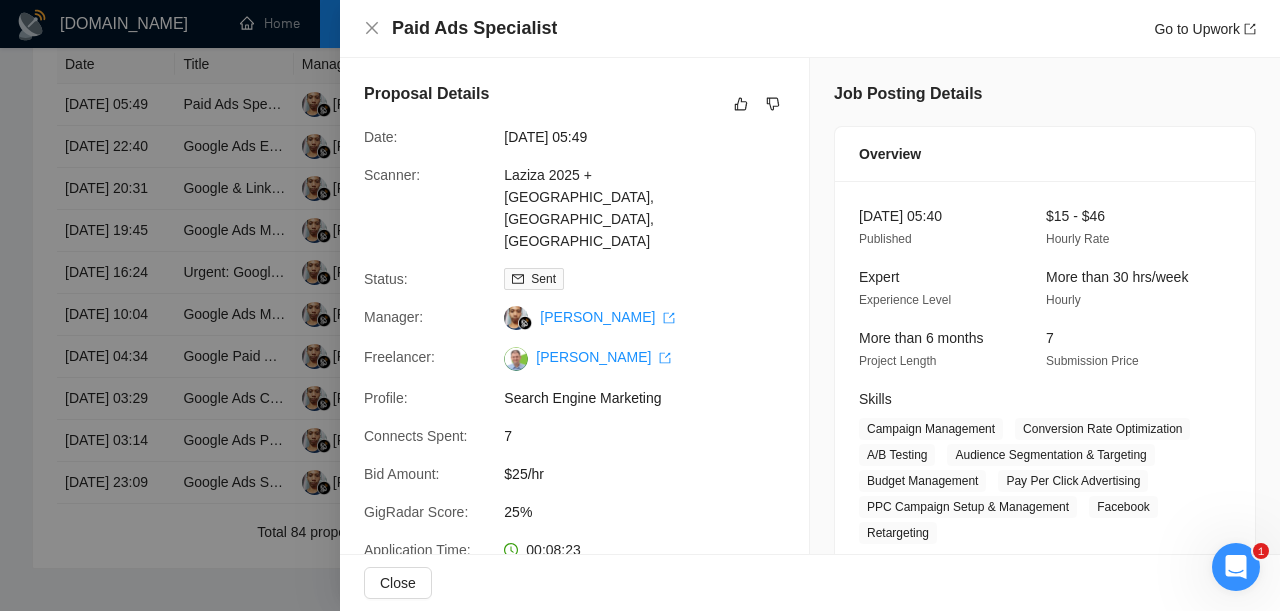 click on "Paid Ads Specialist" at bounding box center [474, 28] 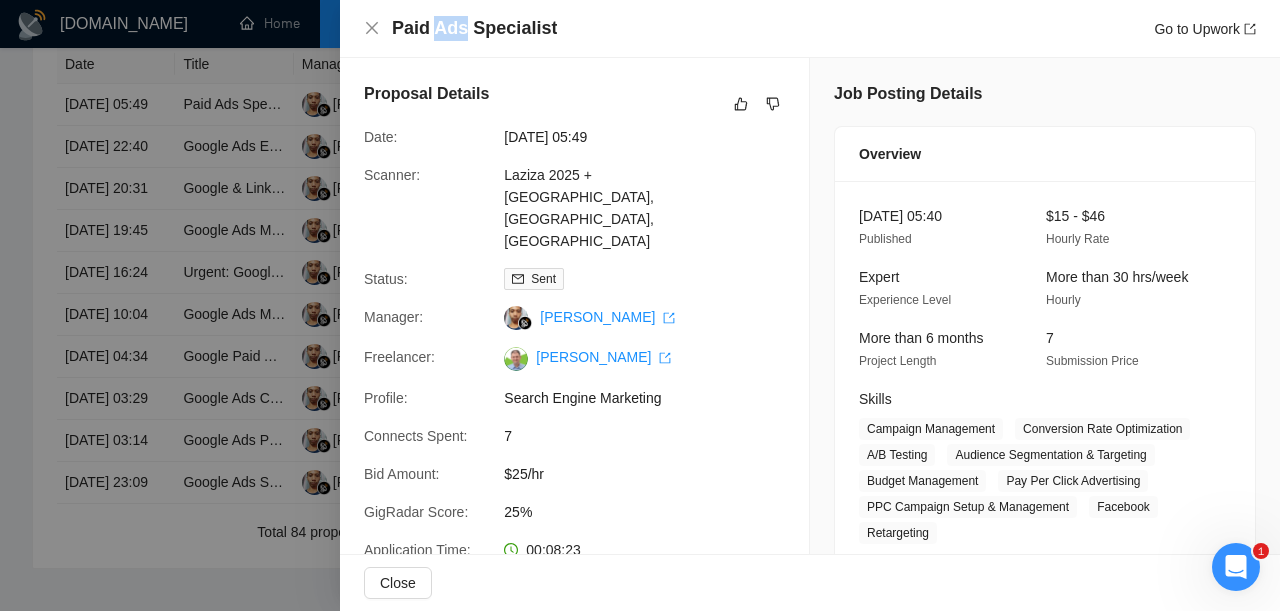 click on "Paid Ads Specialist" at bounding box center [474, 28] 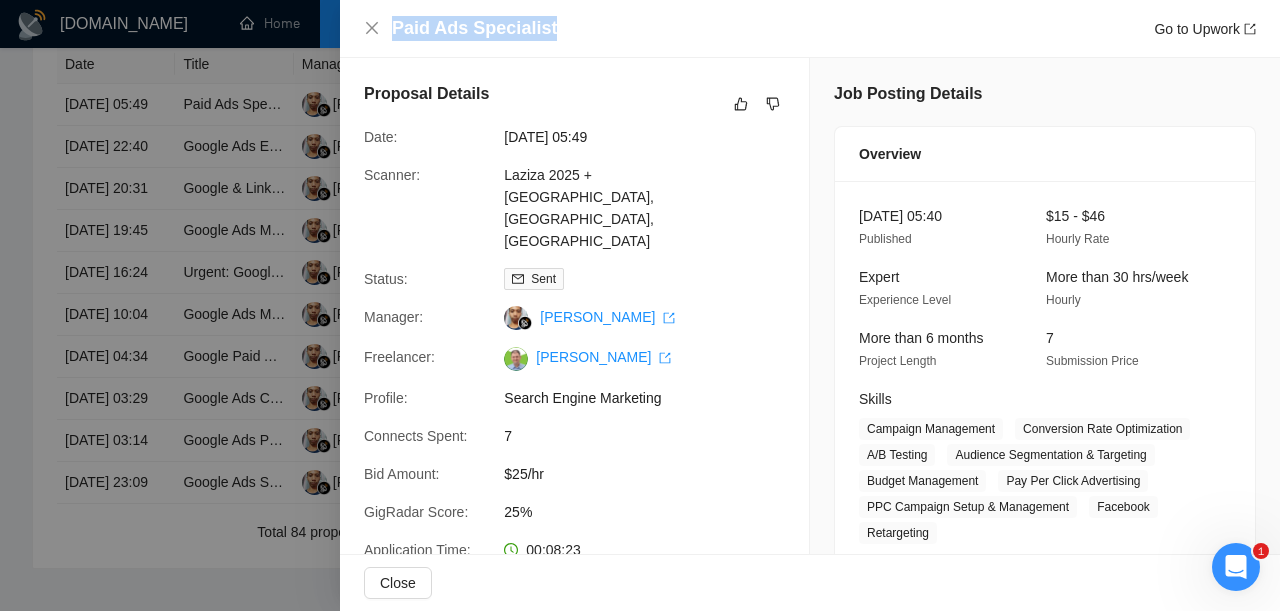 click on "Paid Ads Specialist" at bounding box center [474, 28] 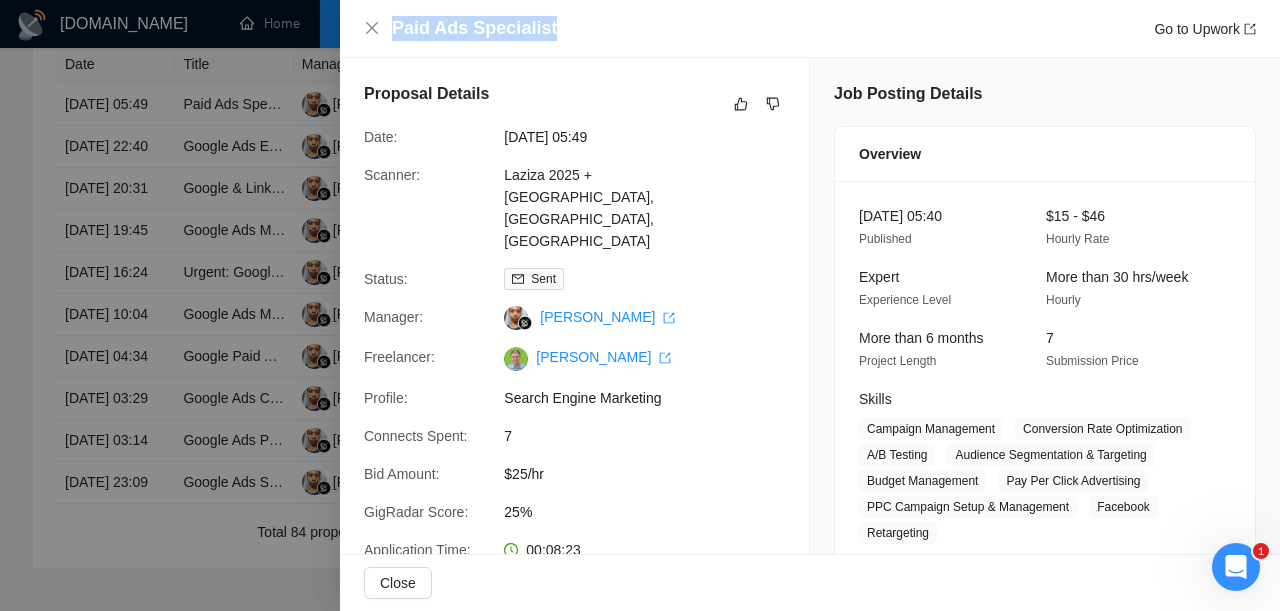 copy on "Paid Ads Specialist" 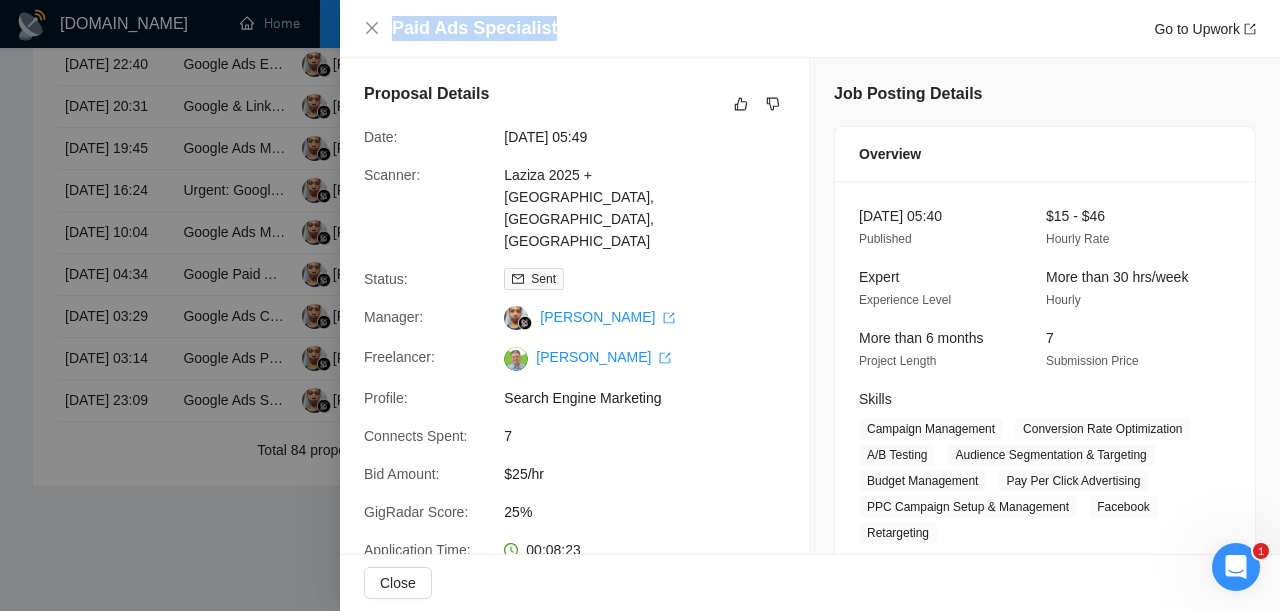 scroll, scrollTop: 973, scrollLeft: 0, axis: vertical 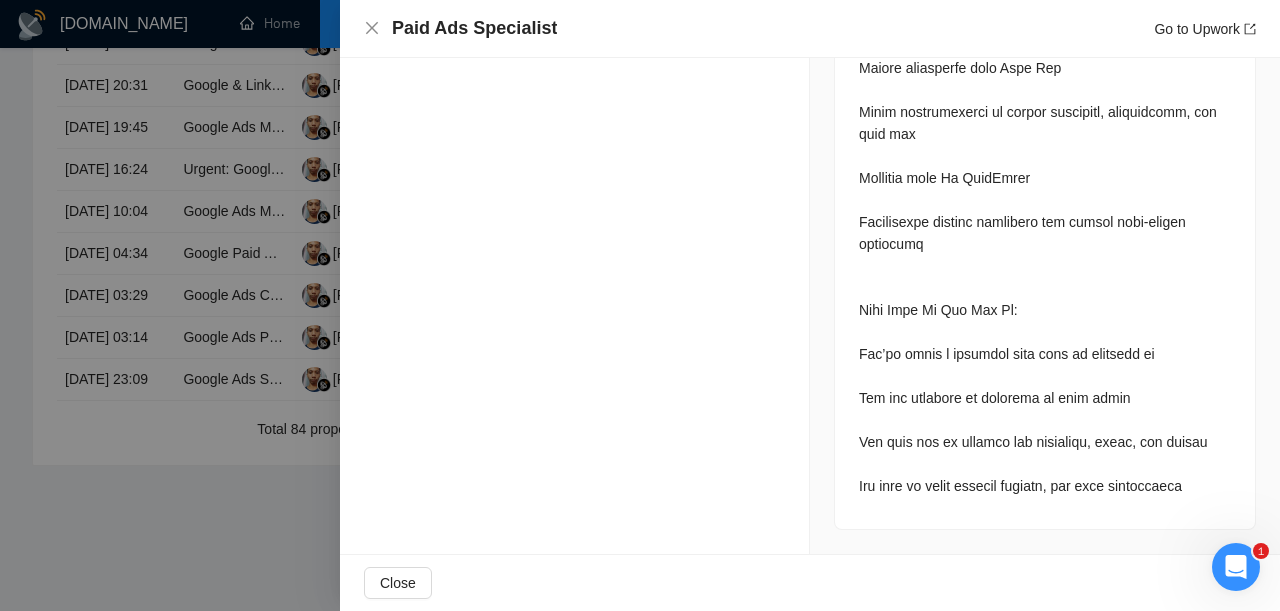 click at bounding box center [1045, -31] 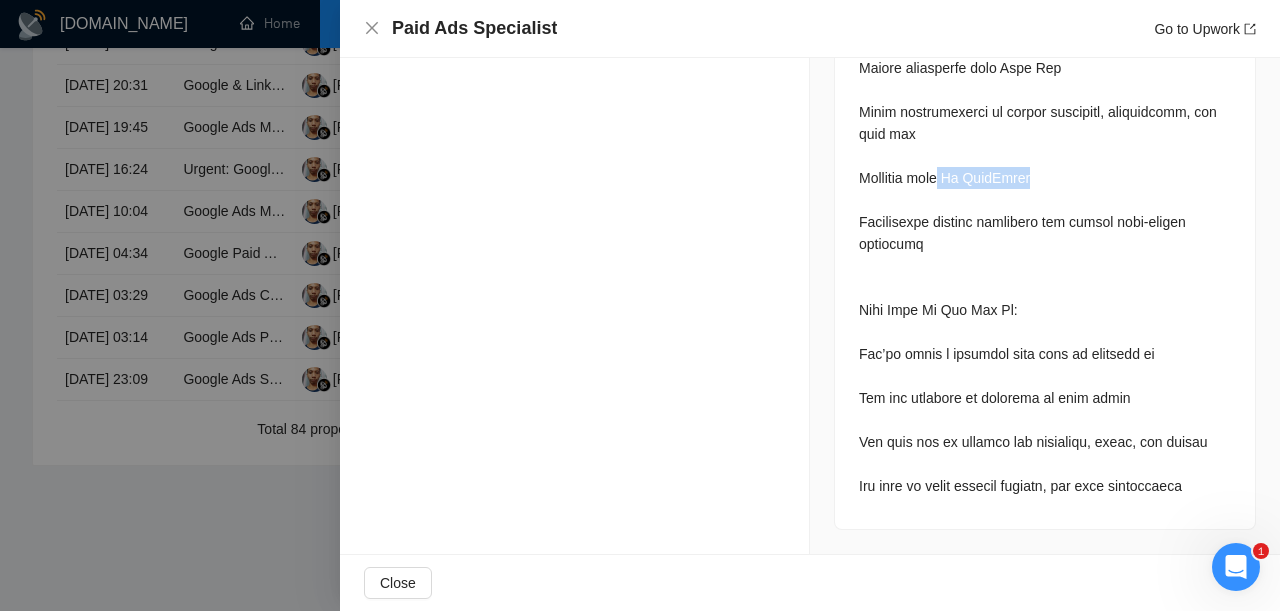 drag, startPoint x: 1054, startPoint y: 165, endPoint x: 941, endPoint y: 164, distance: 113.004425 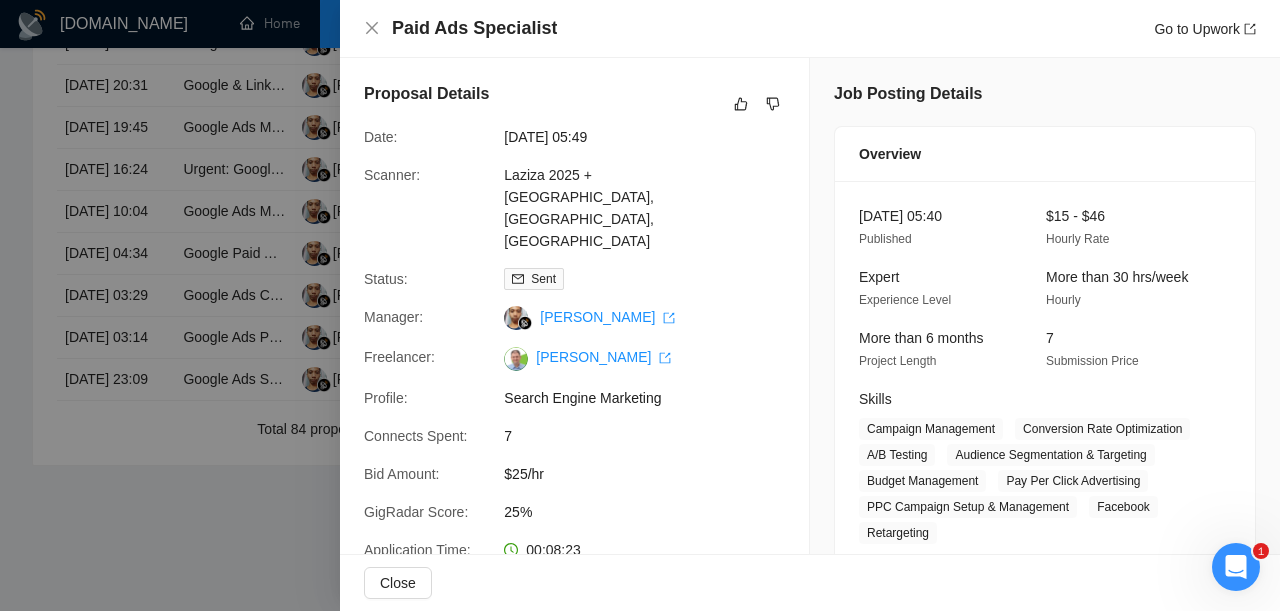 scroll, scrollTop: 0, scrollLeft: 0, axis: both 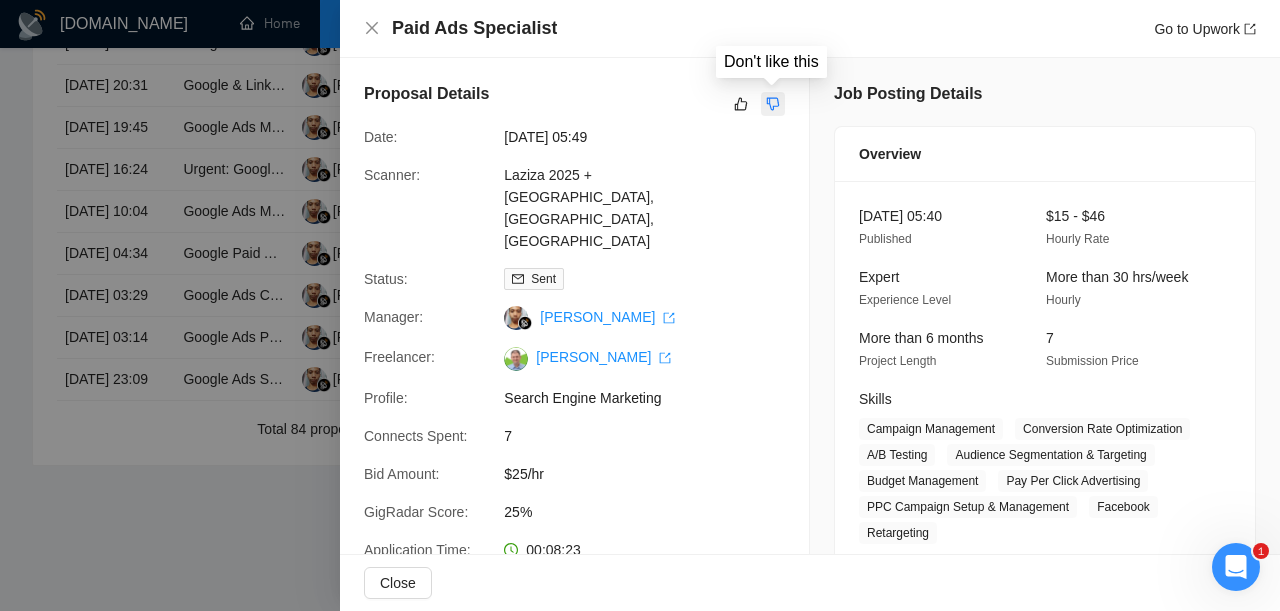 click 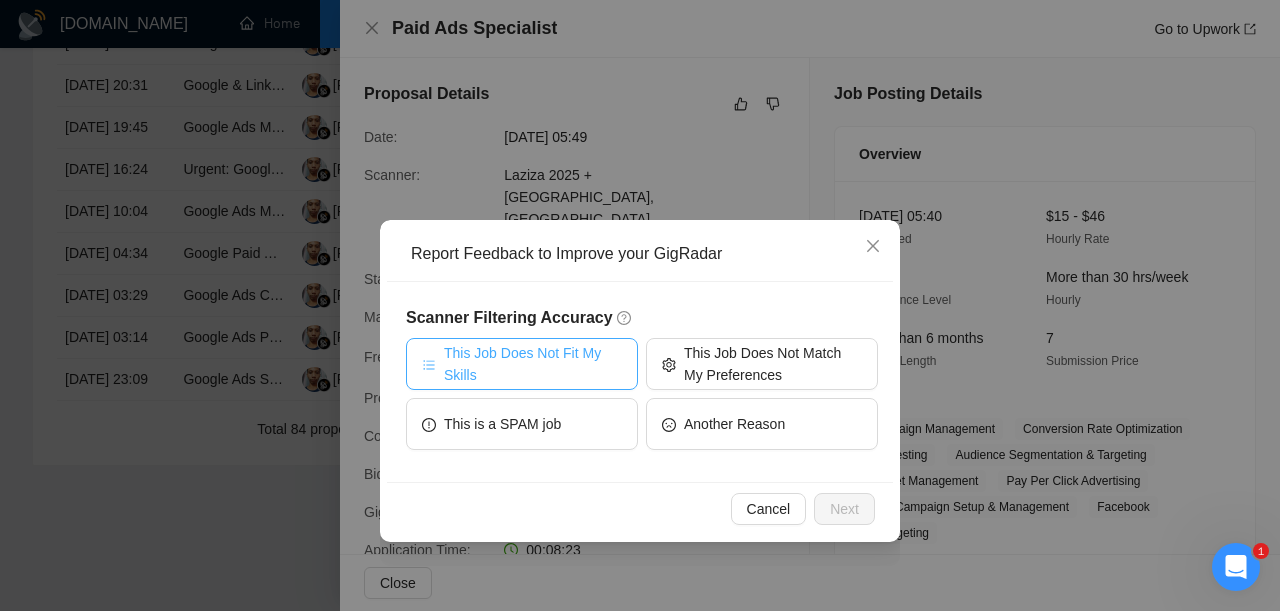 click on "This Job Does Not Fit My Skills" at bounding box center (533, 364) 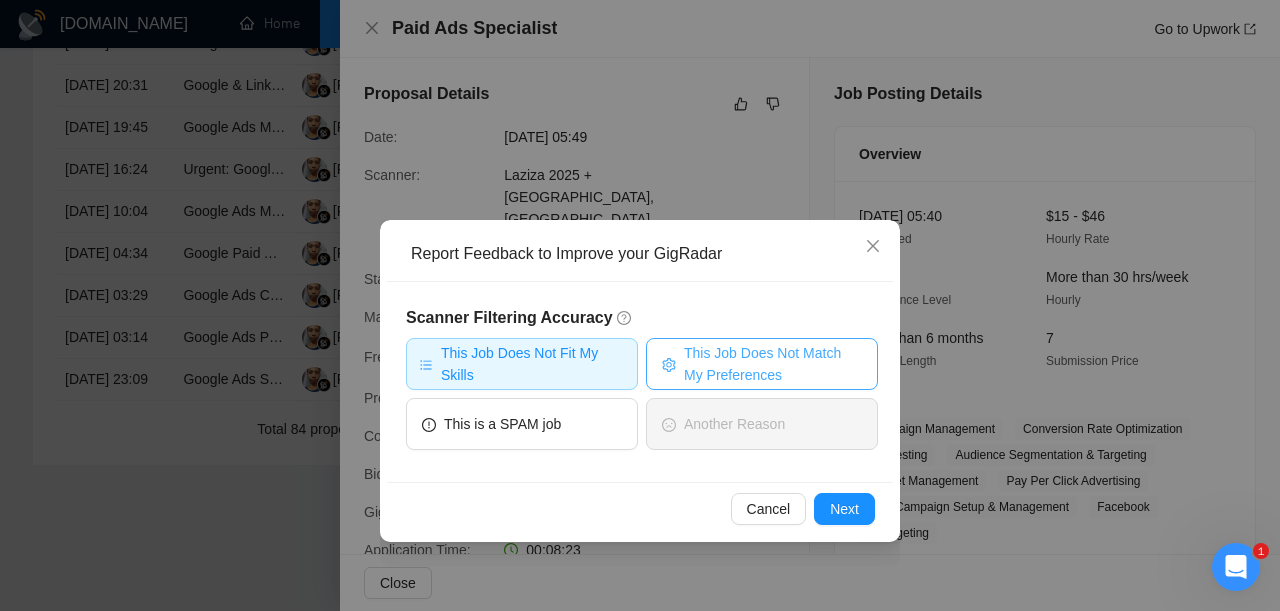 click on "This Job Does Not Match My Preferences" at bounding box center [773, 364] 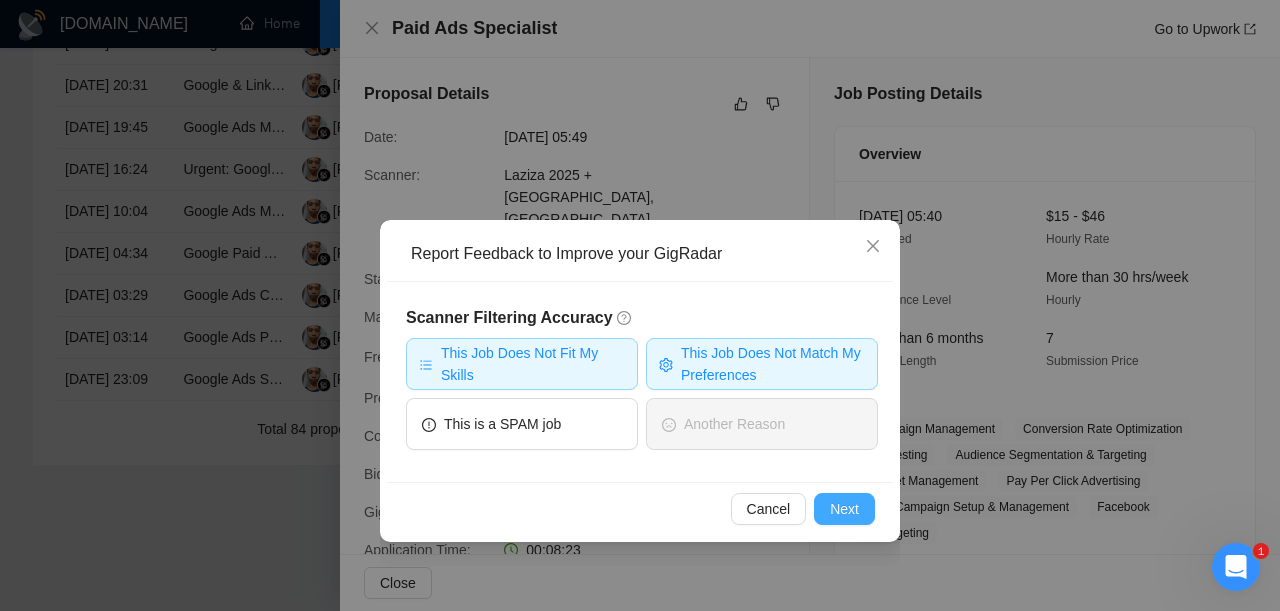 click on "Next" at bounding box center (844, 509) 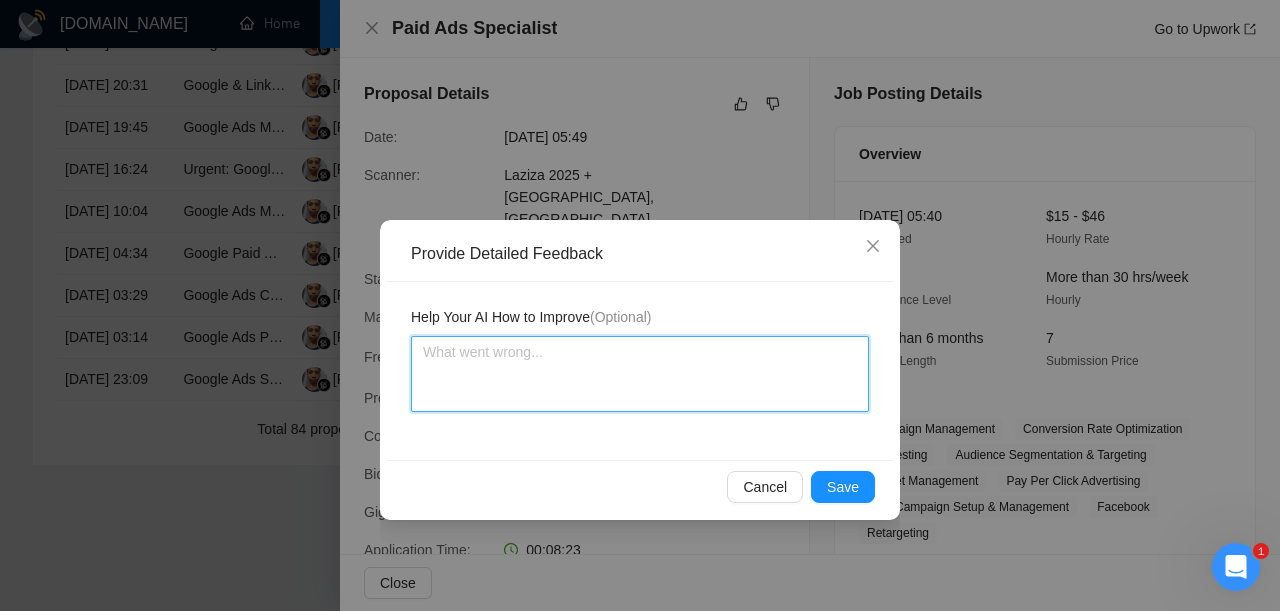 click at bounding box center (640, 374) 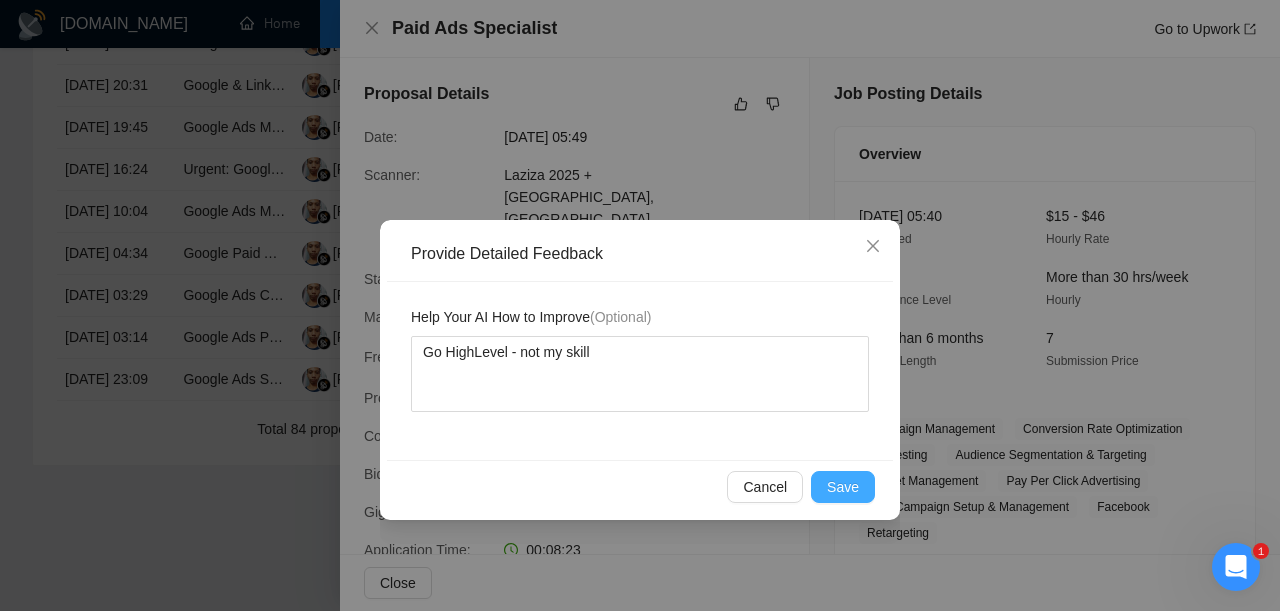 click on "Save" at bounding box center [843, 487] 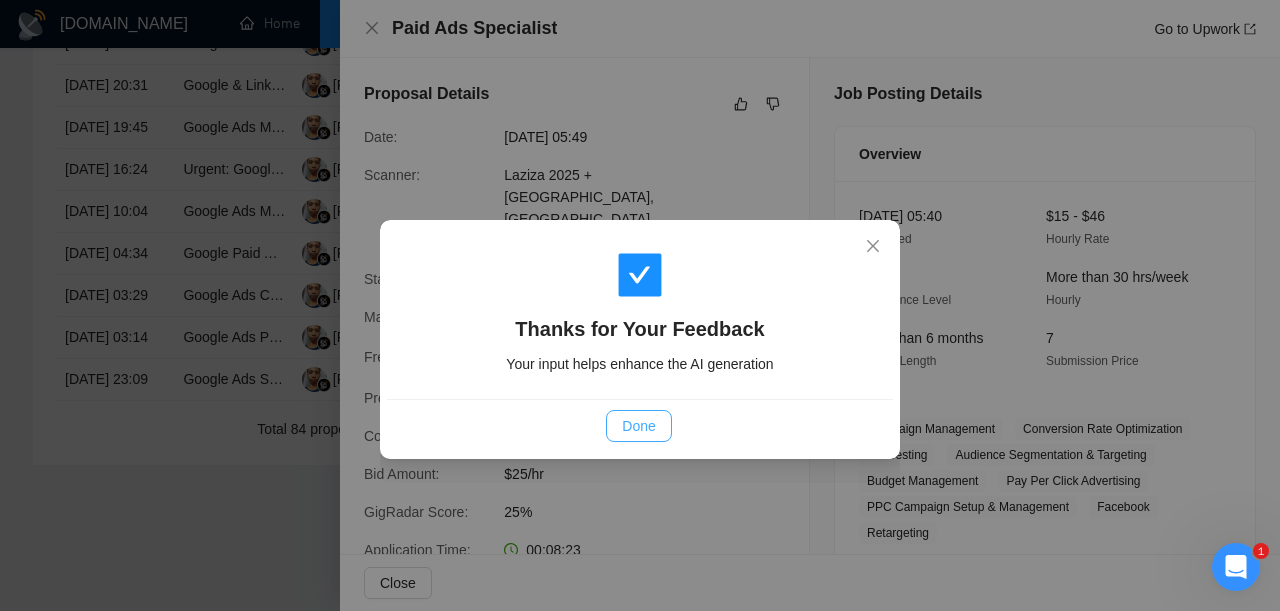 click on "Done" at bounding box center [638, 426] 